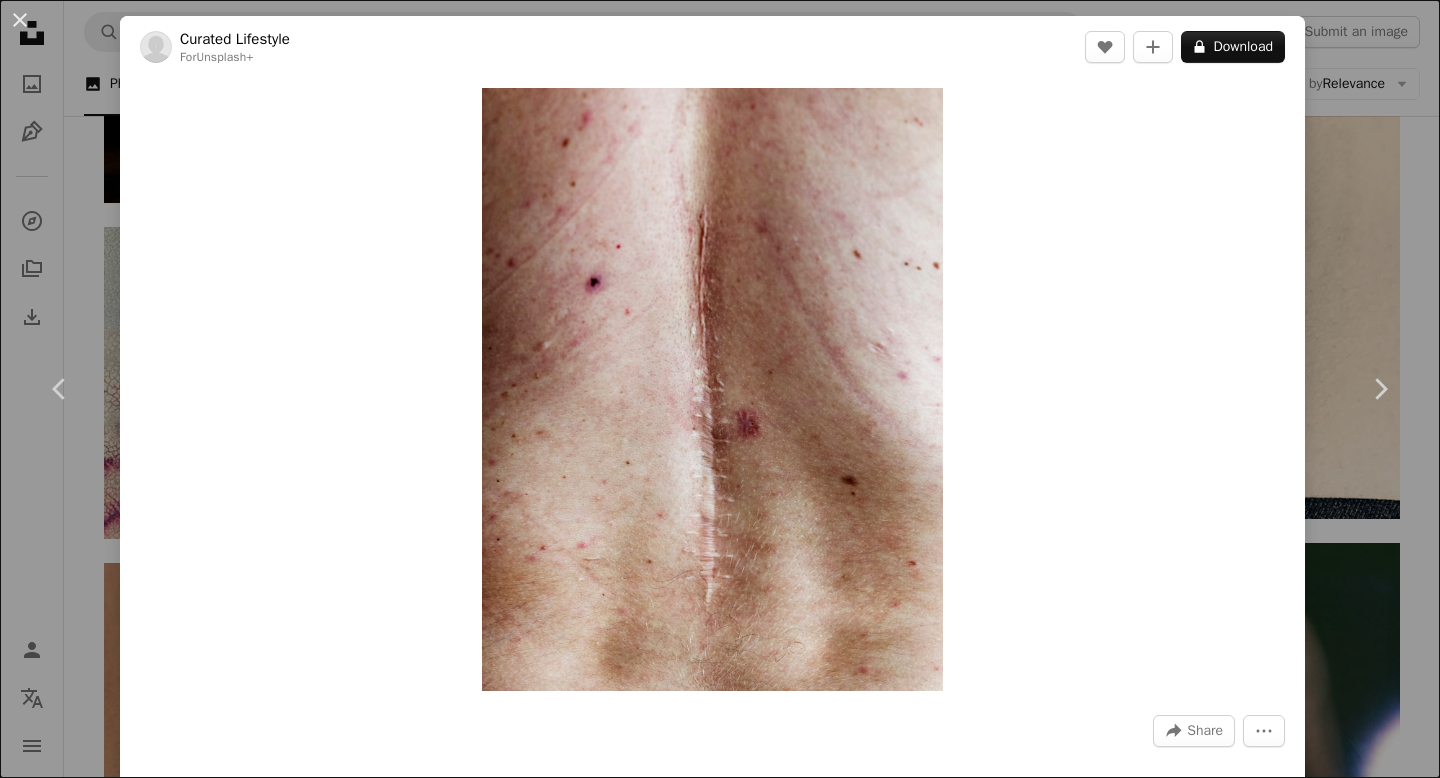scroll, scrollTop: 4219, scrollLeft: 0, axis: vertical 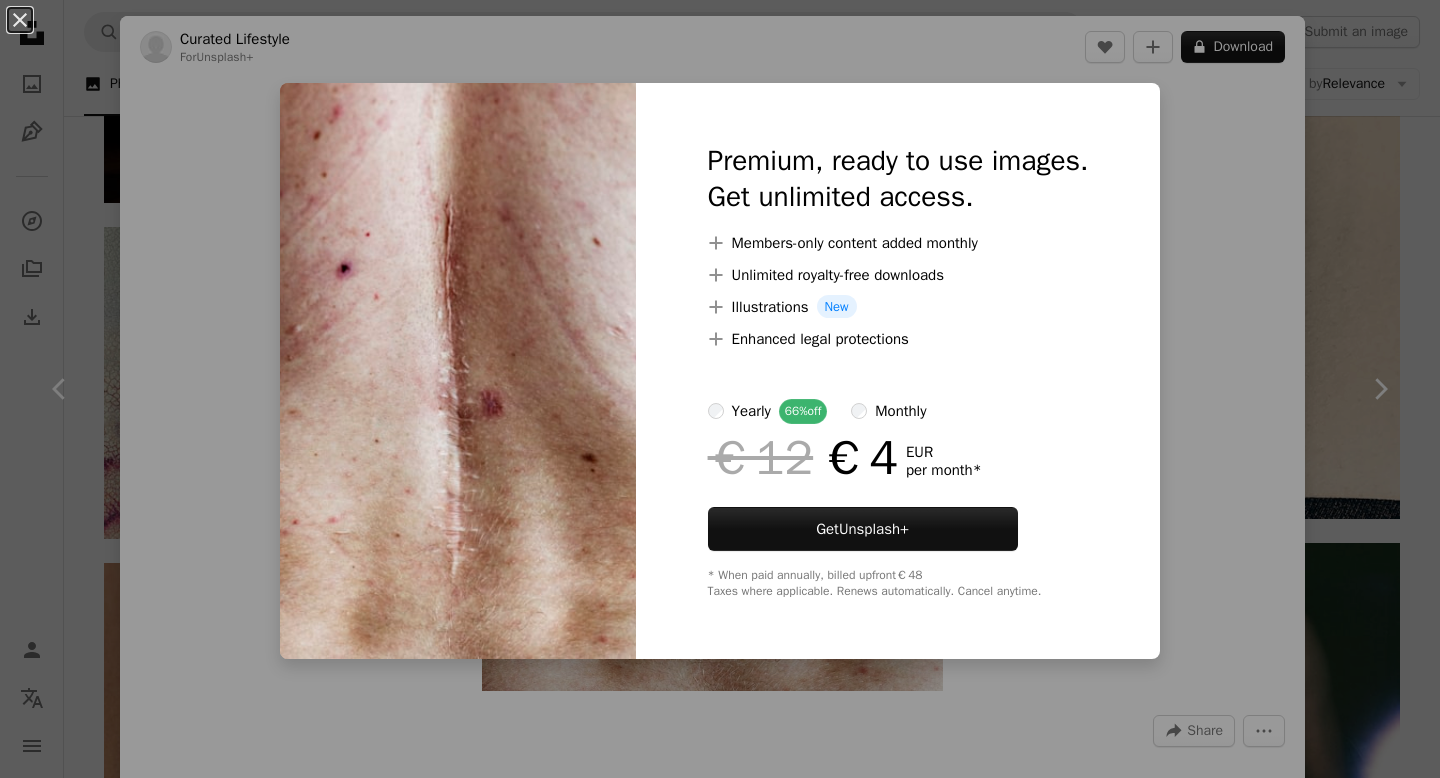 click on "An X shape Premium, ready to use images. Get unlimited access. A plus sign Members-only content added monthly A plus sign Unlimited royalty-free downloads A plus sign Illustrations  New A plus sign Enhanced legal protections yearly 66%  off monthly €12   €4 EUR per month * Get  Unsplash+ * When paid annually, billed upfront  €48 Taxes where applicable. Renews automatically. Cancel anytime." at bounding box center (720, 389) 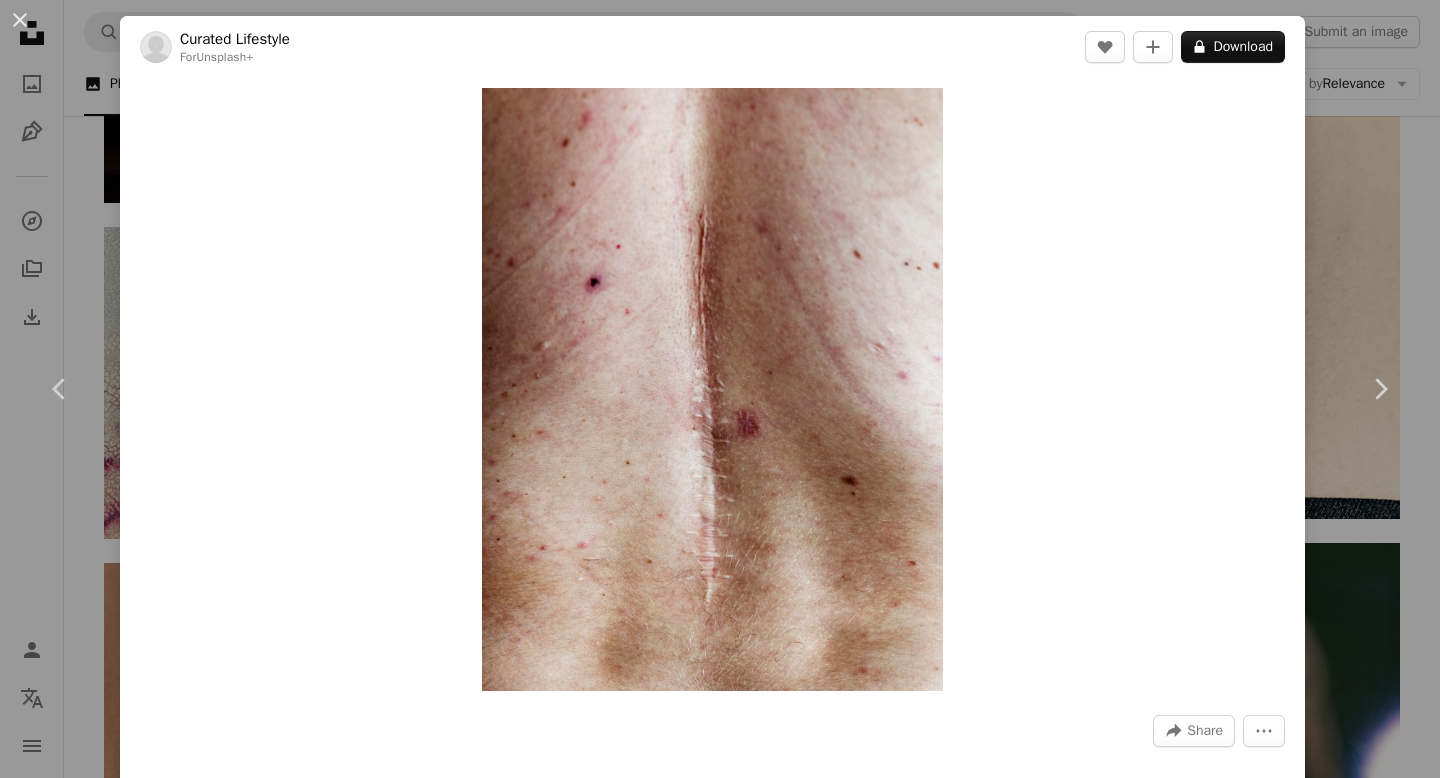 click on "[FIRST] [LAST]" at bounding box center [720, 389] 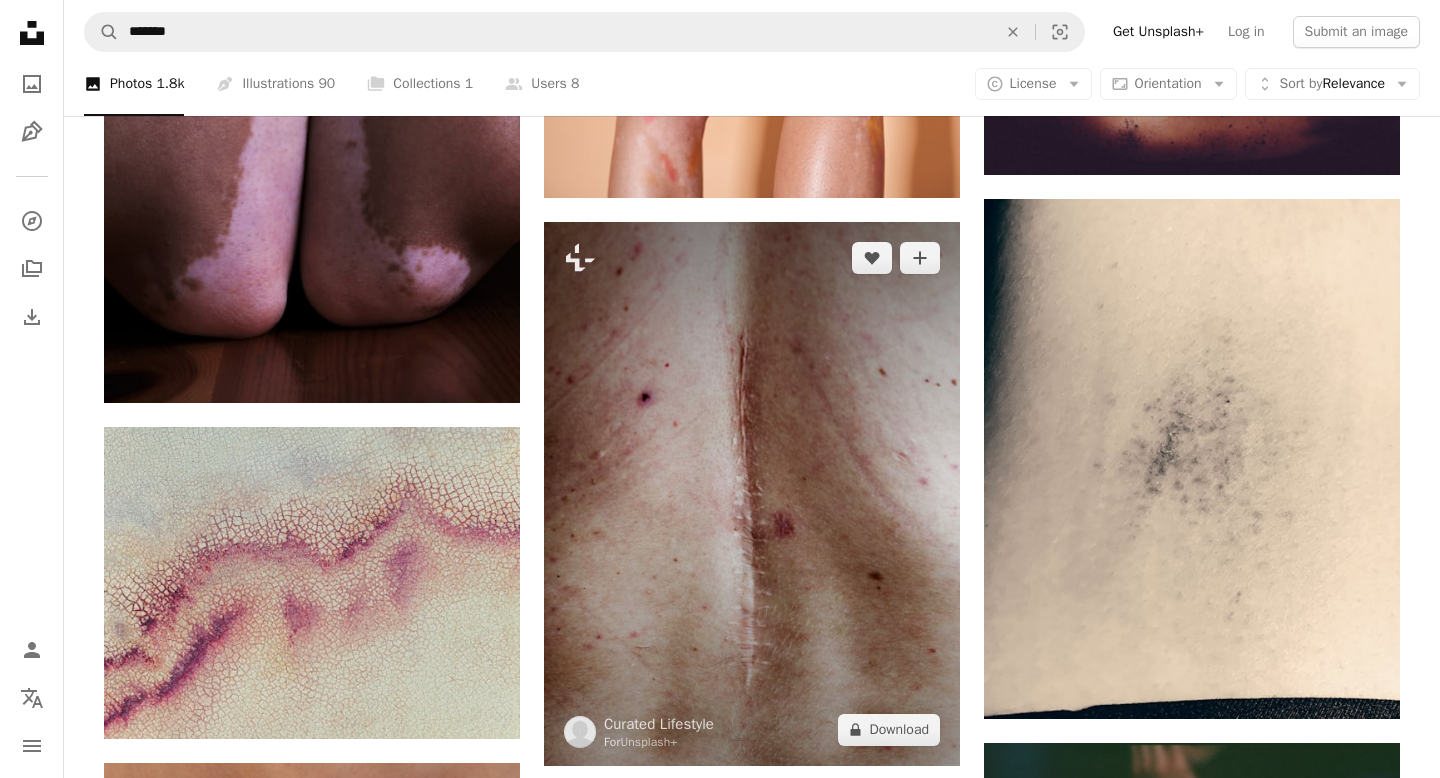 scroll, scrollTop: 3906, scrollLeft: 0, axis: vertical 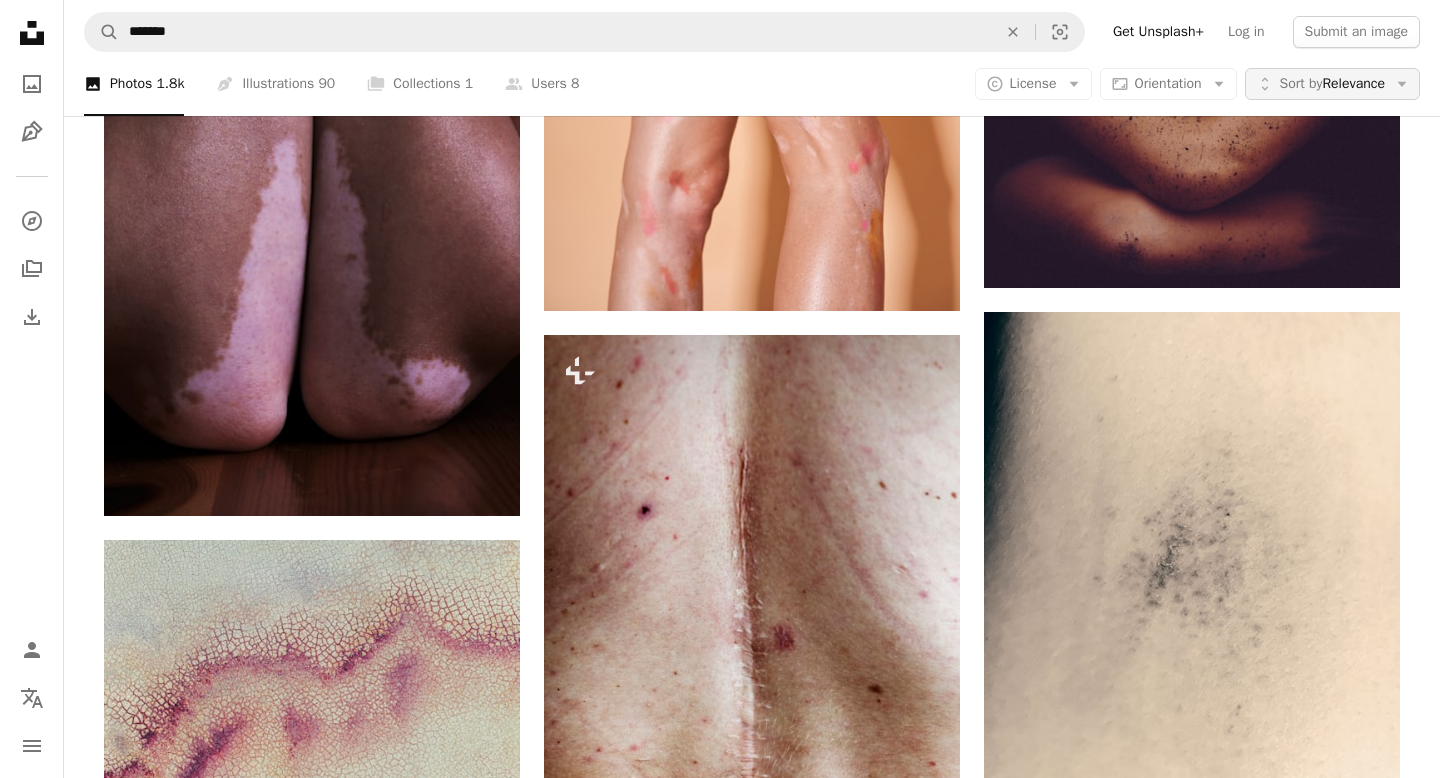 click on "Sort by  Relevance" at bounding box center [1332, 84] 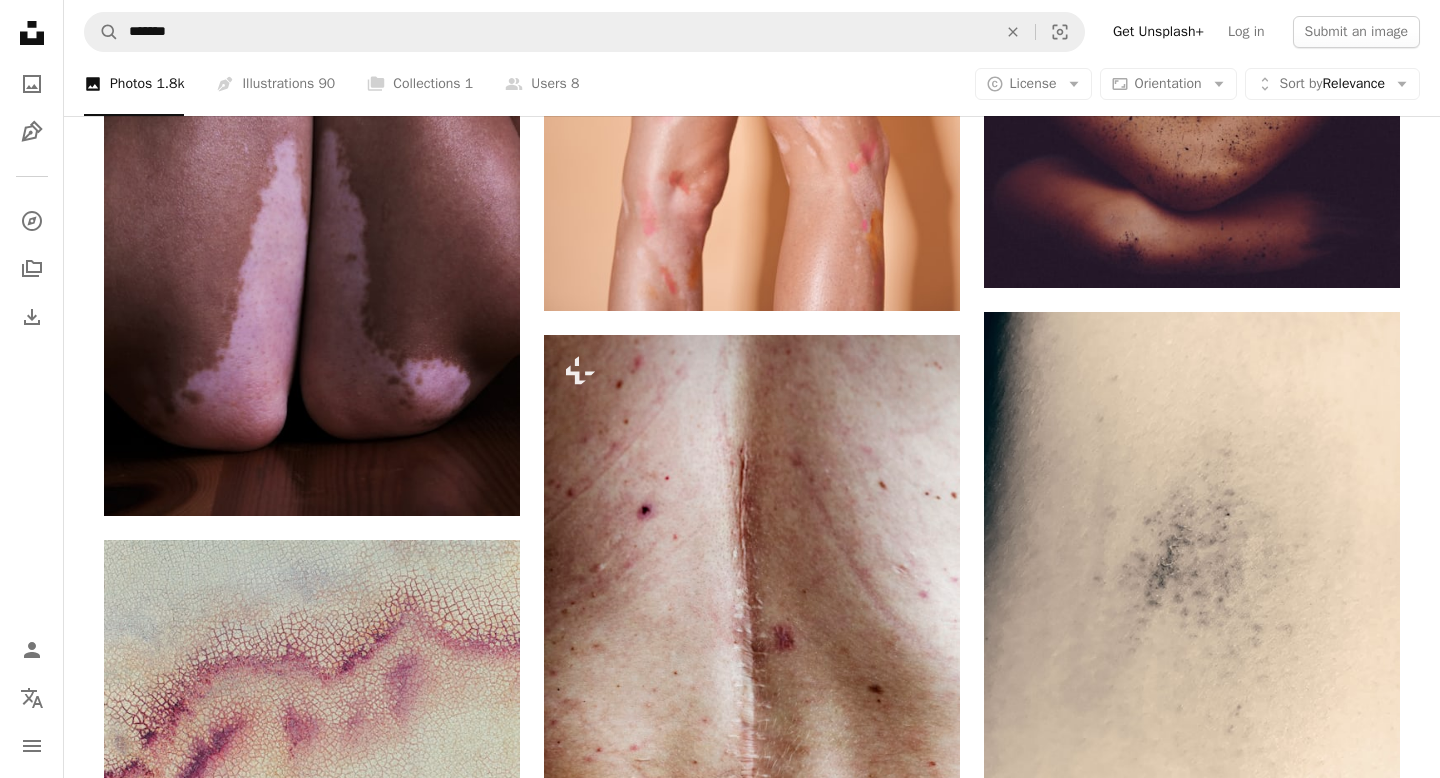 click on "Unsplash logo Unsplash Home A photo Pen Tool A compass A stack of folders Download Person Localization icon navigation menu A magnifying glass ******* An X shape Visual search Get Unsplash+ Log in Submit an image Browse premium images on iStock  |  20% off at iStock  ↗ Browse premium images on iStock 20% off at iStock  ↗ View more  ↗ View more on iStock  ↗ A photo Photos   1.8k Pen Tool Illustrations   90 A stack of folders Collections   1 A group of people Users   8 A copyright icon © License Arrow down Aspect ratio Orientation Arrow down Unfold Sort by  Relevance Arrow down Filters Filters Bruises Chevron right person photography healthy lifestyle portrait female woman pain skin man girl one person skin care Plus sign for Unsplash+ A heart A plus sign Getty Images For  Unsplash+ A lock Download A heart A plus sign Geoff Oliver Arrow pointing down Plus sign for Unsplash+ A heart A plus sign Getty Images For  Unsplash+ A lock Download A heart A plus sign Giorgio Trovato Available for hire A heart" at bounding box center (720, 1806) 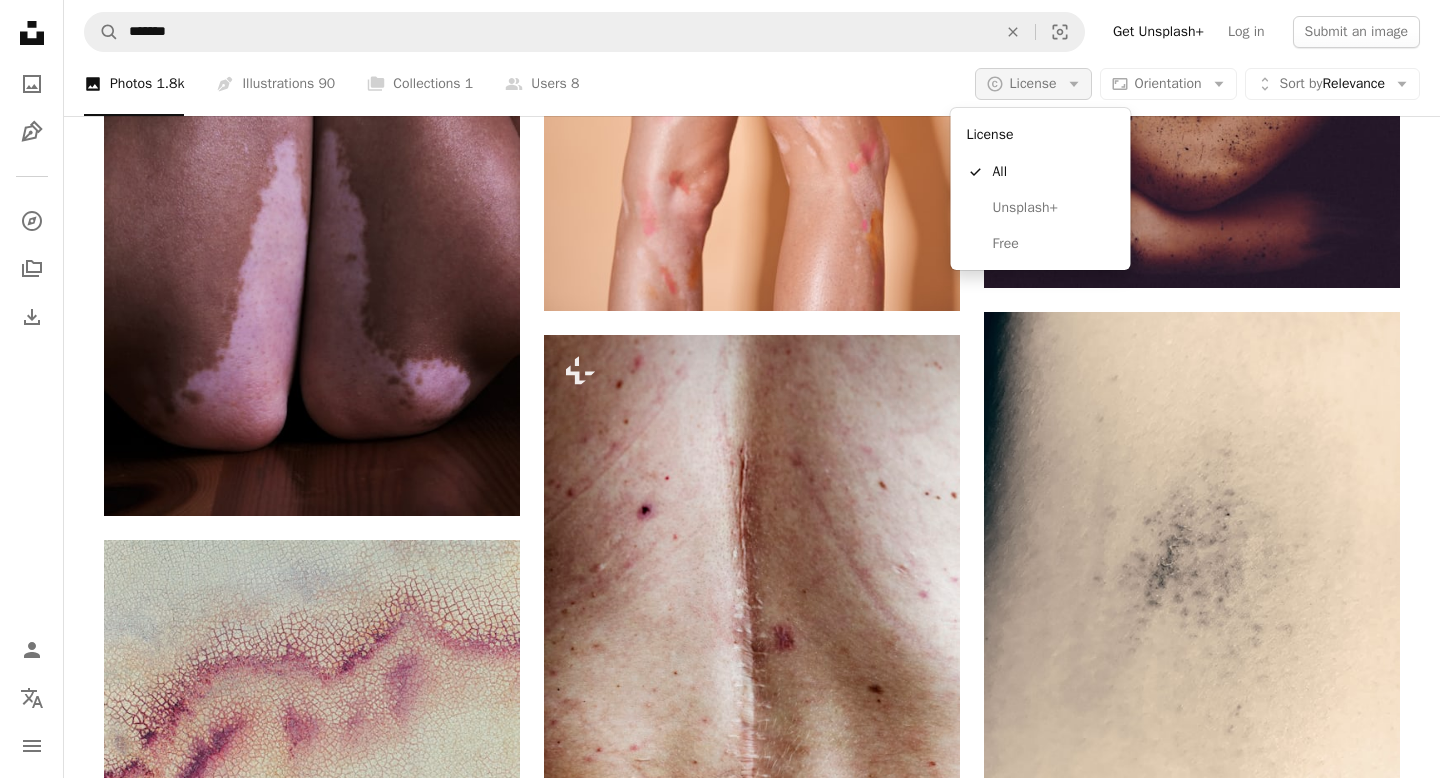 click on "Arrow down" 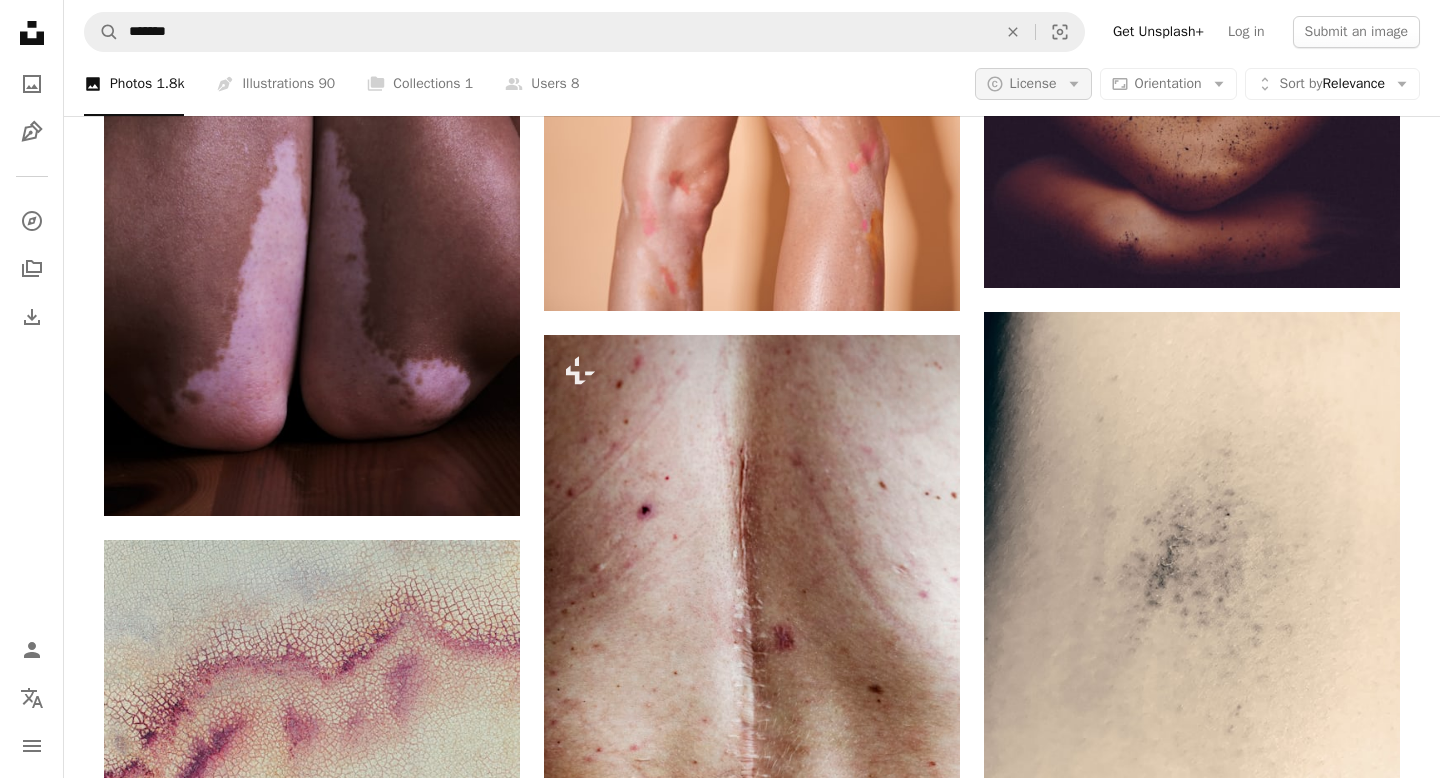 click on "Arrow down" 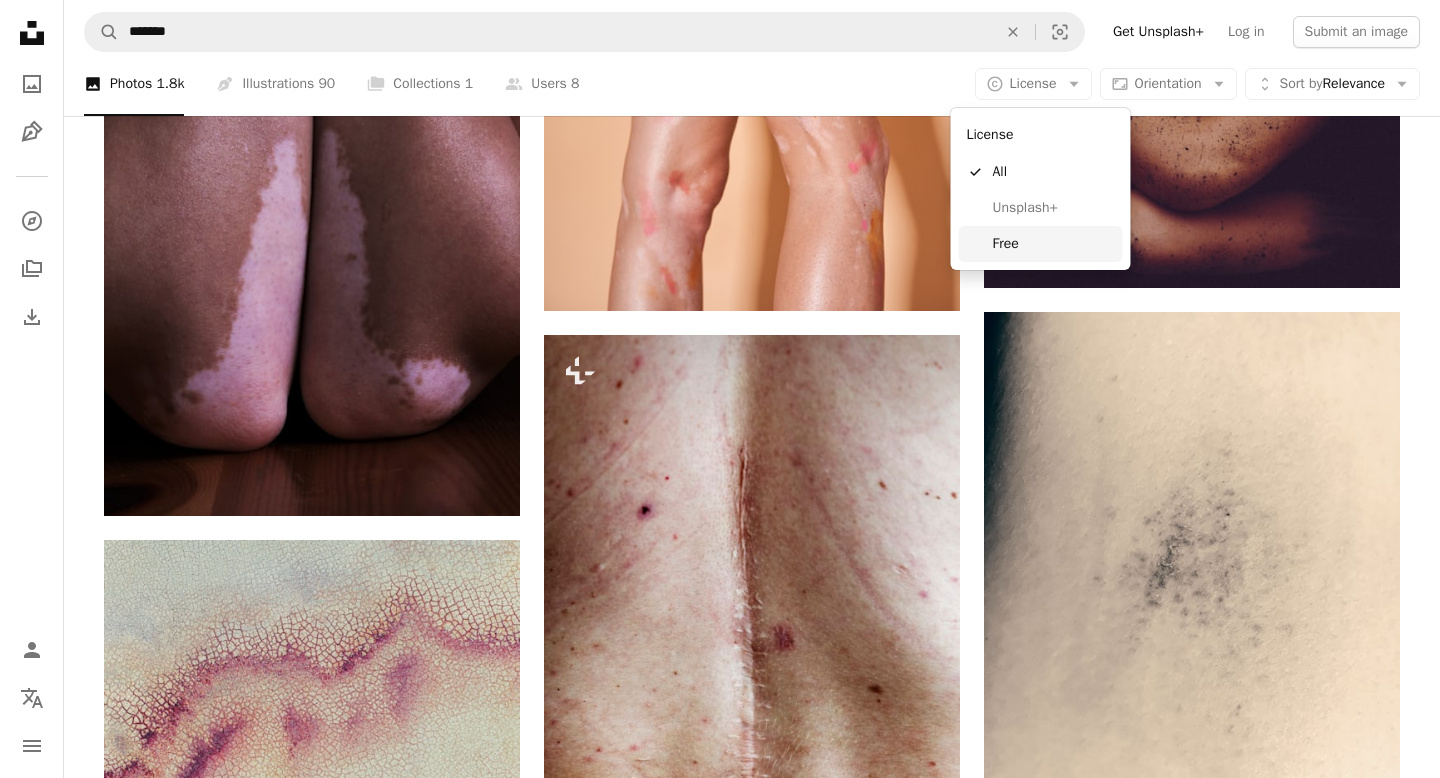 click on "Free" at bounding box center [1054, 244] 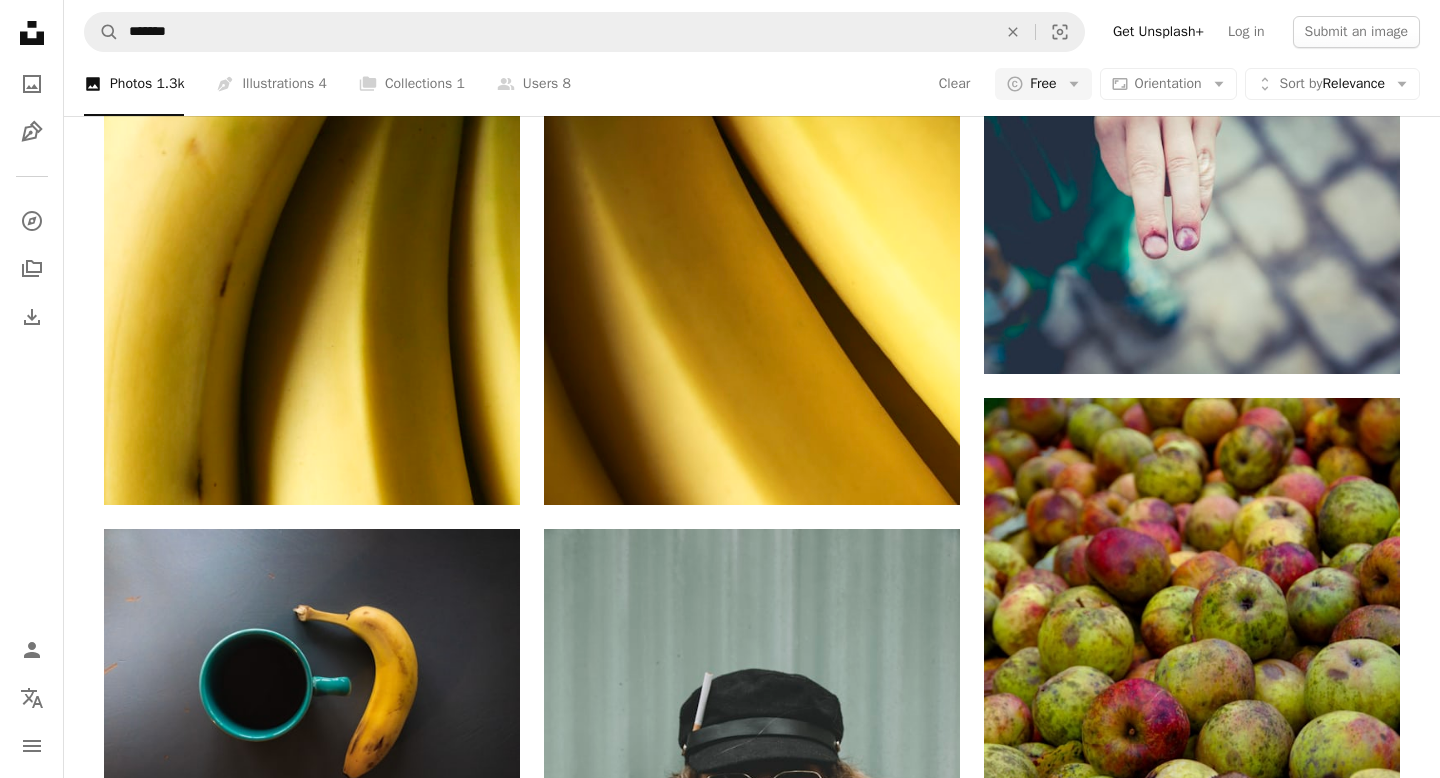 scroll, scrollTop: 1678, scrollLeft: 0, axis: vertical 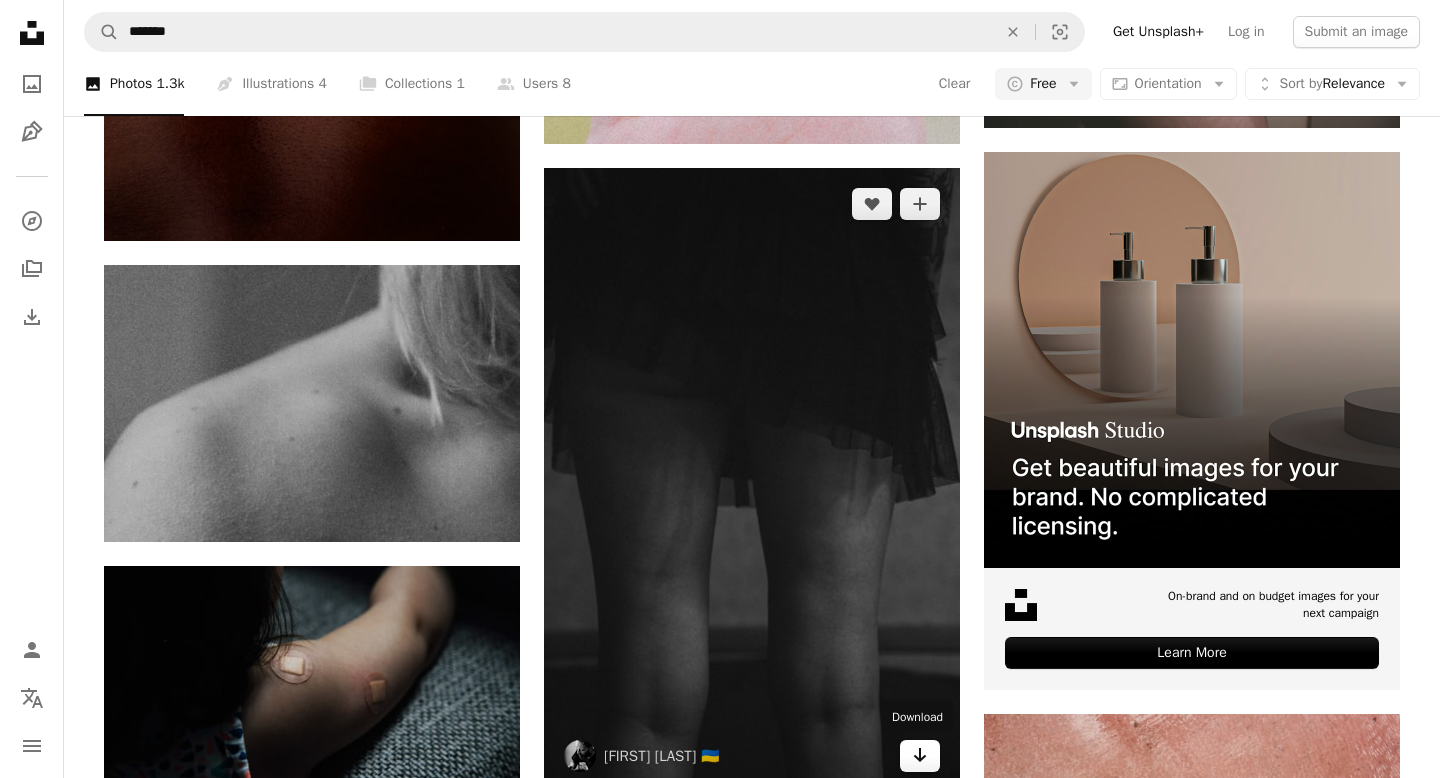 click on "Arrow pointing down" 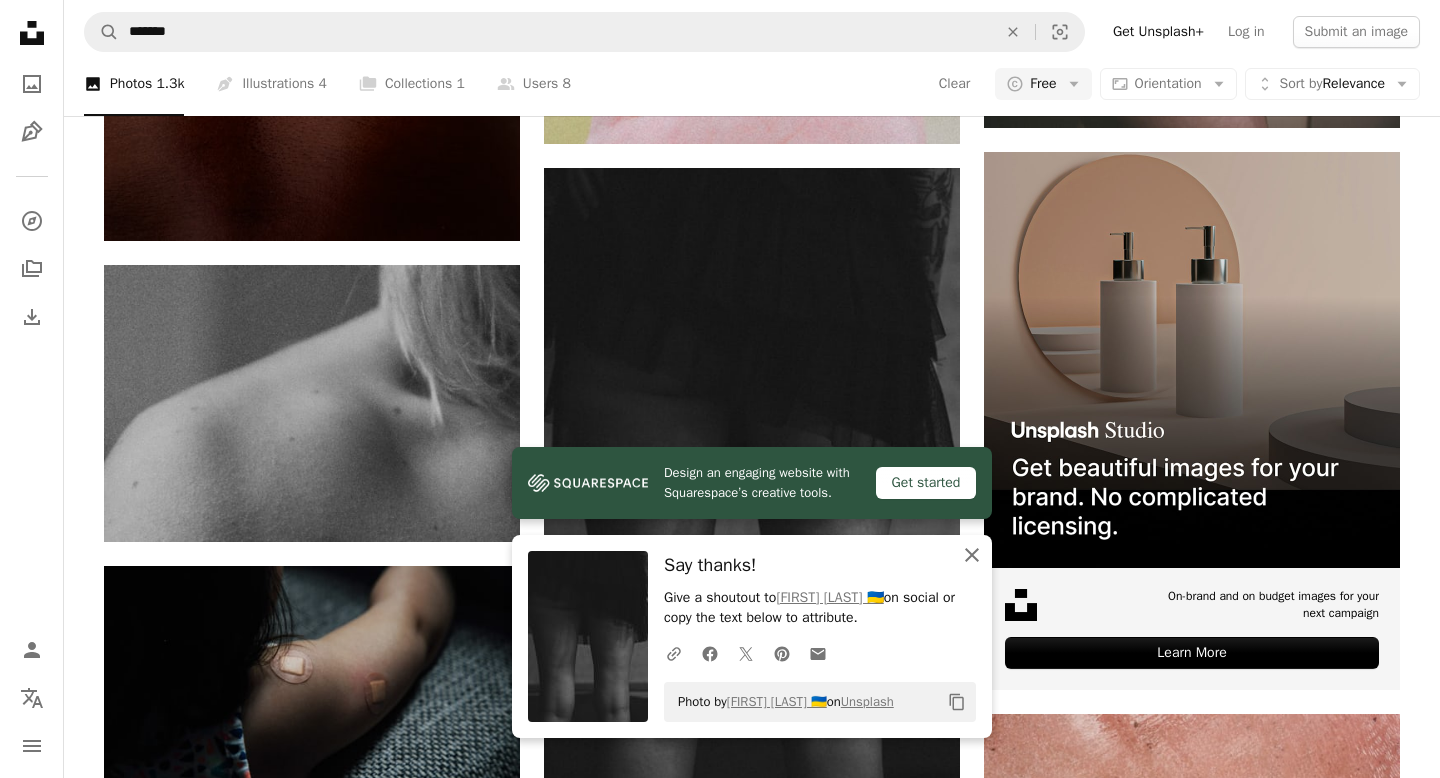 click on "An X shape" 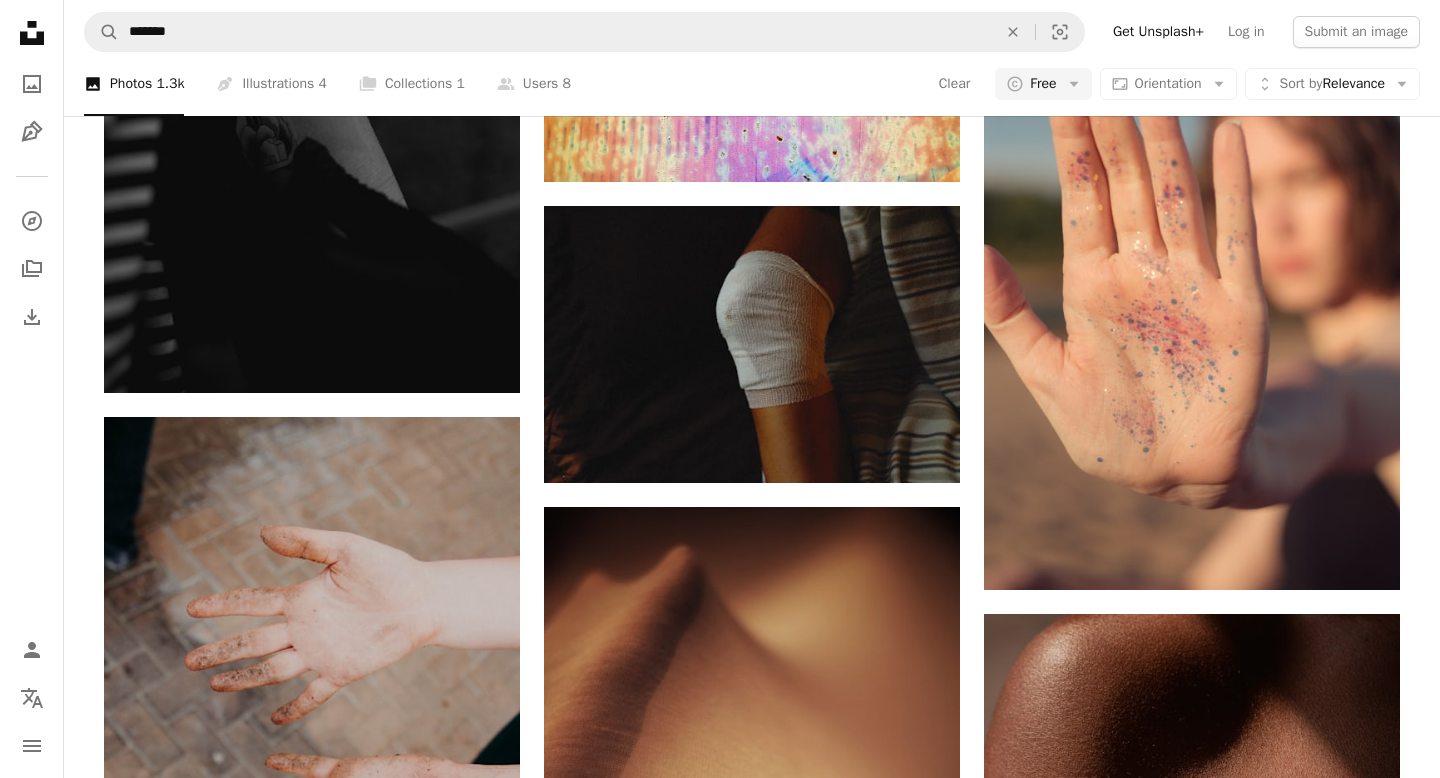 scroll, scrollTop: 11376, scrollLeft: 0, axis: vertical 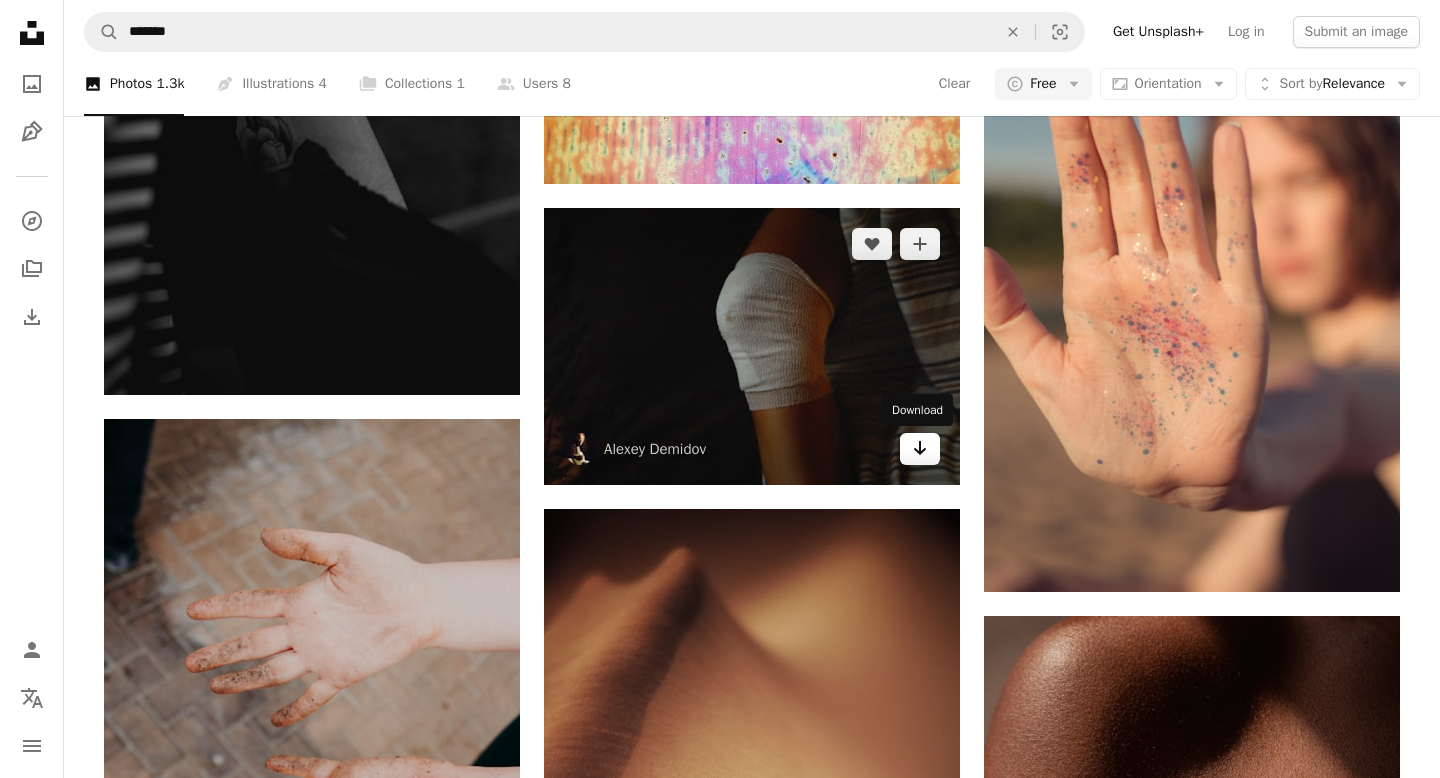 click on "Arrow pointing down" at bounding box center (920, 449) 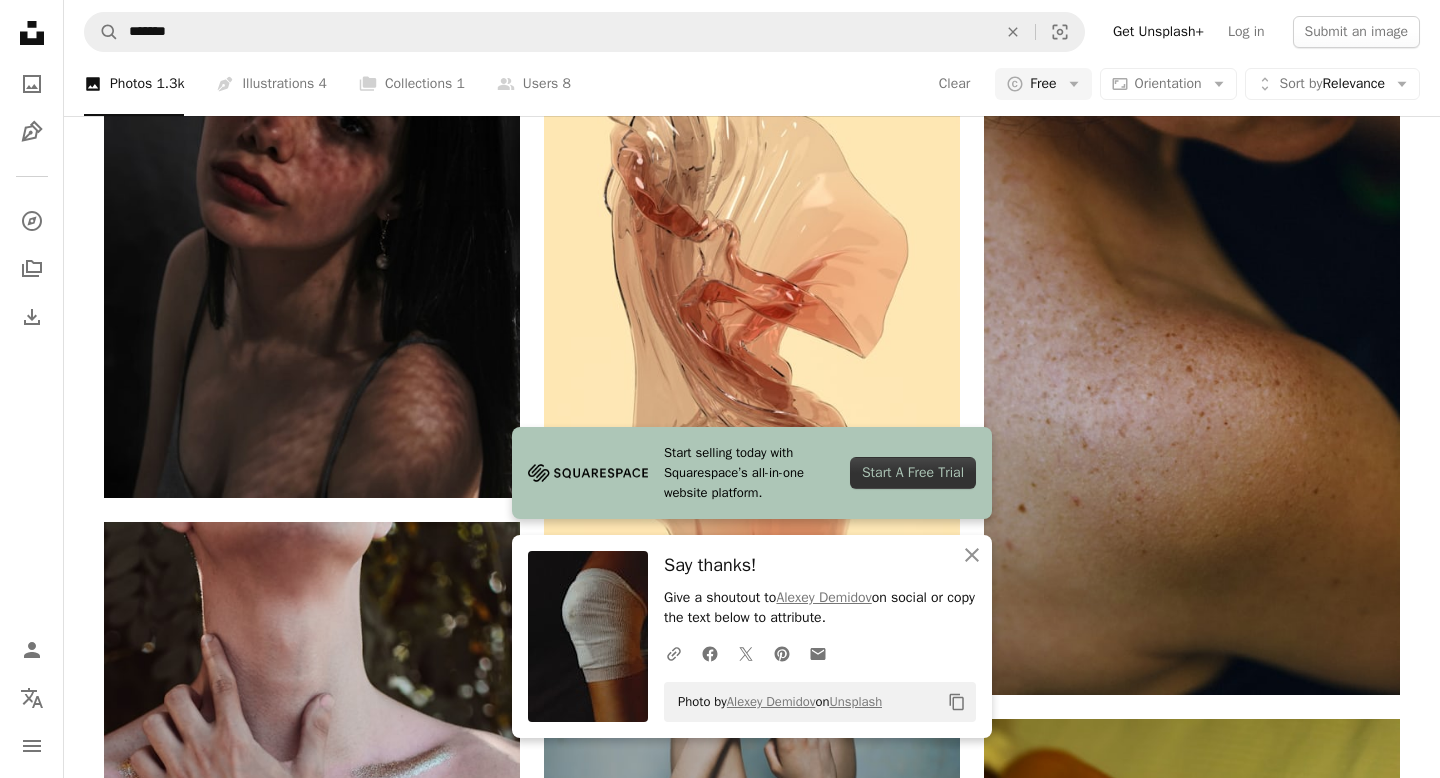 scroll, scrollTop: 12572, scrollLeft: 0, axis: vertical 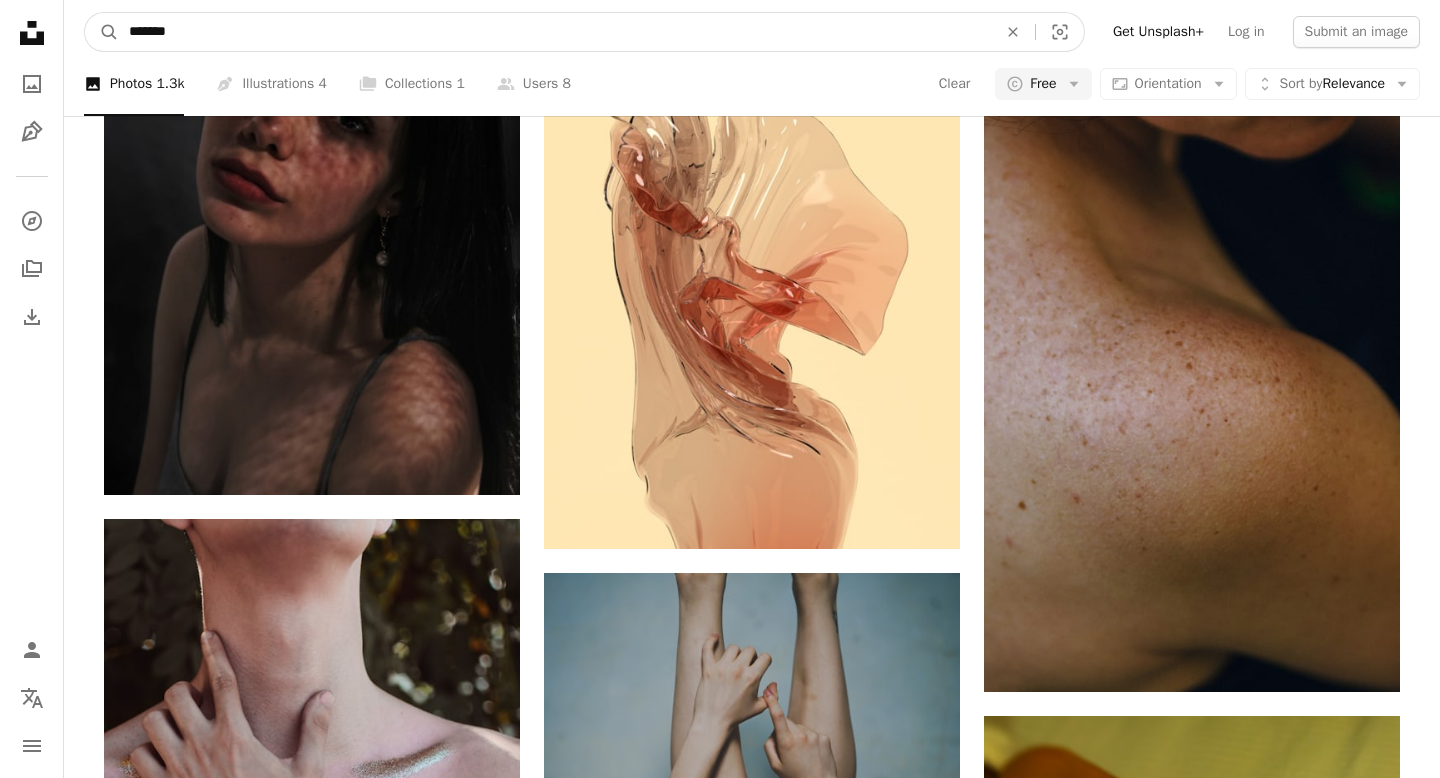 click on "*******" at bounding box center (555, 32) 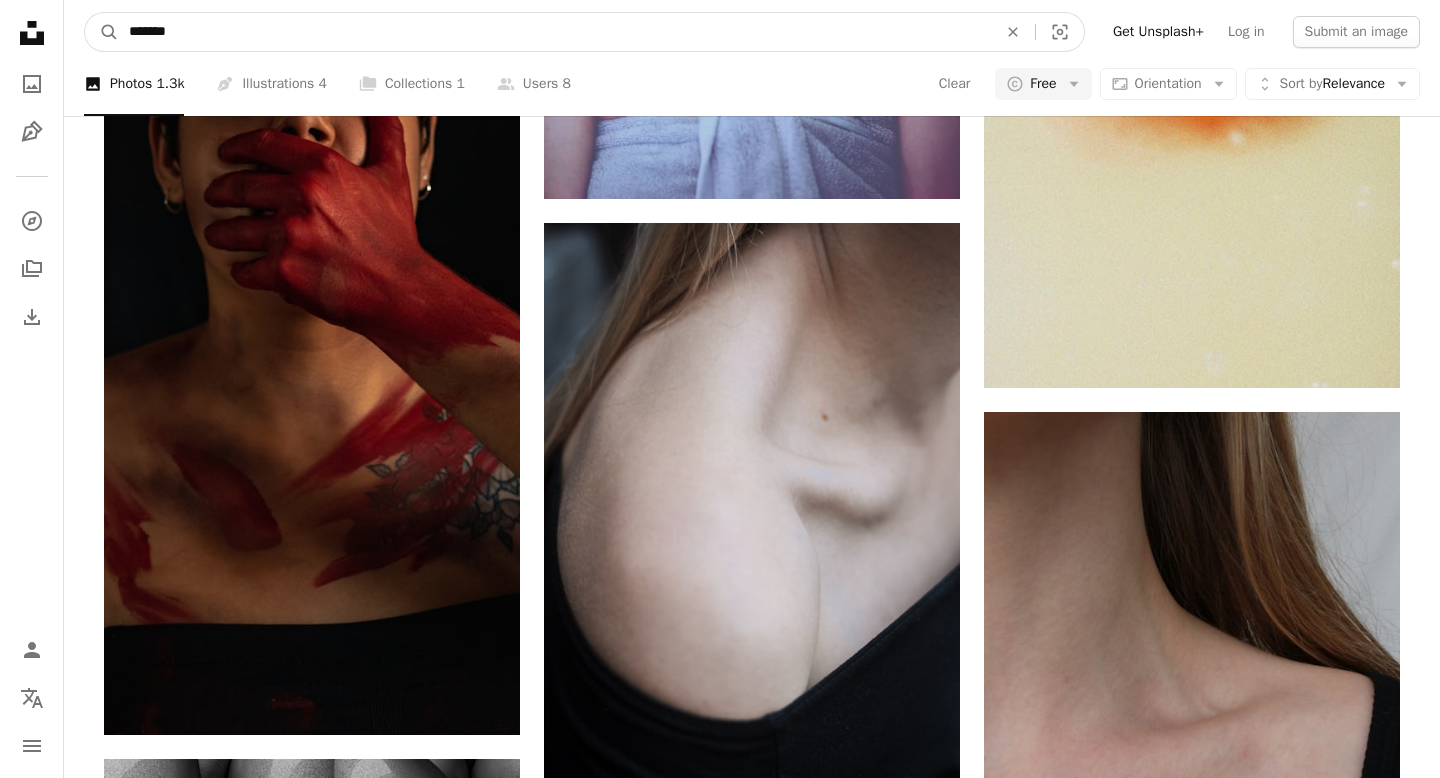 scroll, scrollTop: 14218, scrollLeft: 0, axis: vertical 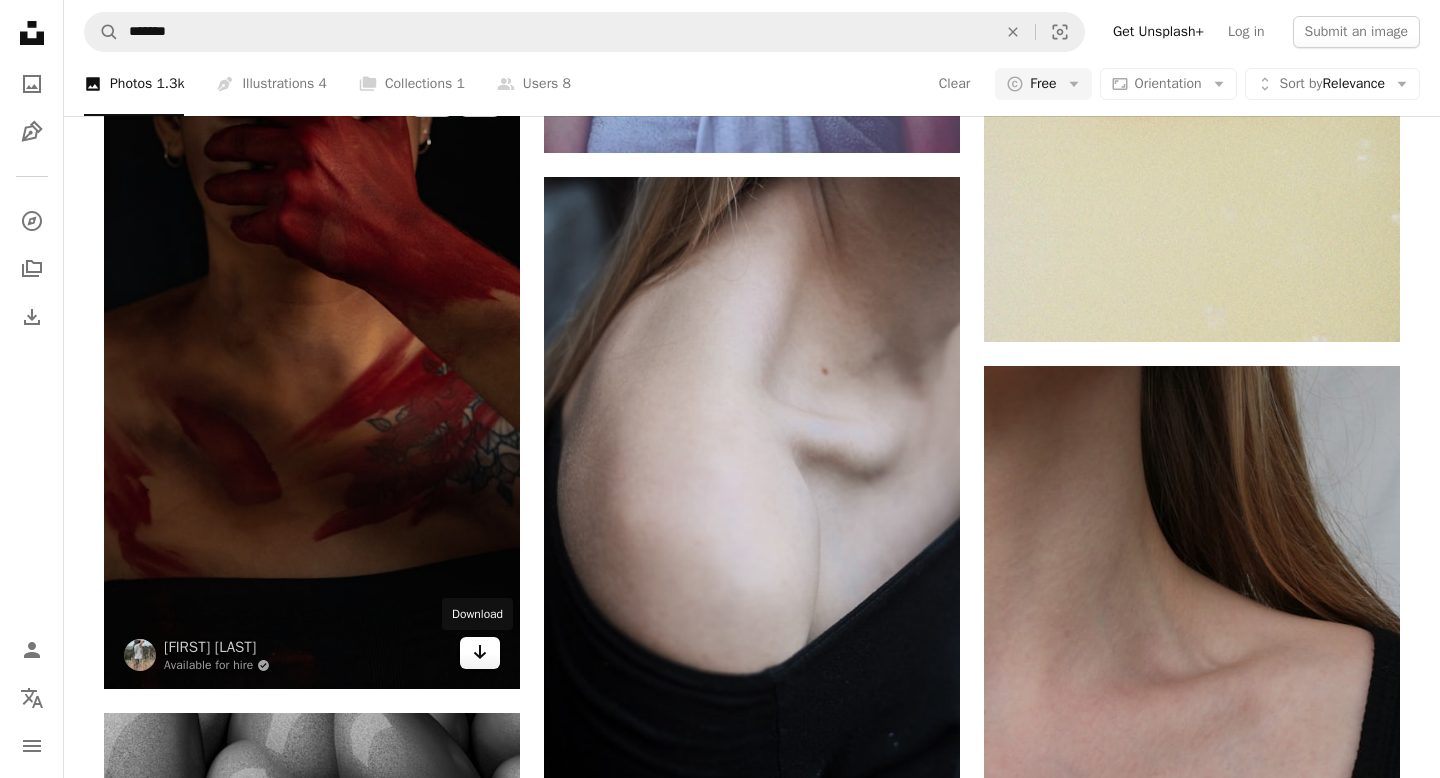 click on "Arrow pointing down" 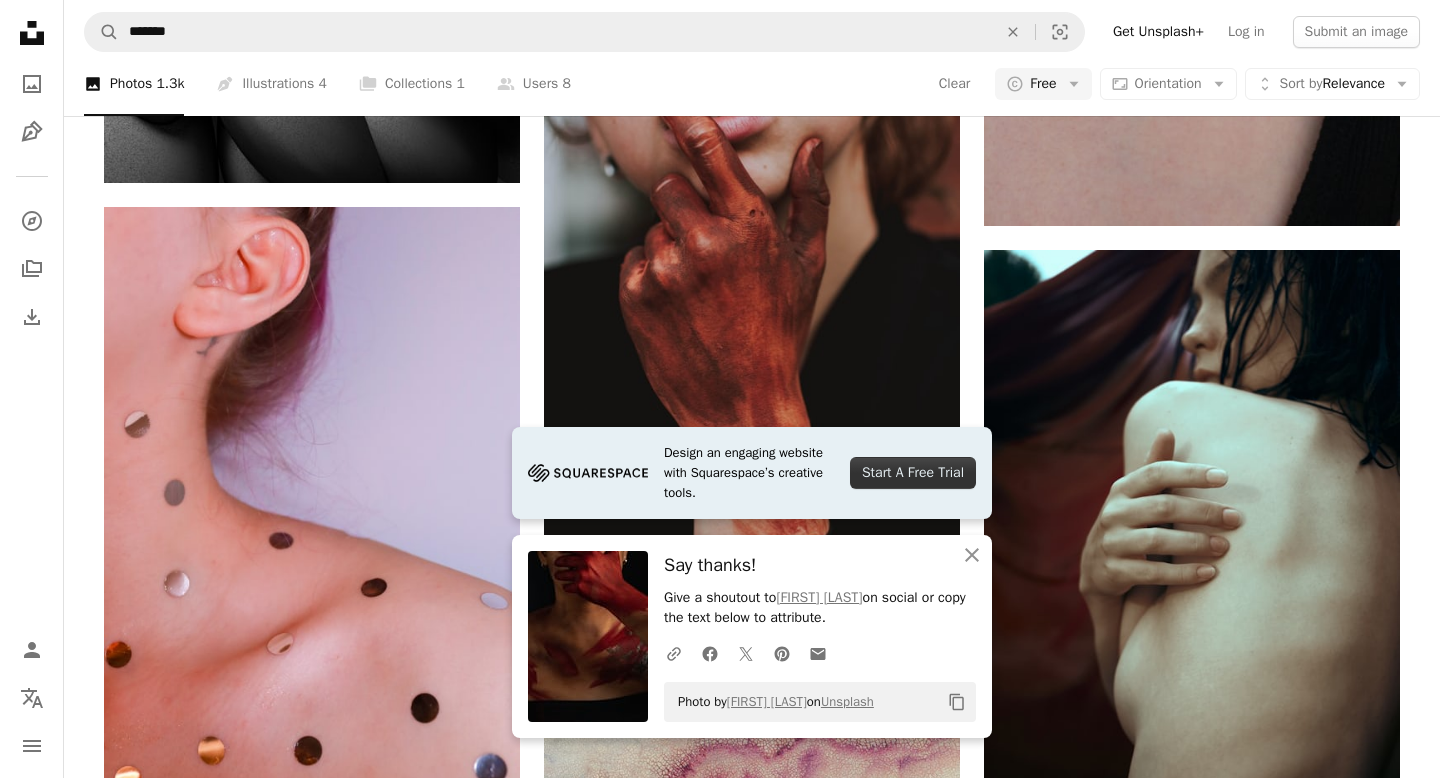 scroll, scrollTop: 15021, scrollLeft: 0, axis: vertical 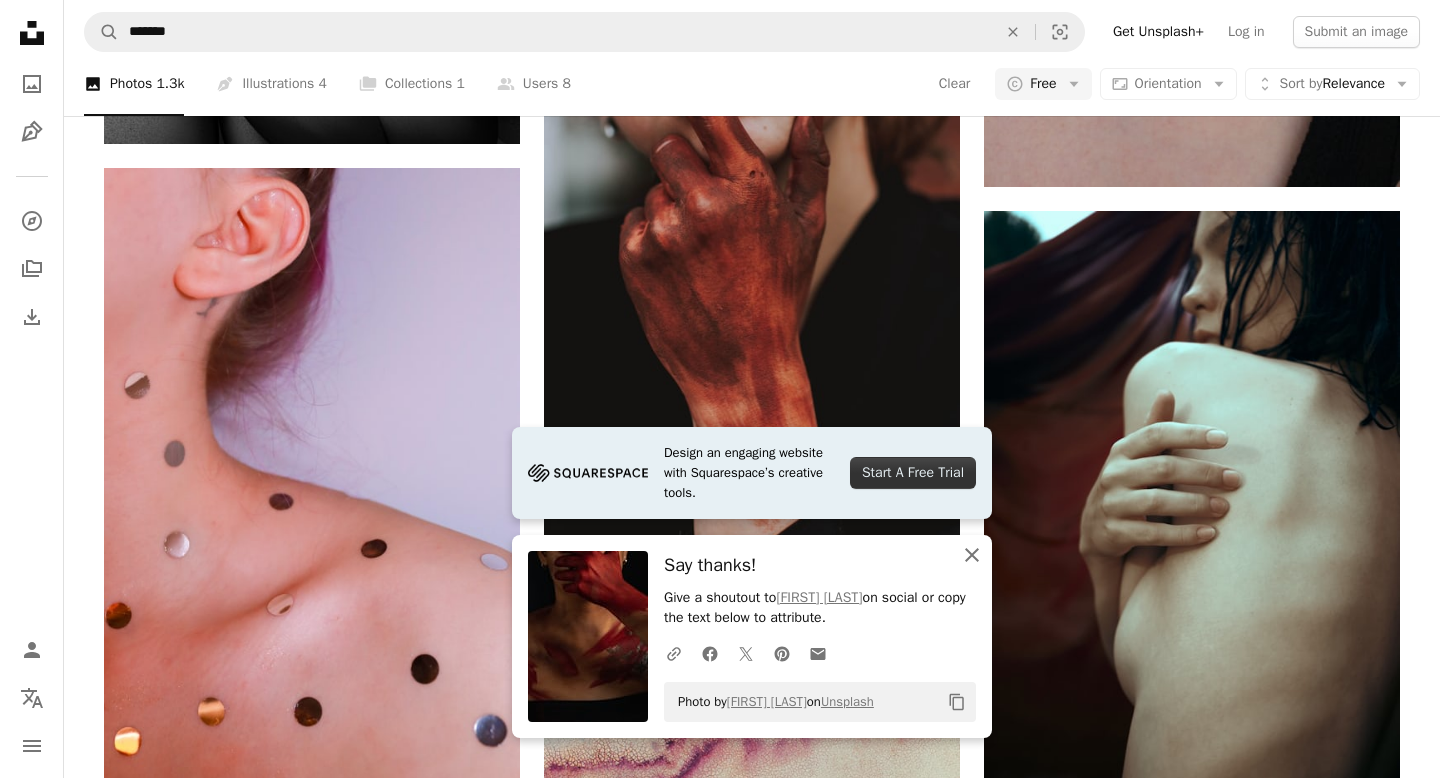 click on "An X shape" 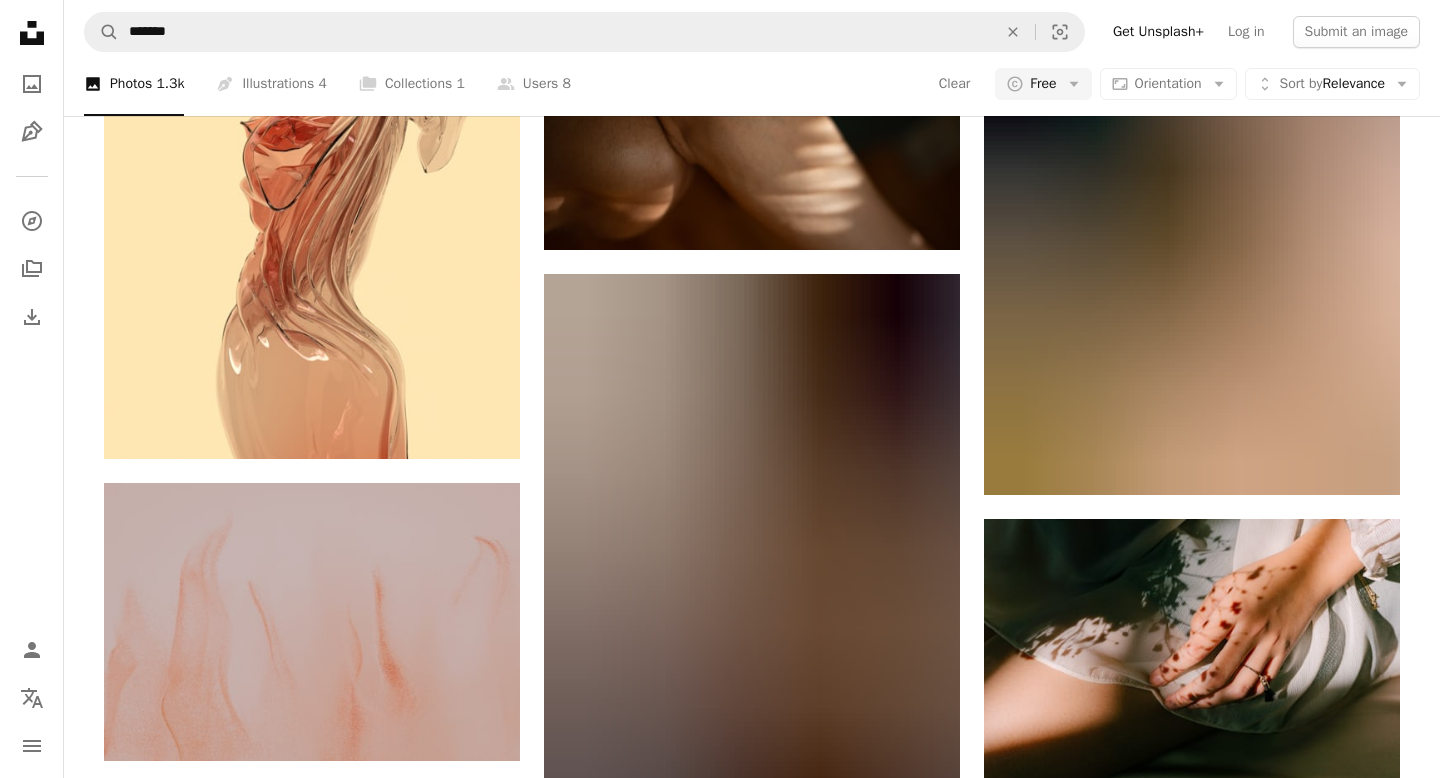 scroll, scrollTop: 15968, scrollLeft: 0, axis: vertical 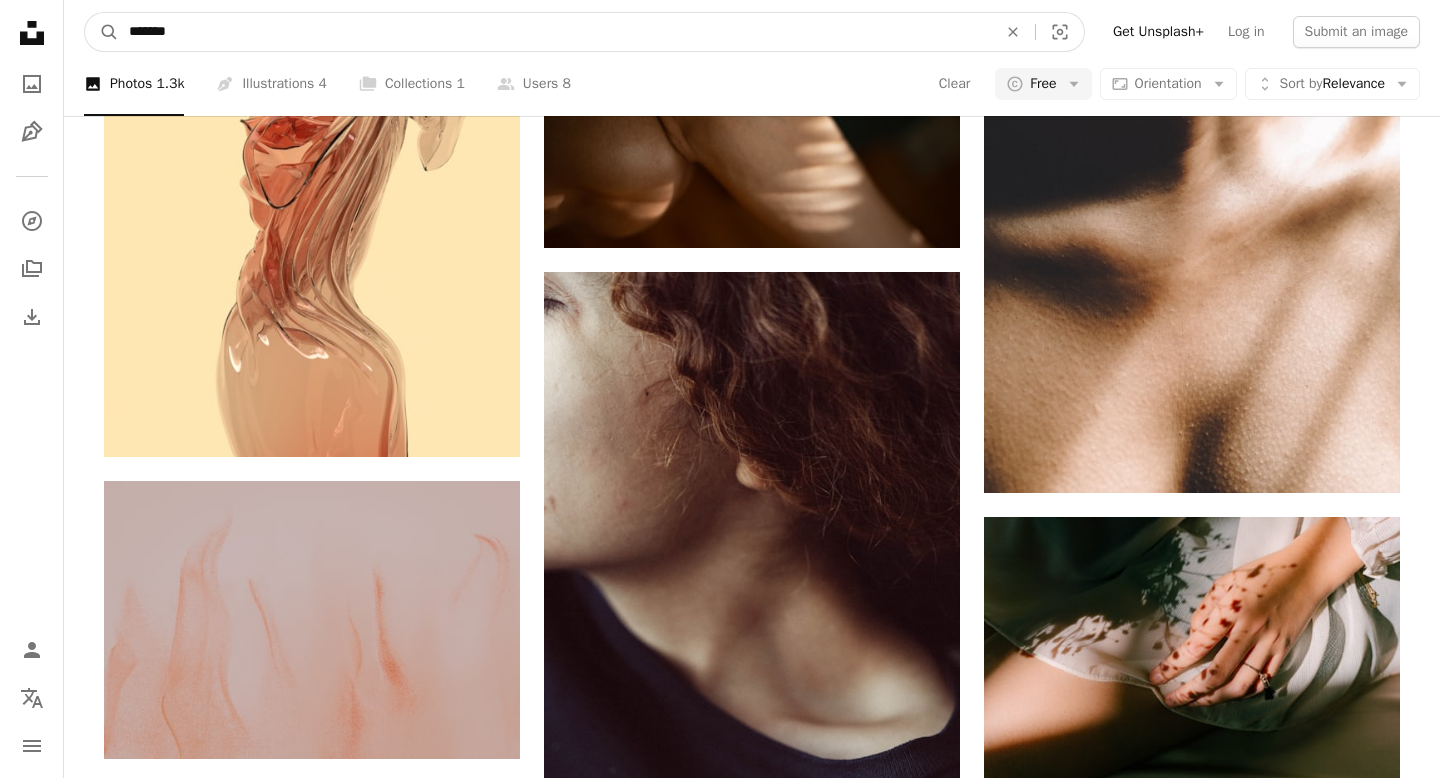 click on "*******" at bounding box center [555, 32] 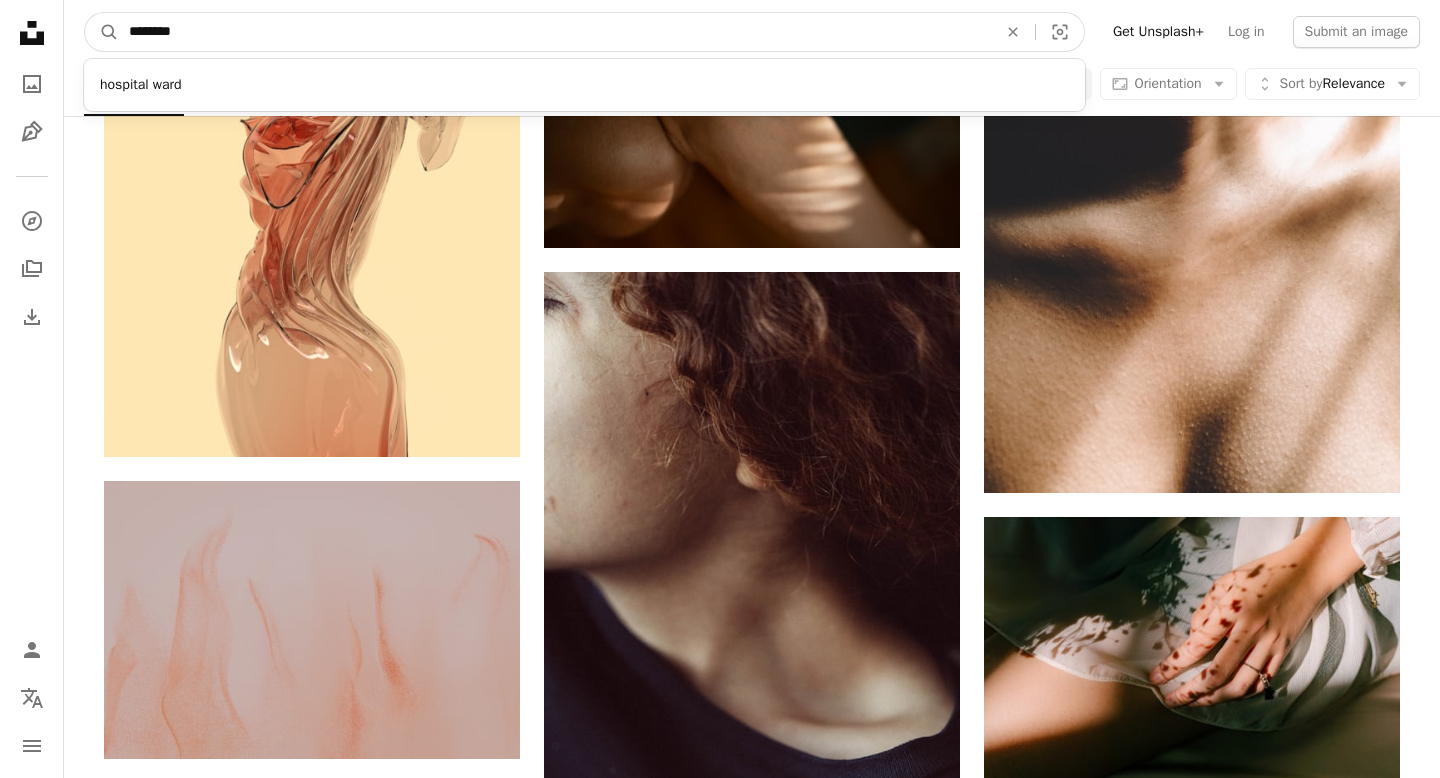 type on "********" 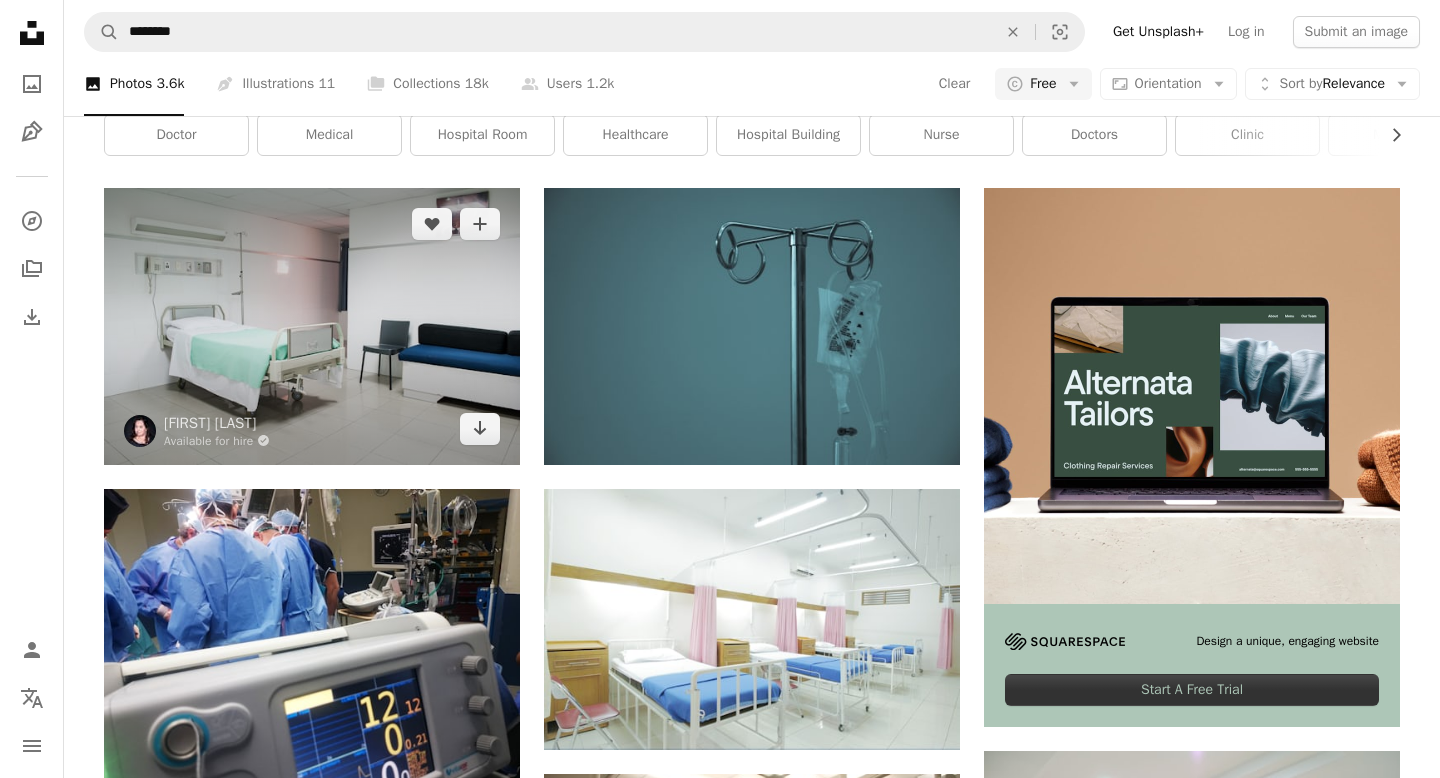 scroll, scrollTop: 313, scrollLeft: 0, axis: vertical 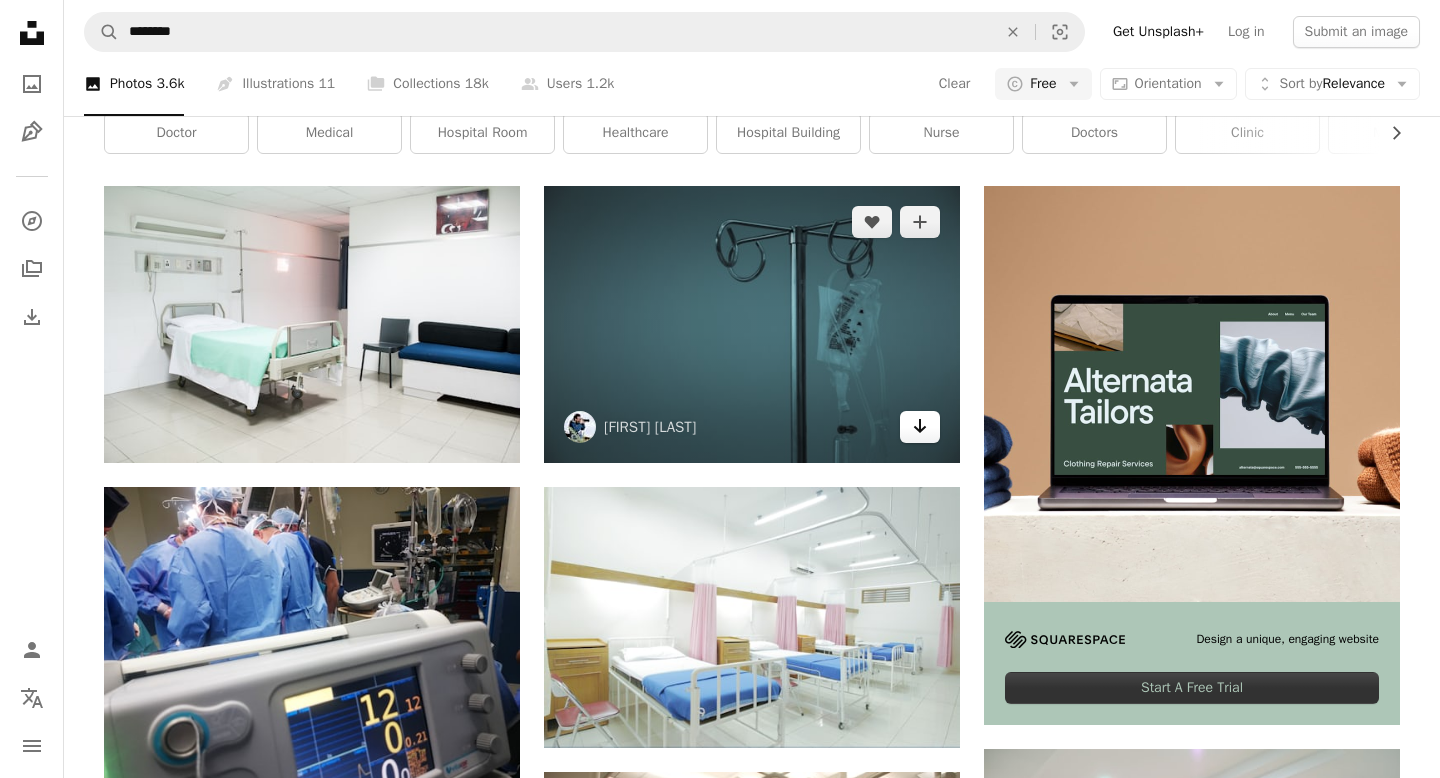 click on "Arrow pointing down" 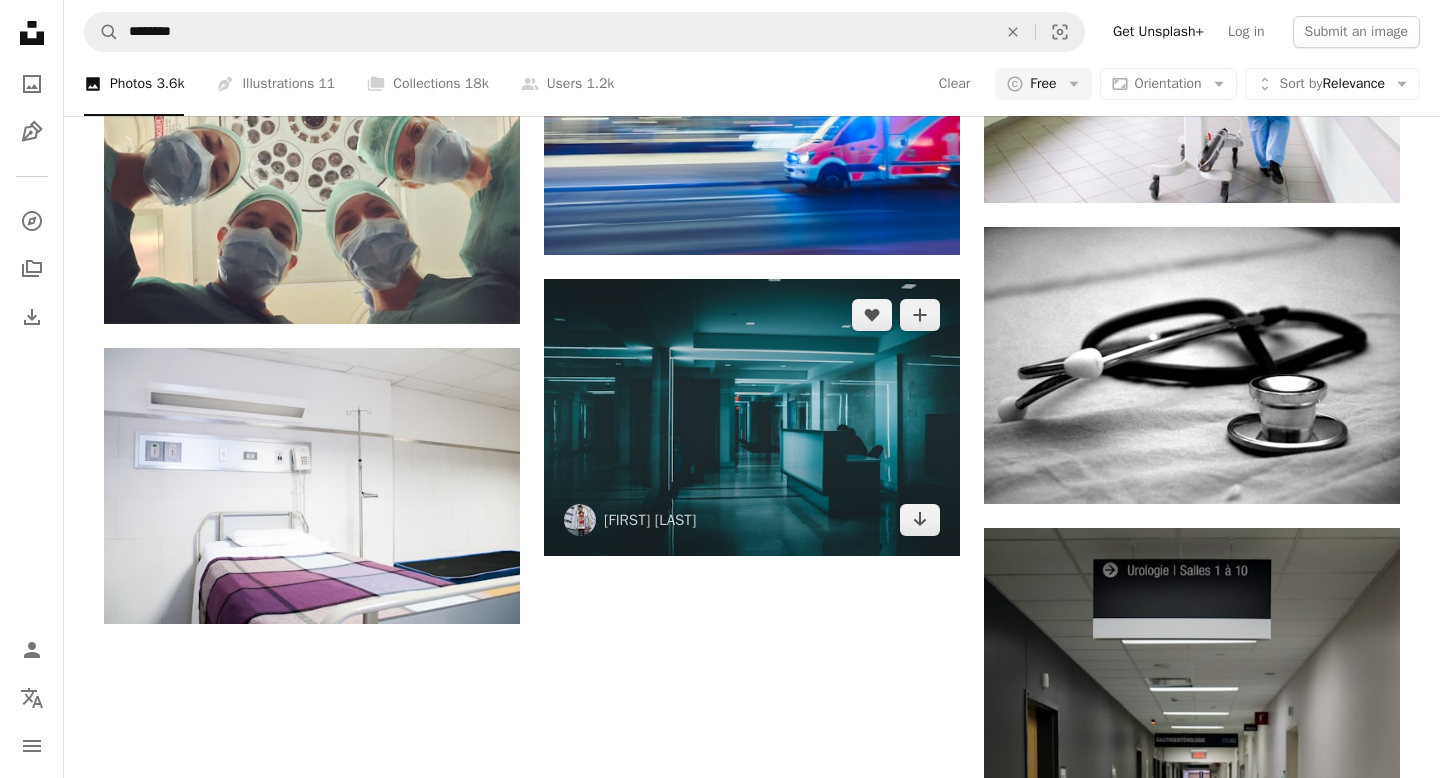 scroll, scrollTop: 2169, scrollLeft: 0, axis: vertical 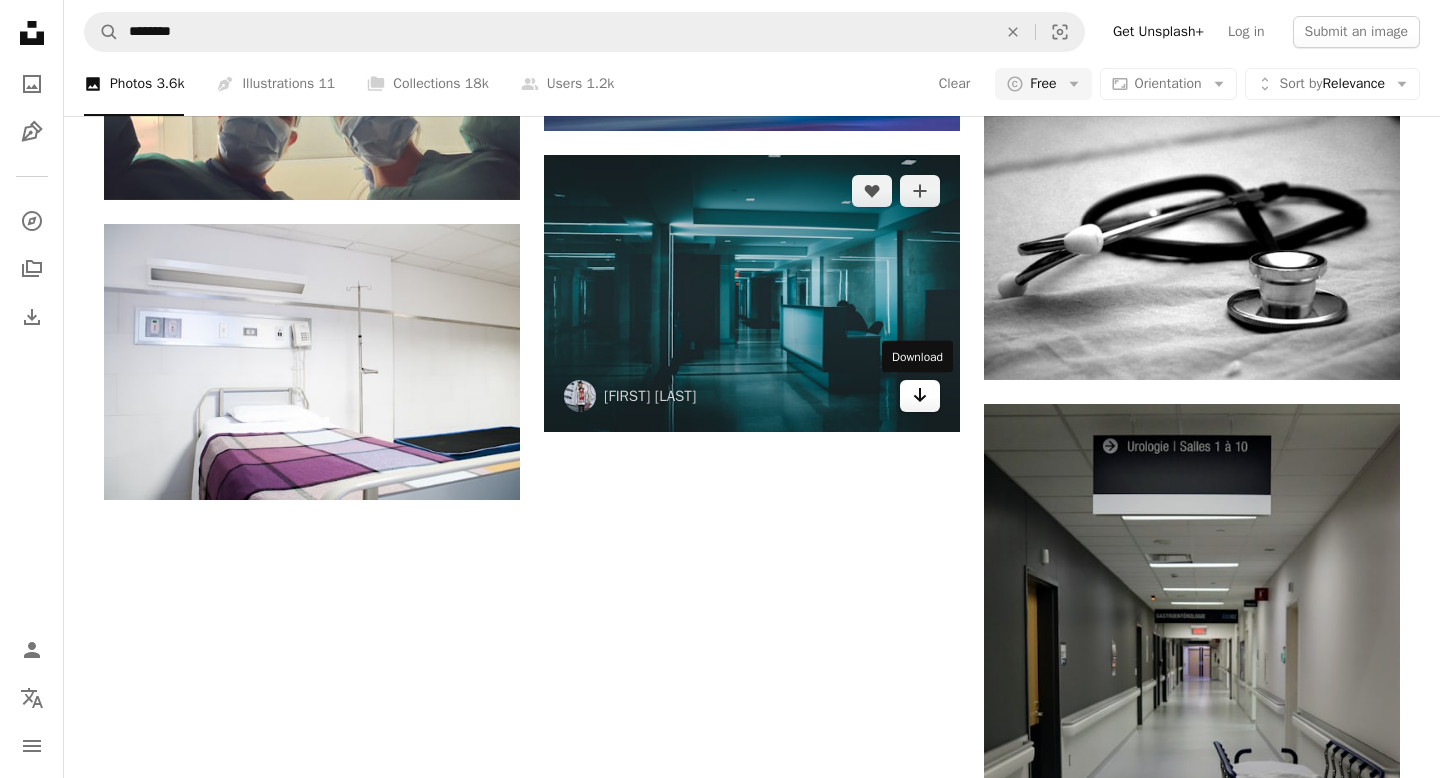 click on "Arrow pointing down" 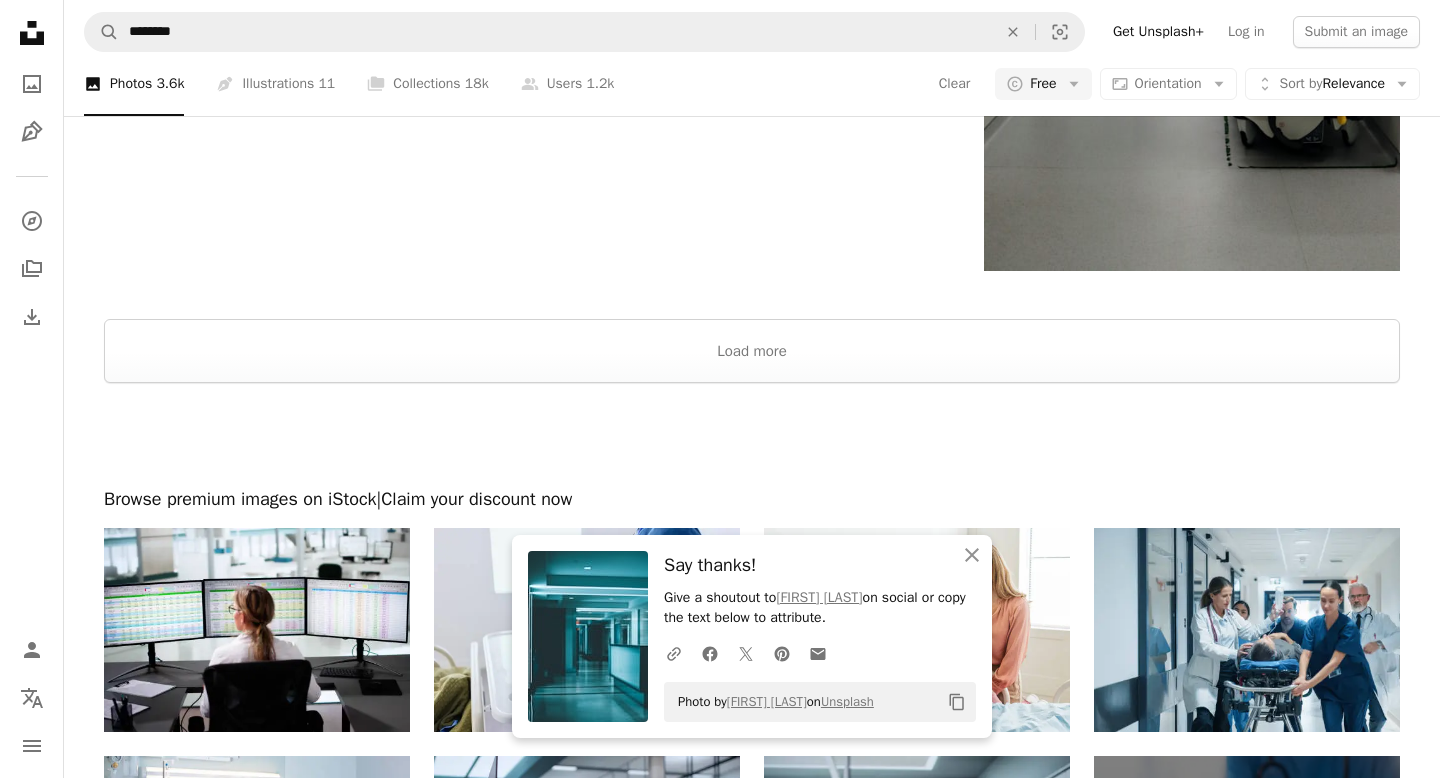 scroll, scrollTop: 2927, scrollLeft: 0, axis: vertical 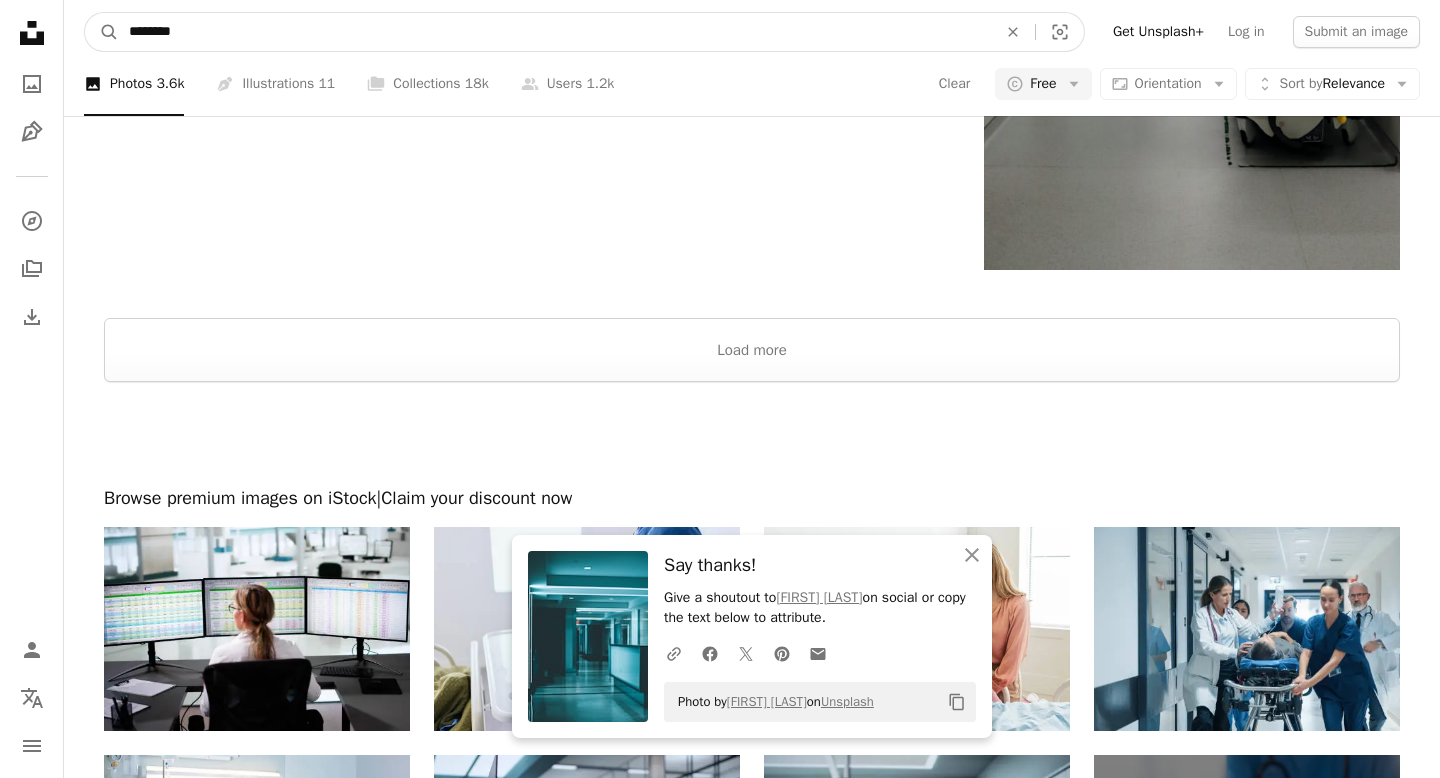 click on "********" at bounding box center (555, 32) 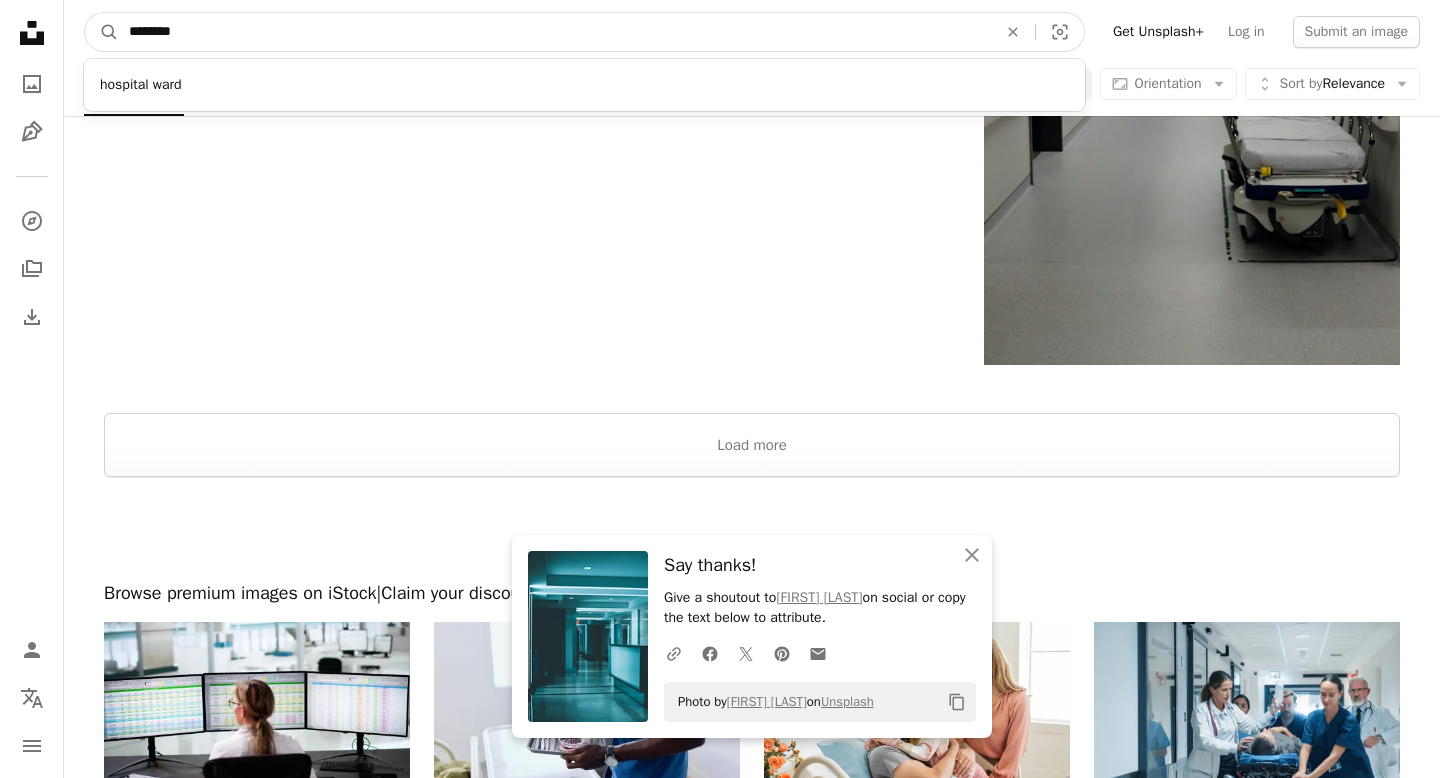 scroll, scrollTop: 2817, scrollLeft: 0, axis: vertical 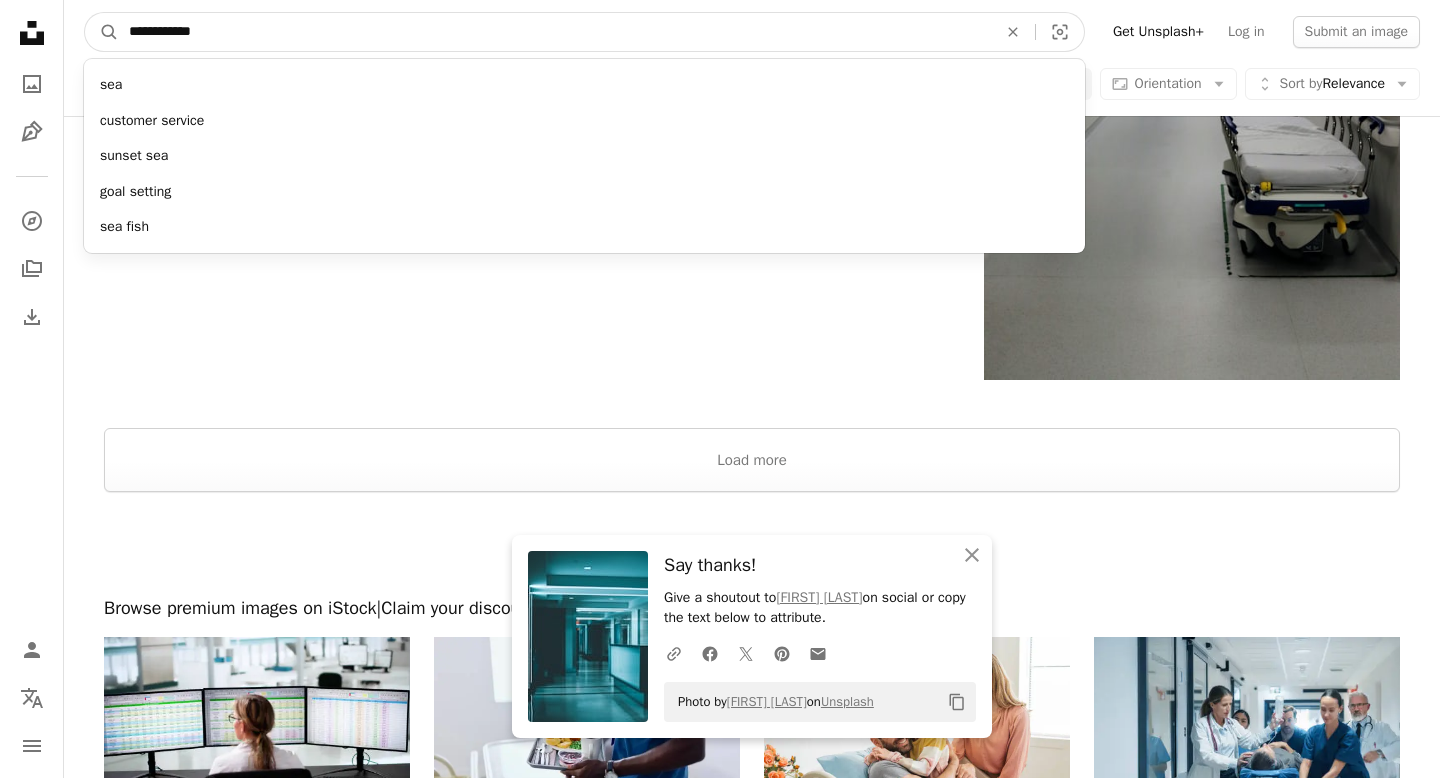 type on "**********" 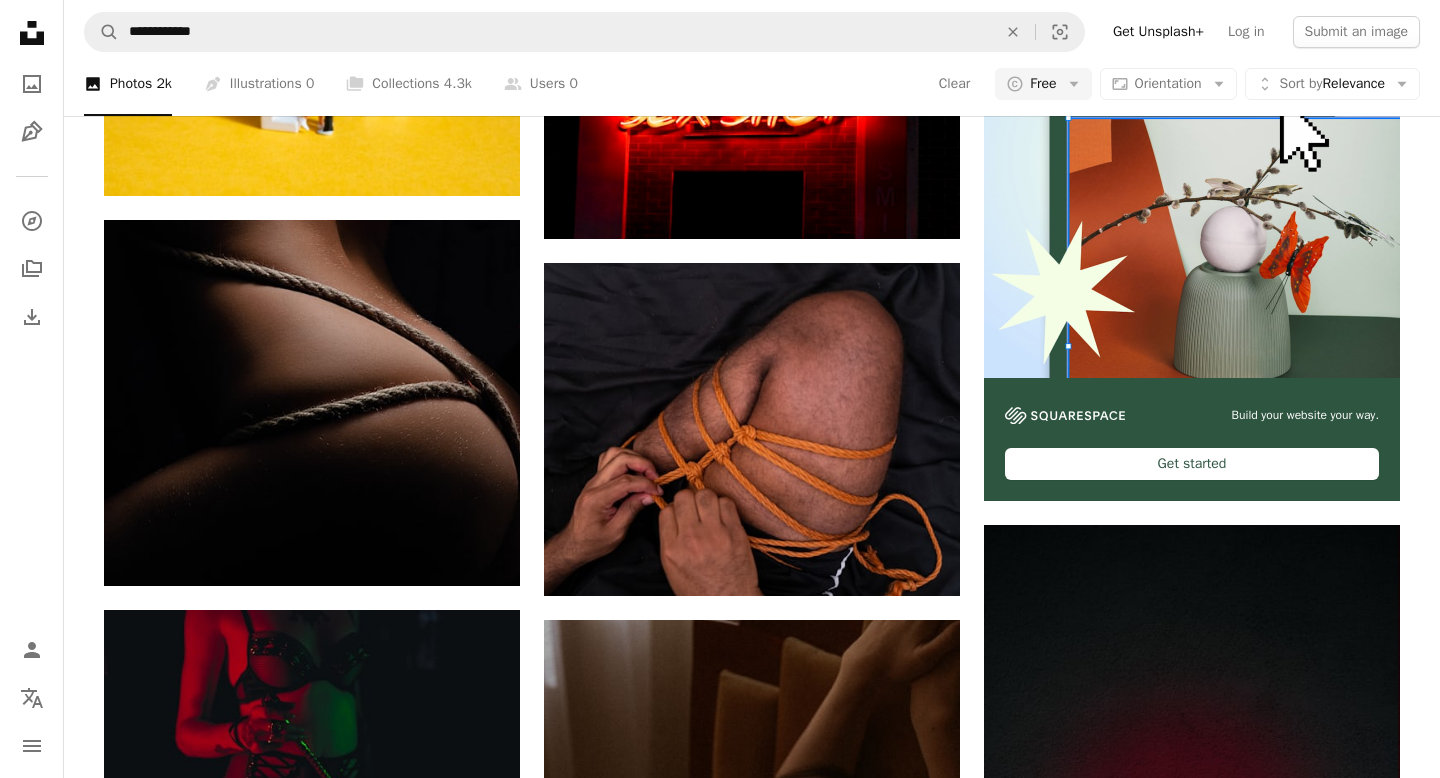 scroll, scrollTop: 538, scrollLeft: 0, axis: vertical 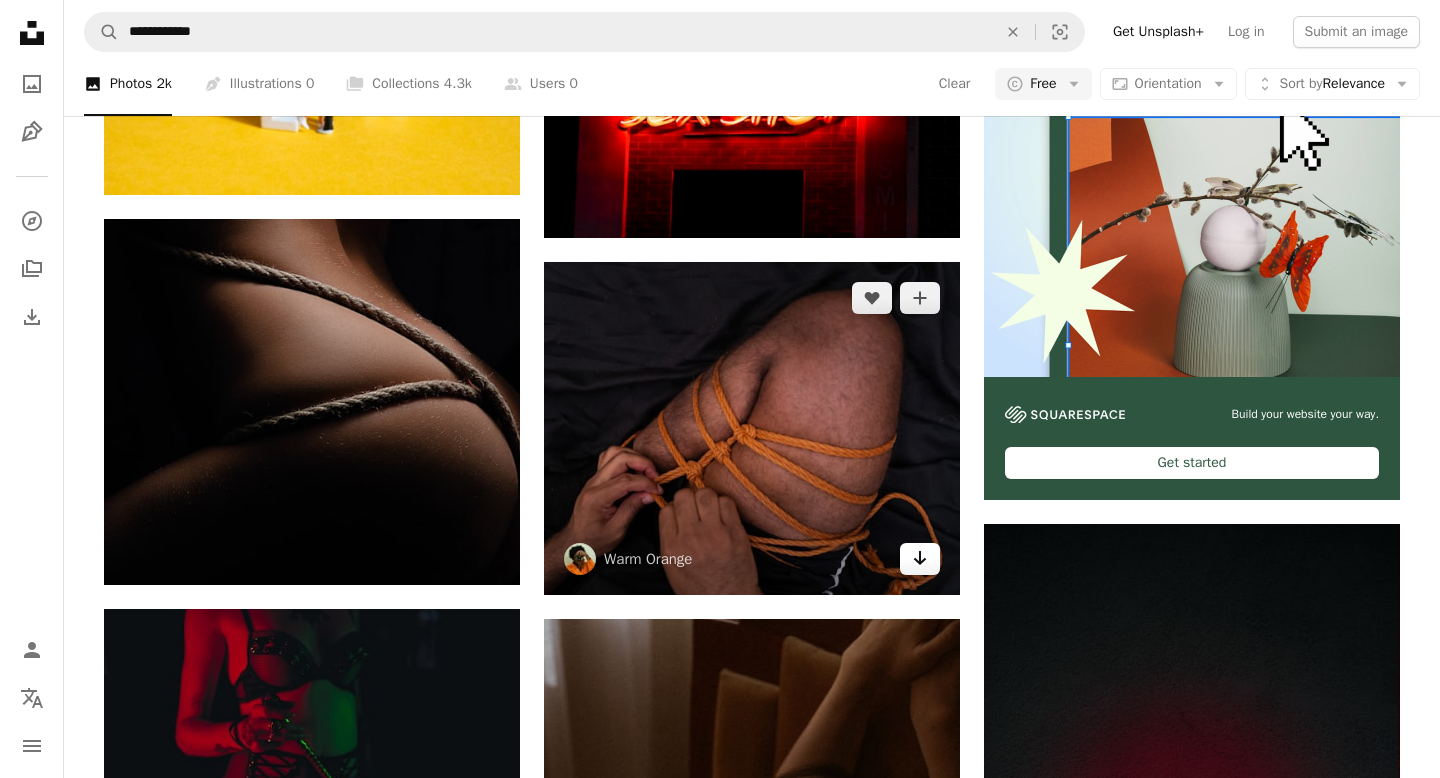 click on "Arrow pointing down" at bounding box center (920, 559) 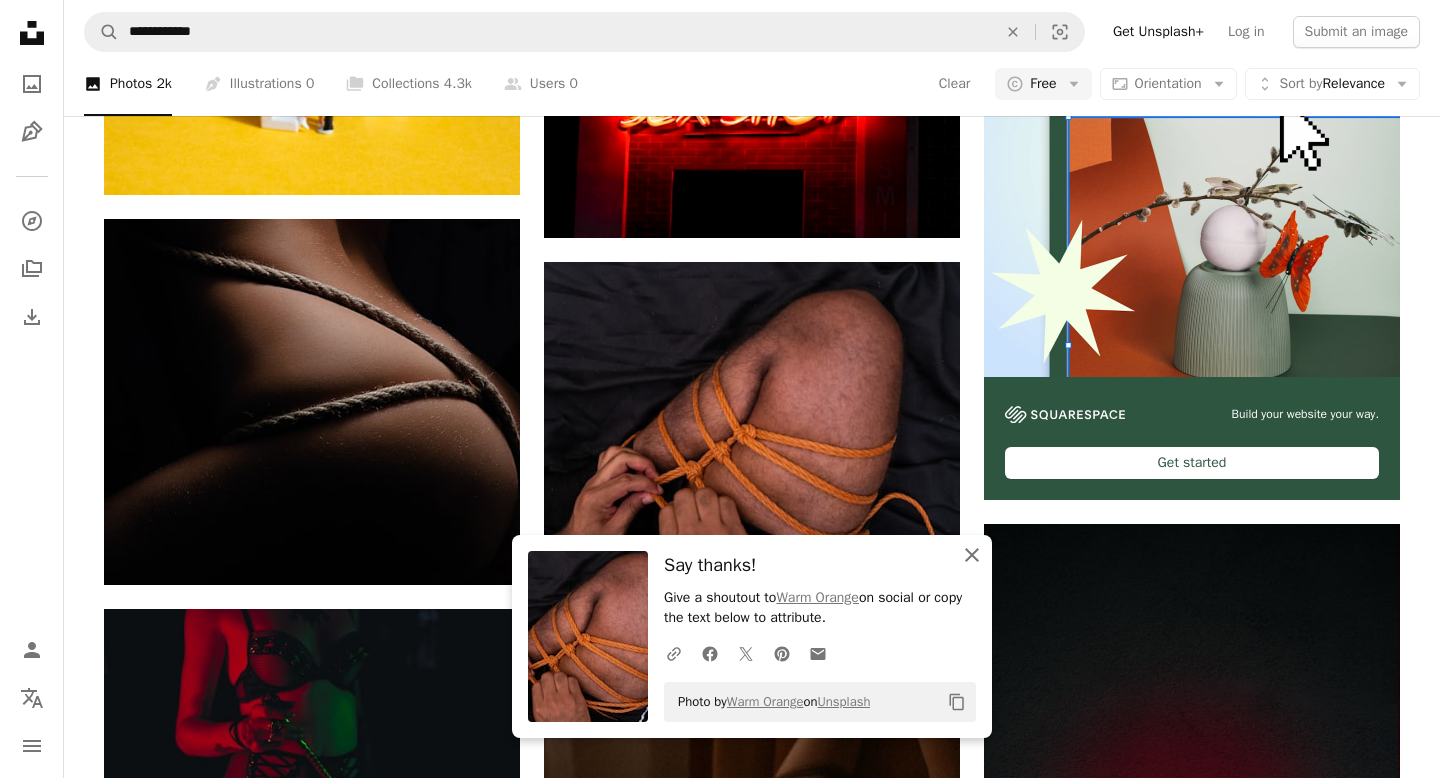 click 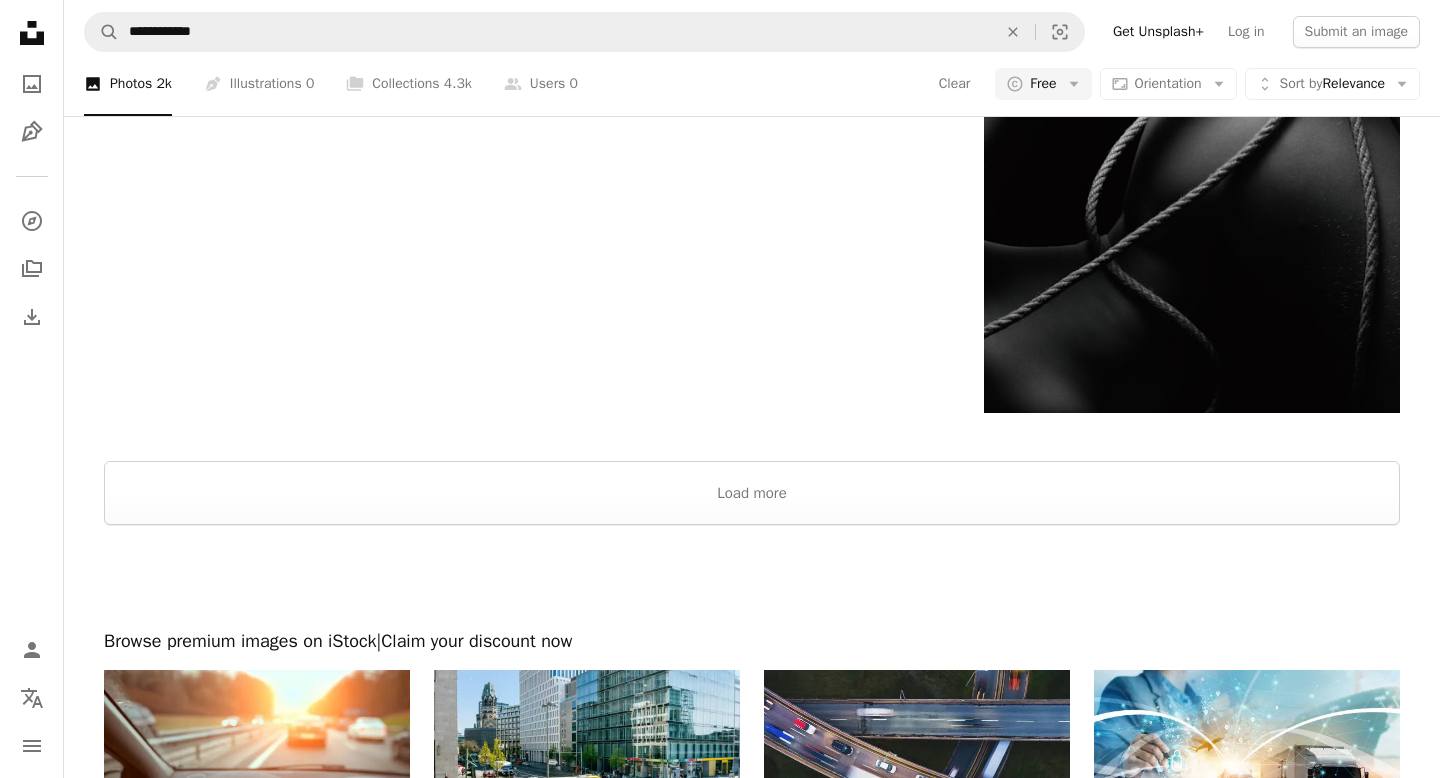 scroll, scrollTop: 3408, scrollLeft: 0, axis: vertical 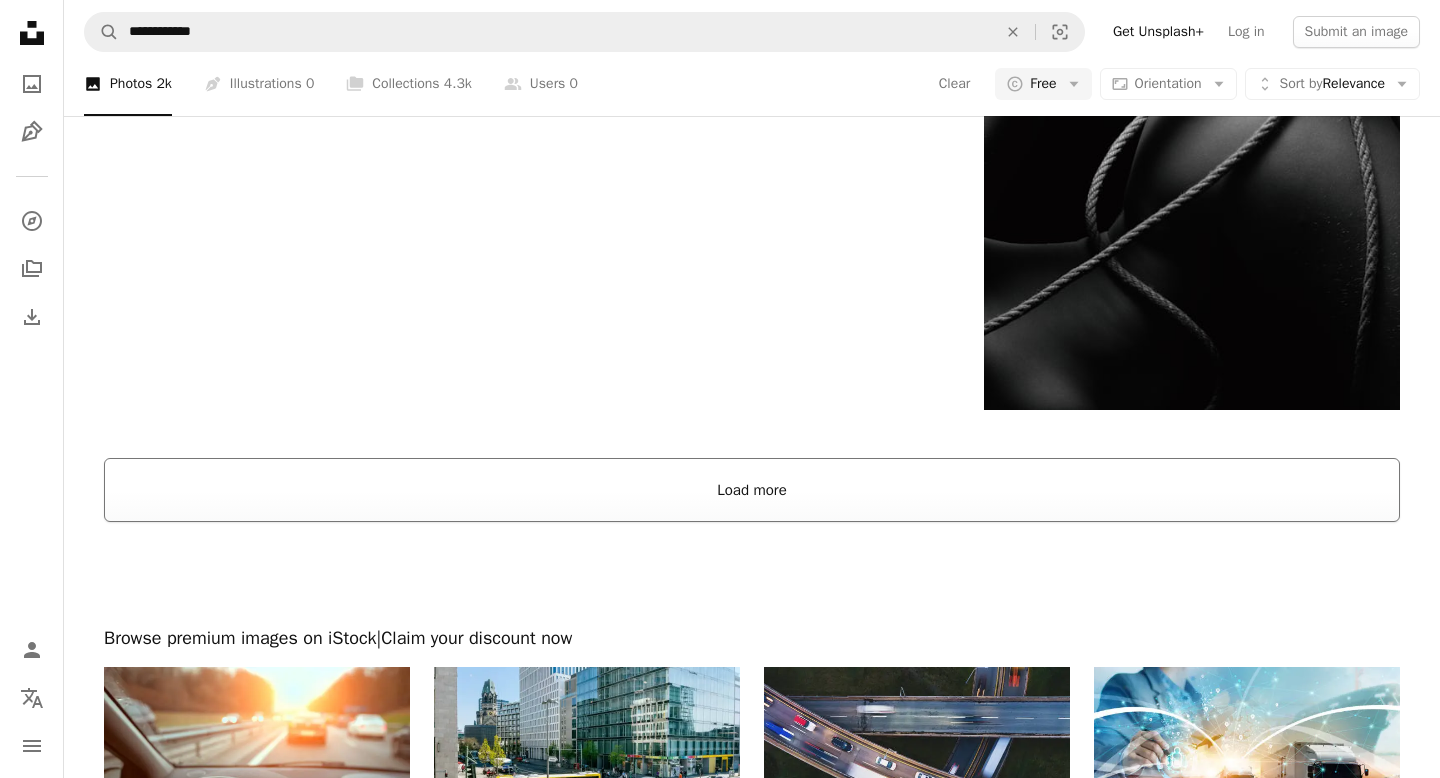 click on "Load more" at bounding box center [752, 490] 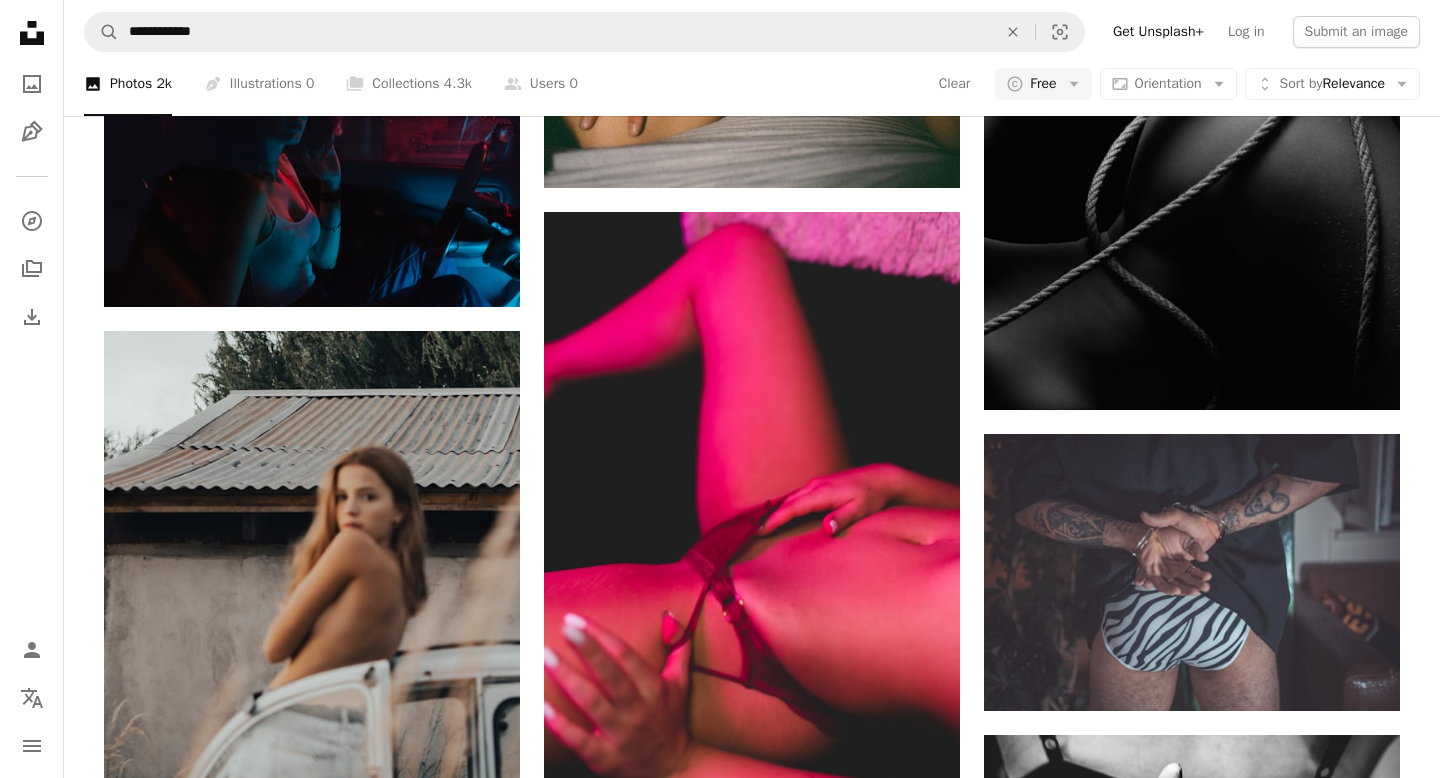 click on "**********" at bounding box center [752, 32] 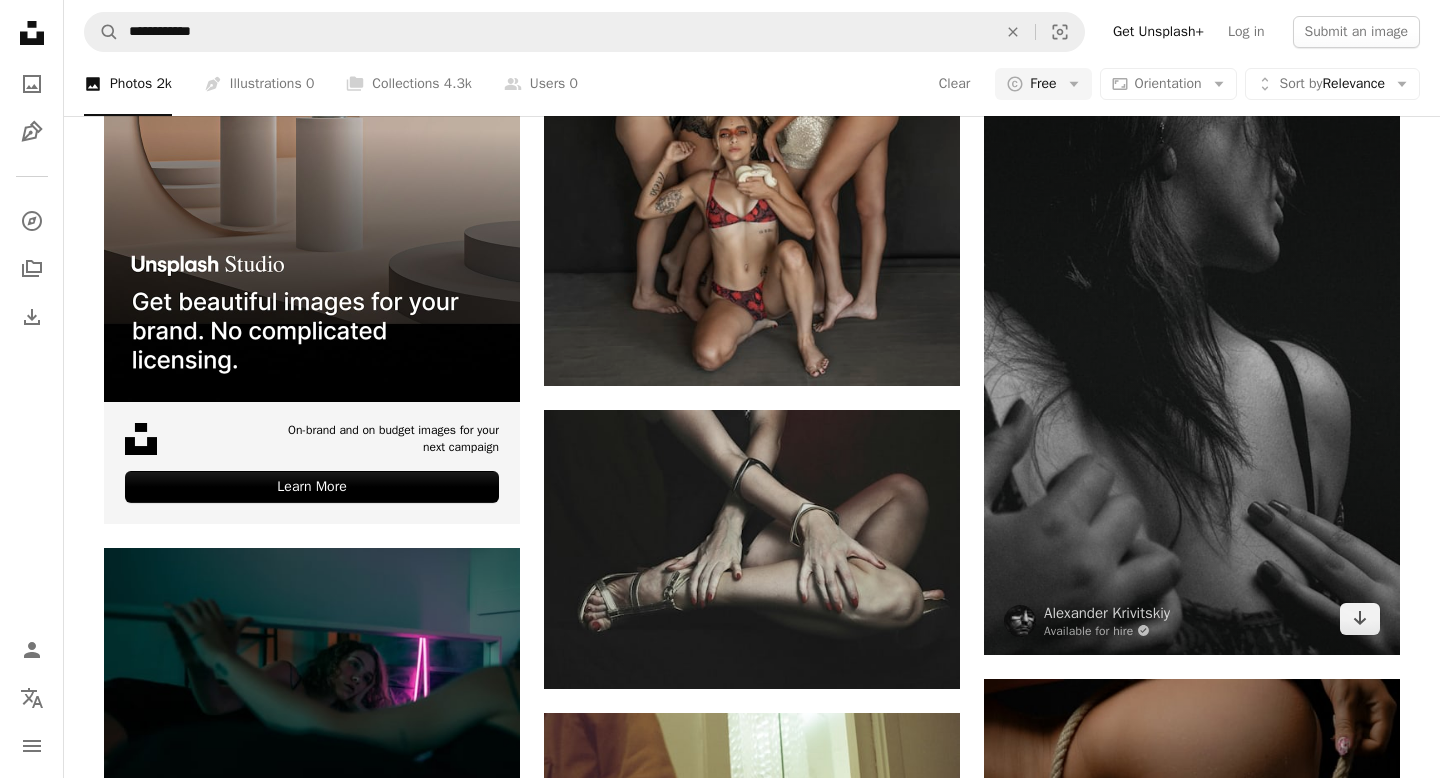 scroll, scrollTop: 4407, scrollLeft: 0, axis: vertical 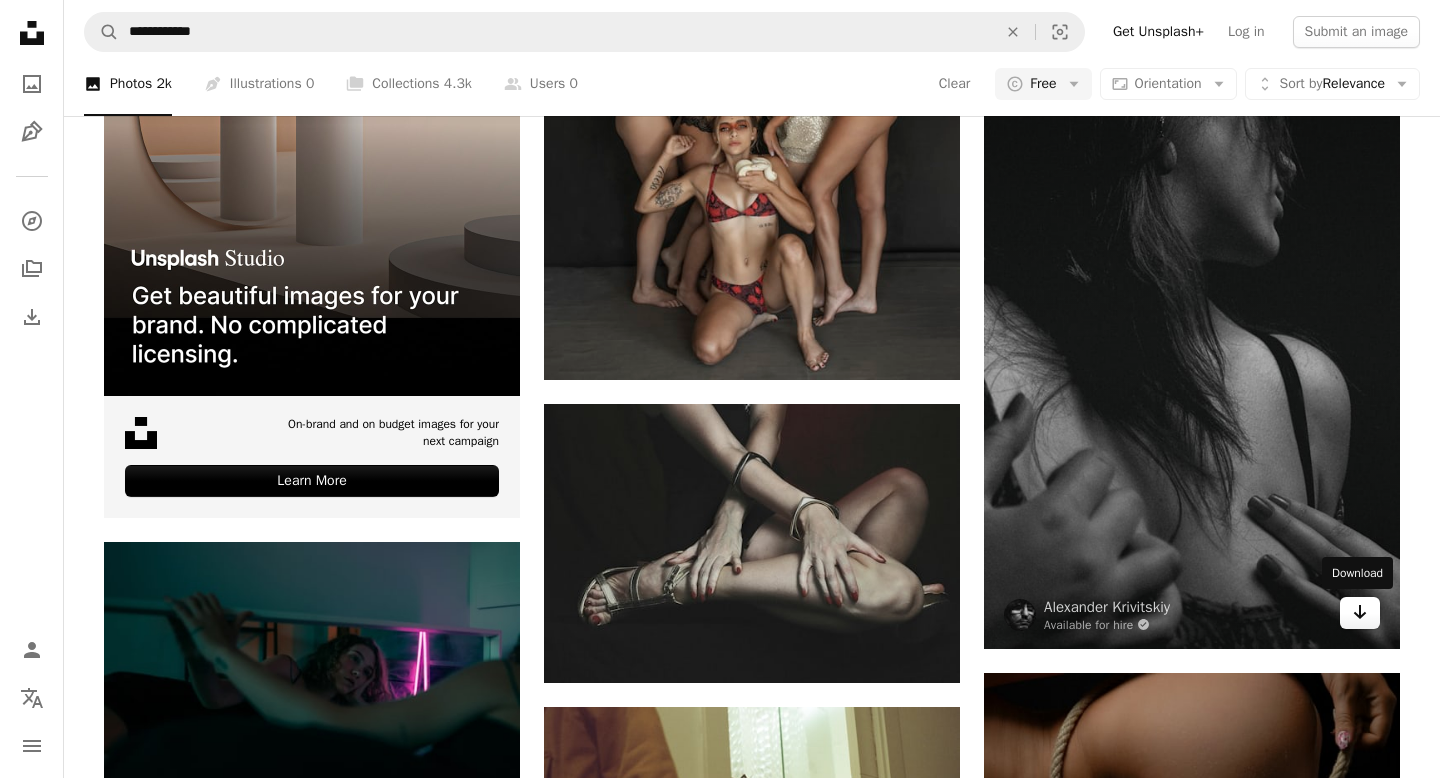 click on "Arrow pointing down" at bounding box center (1360, 613) 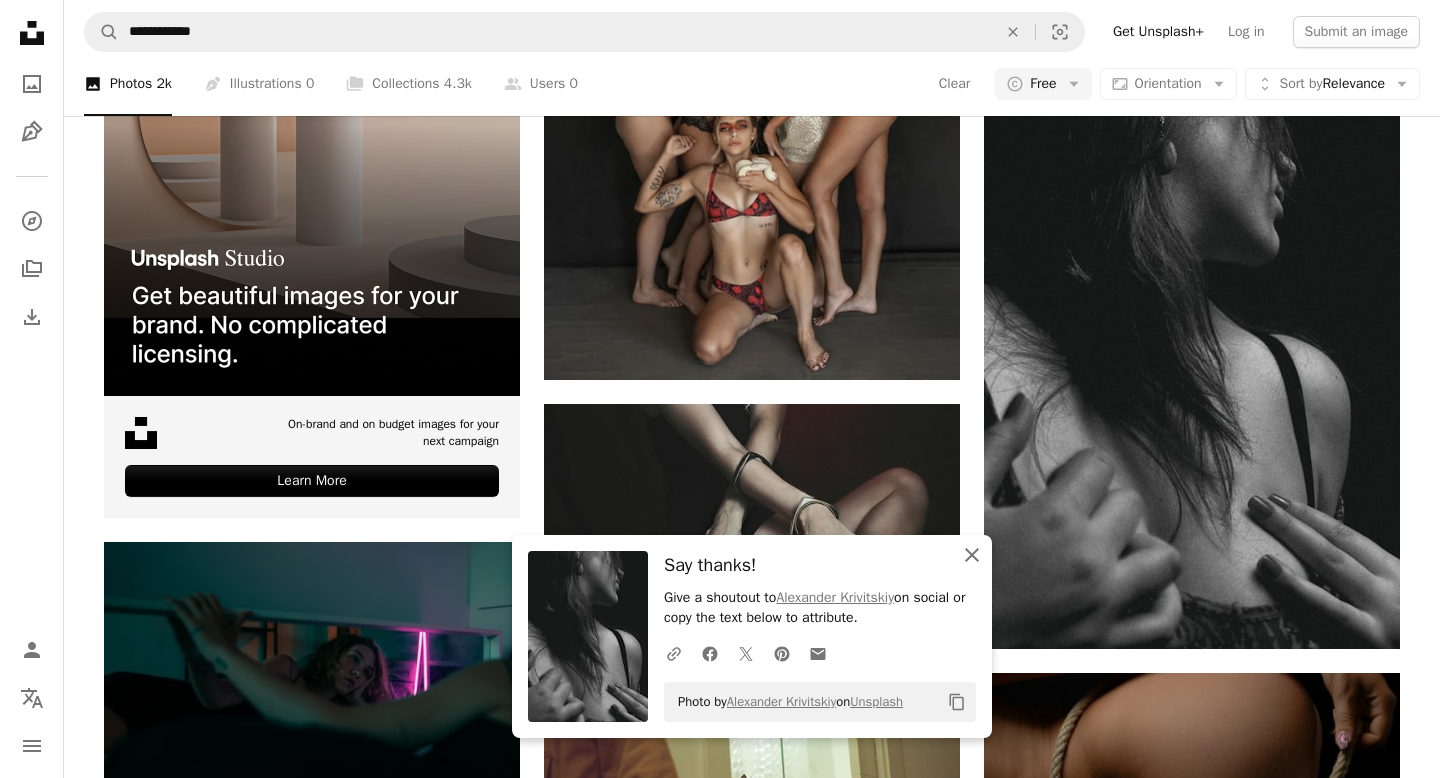 click on "An X shape" 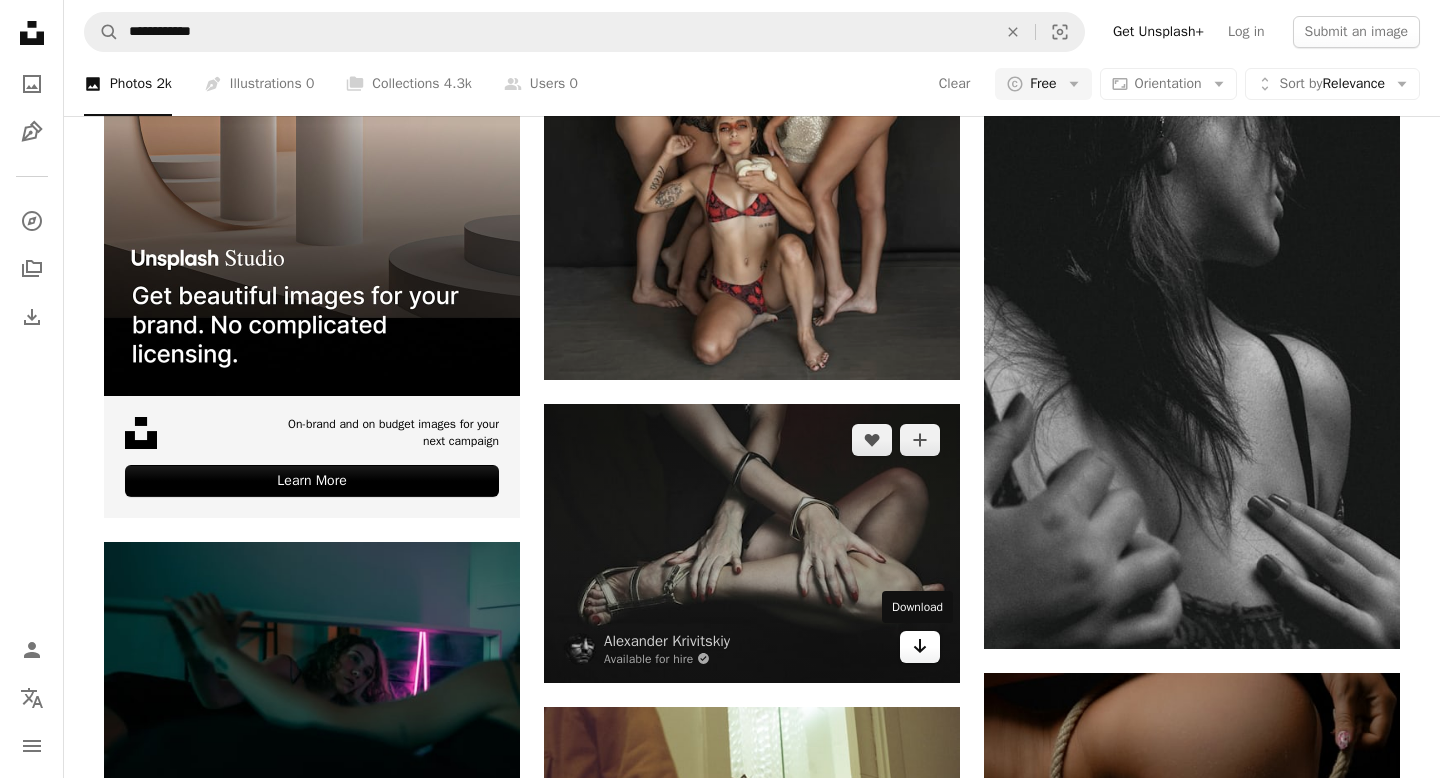 click on "Arrow pointing down" at bounding box center (920, 647) 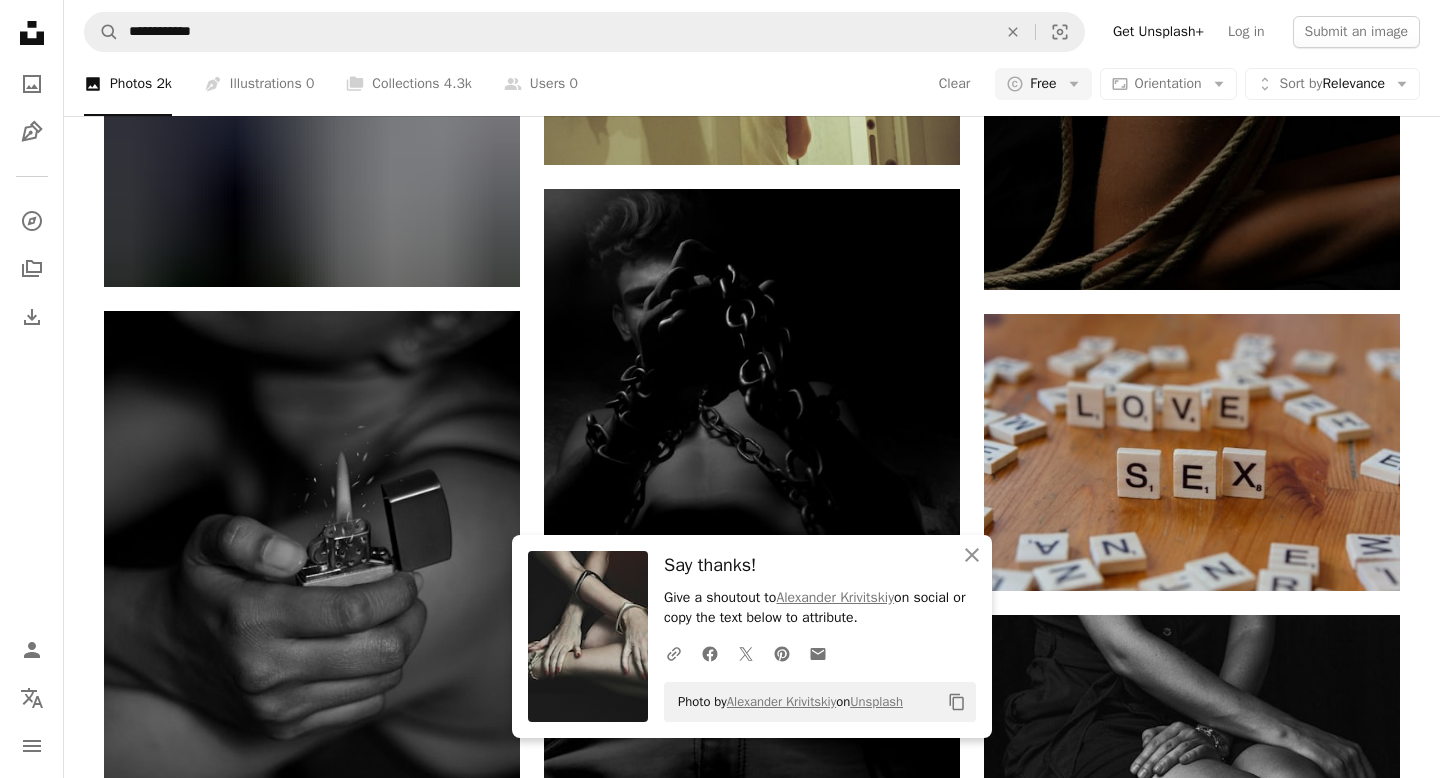 scroll, scrollTop: 5231, scrollLeft: 0, axis: vertical 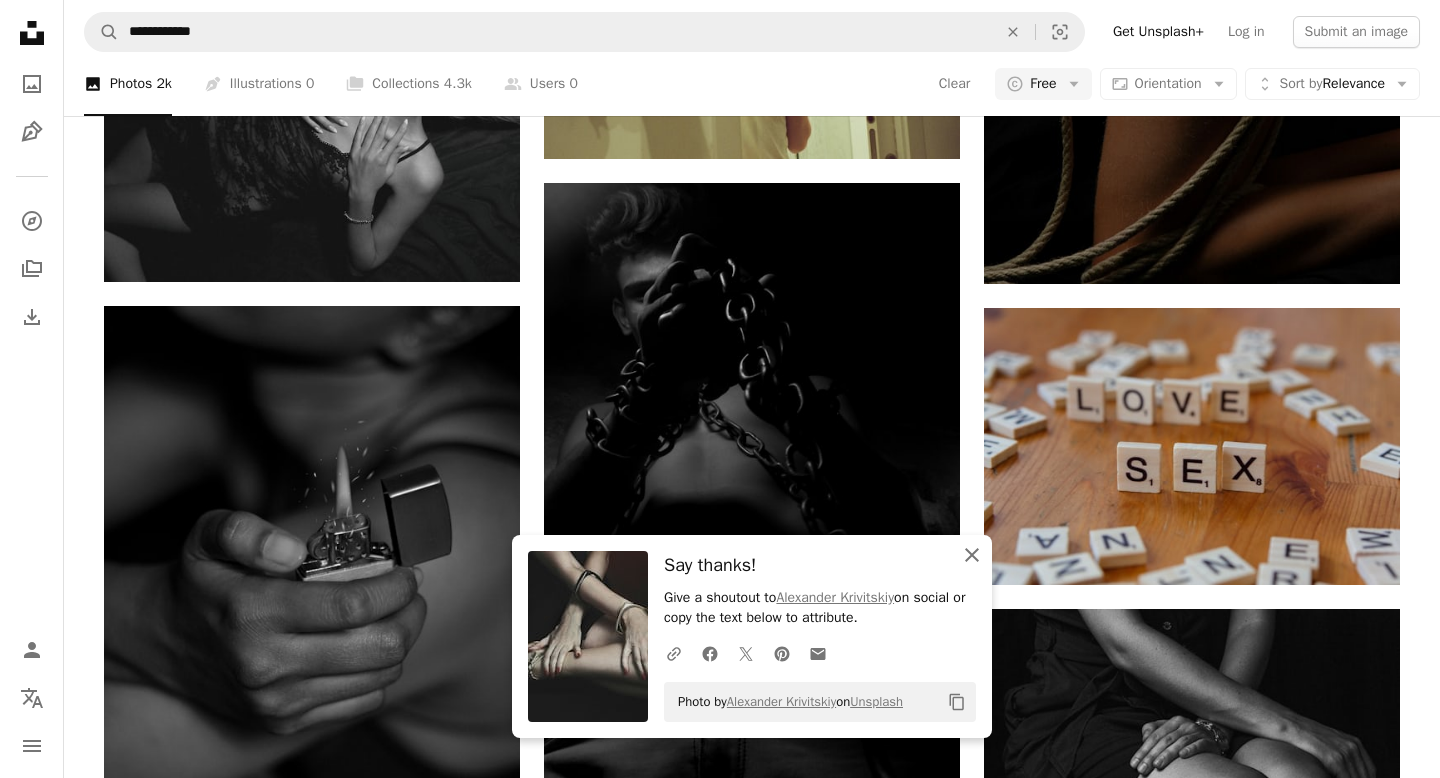 click on "An X shape" 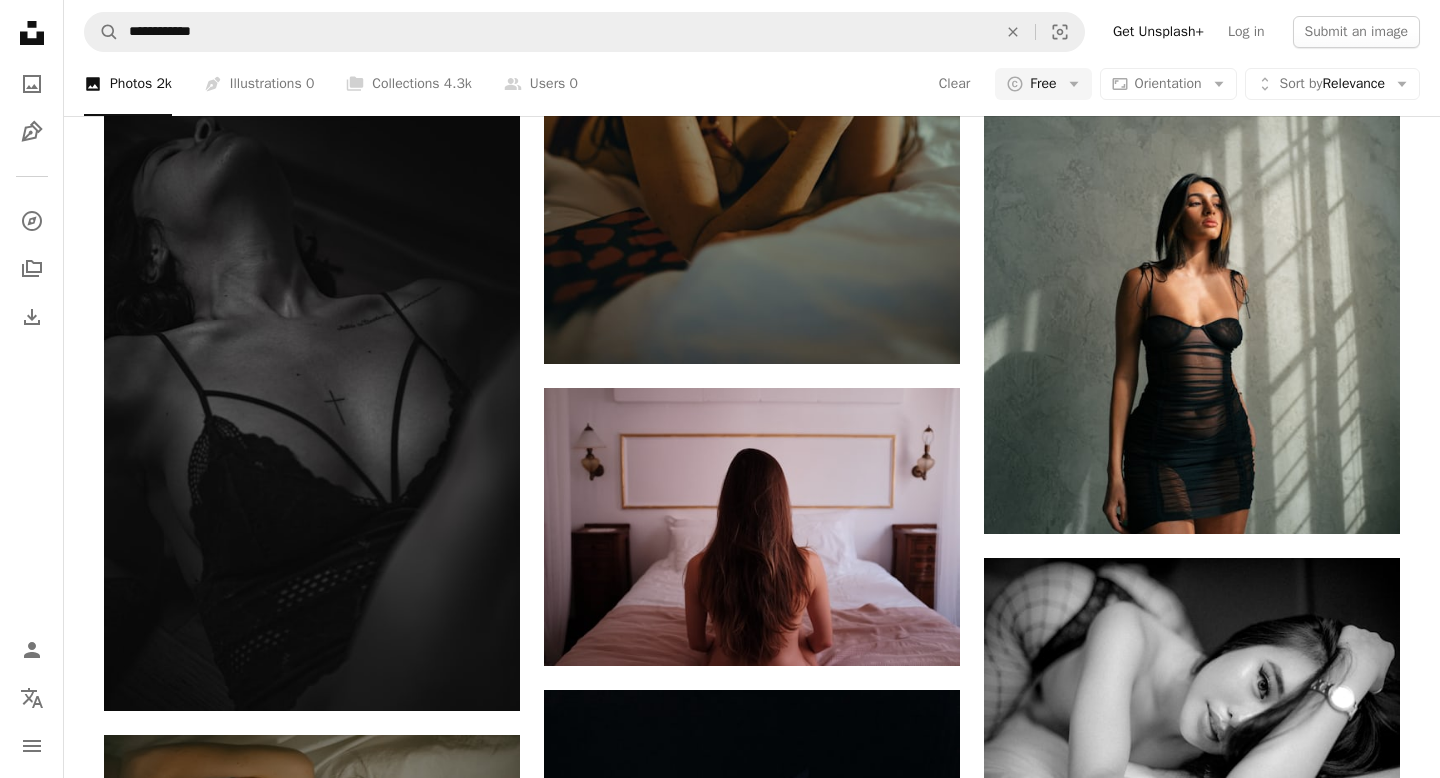 scroll, scrollTop: 13304, scrollLeft: 0, axis: vertical 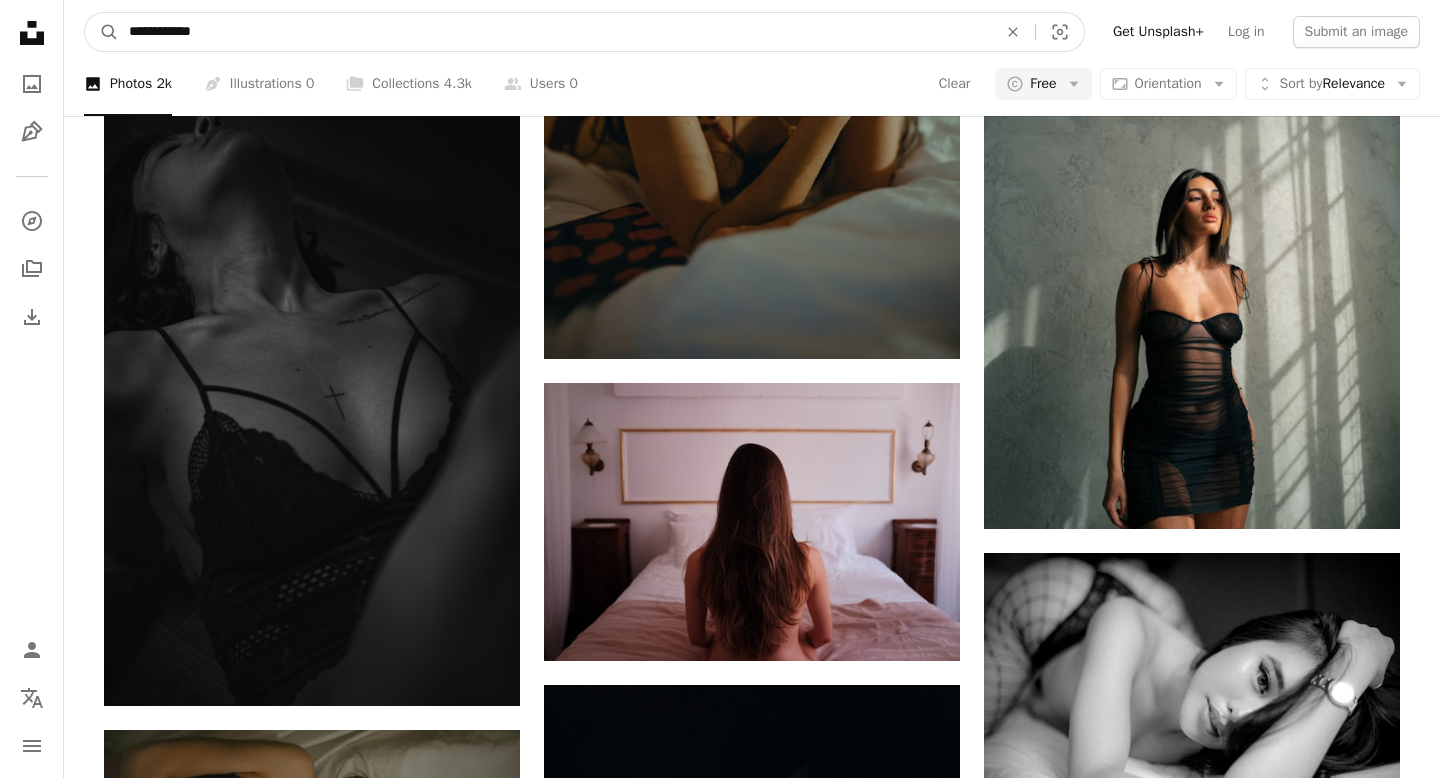 click on "**********" at bounding box center [555, 32] 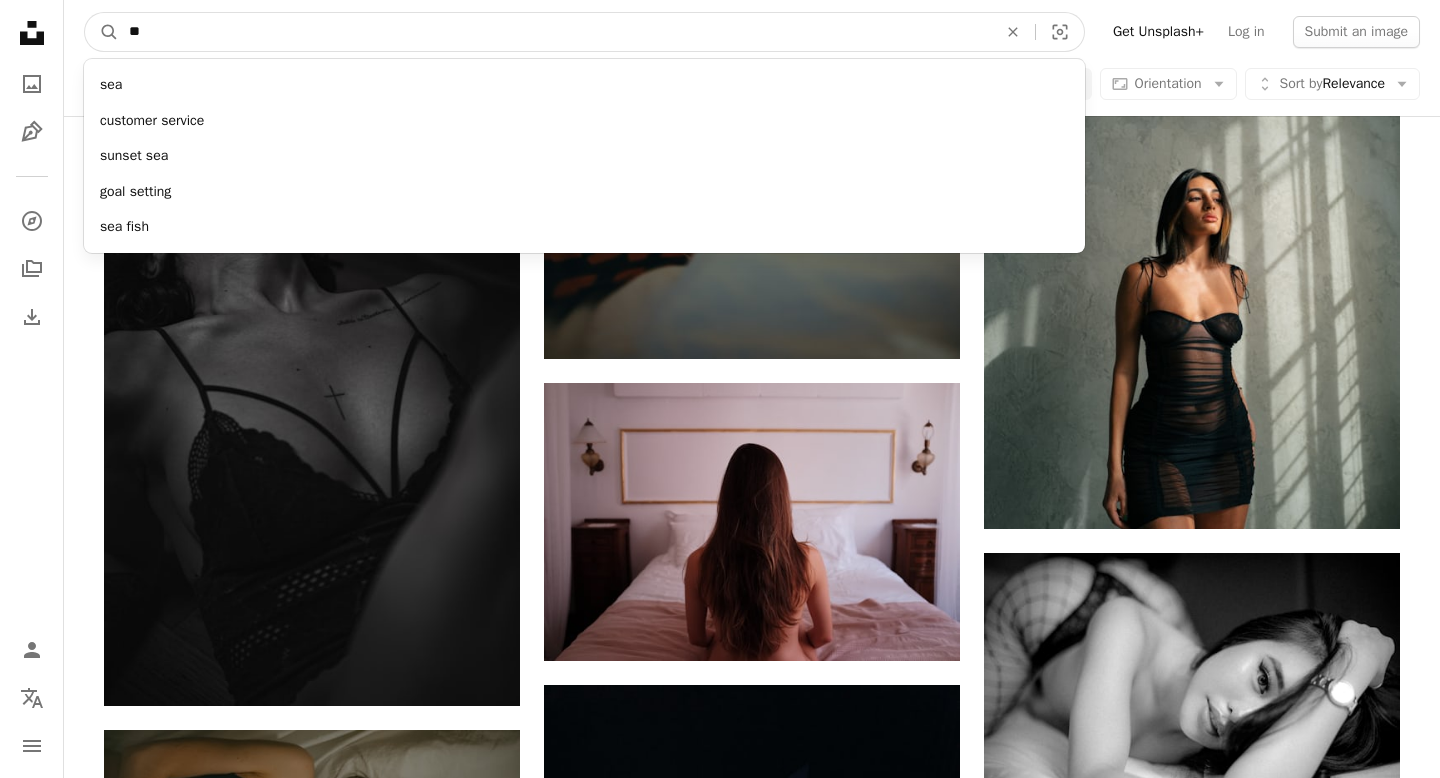 type on "*" 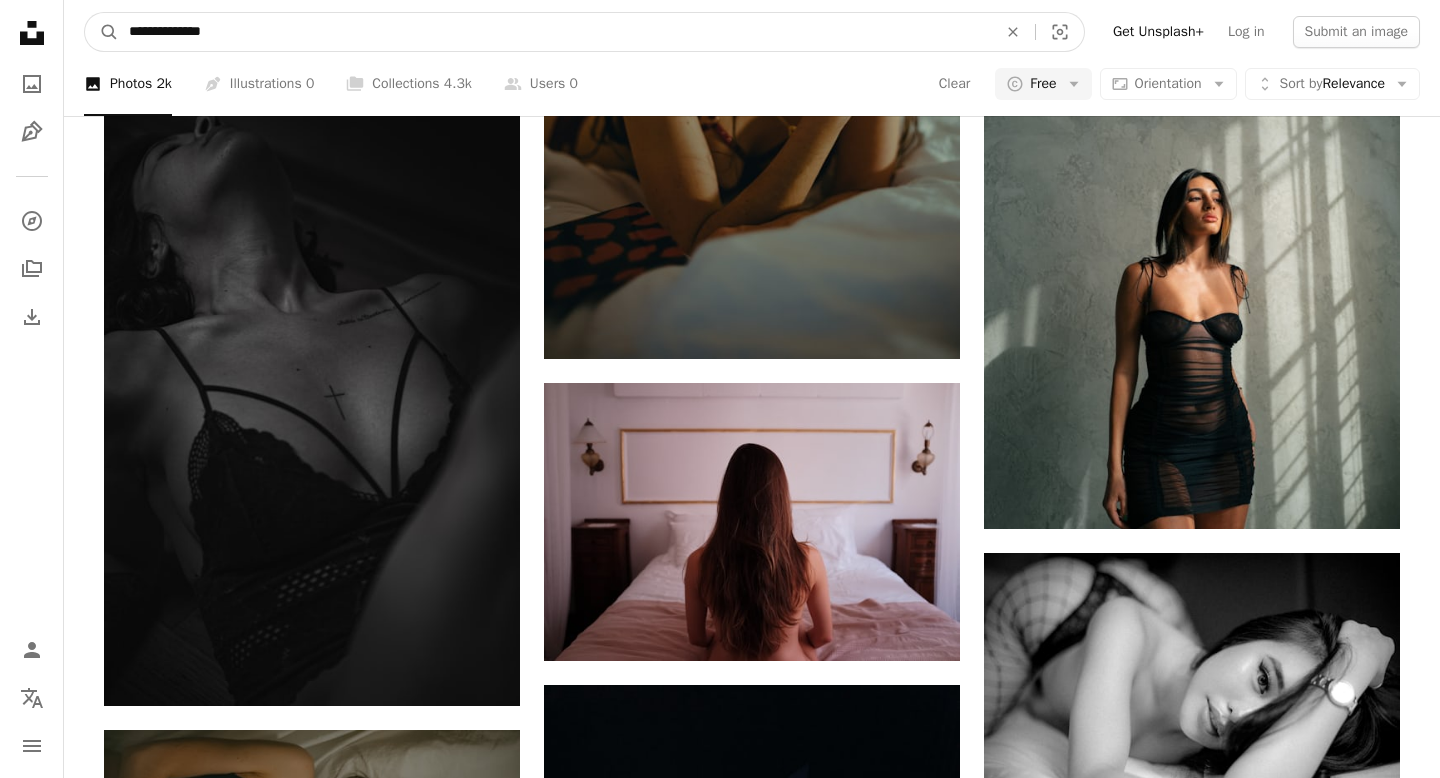 type on "**********" 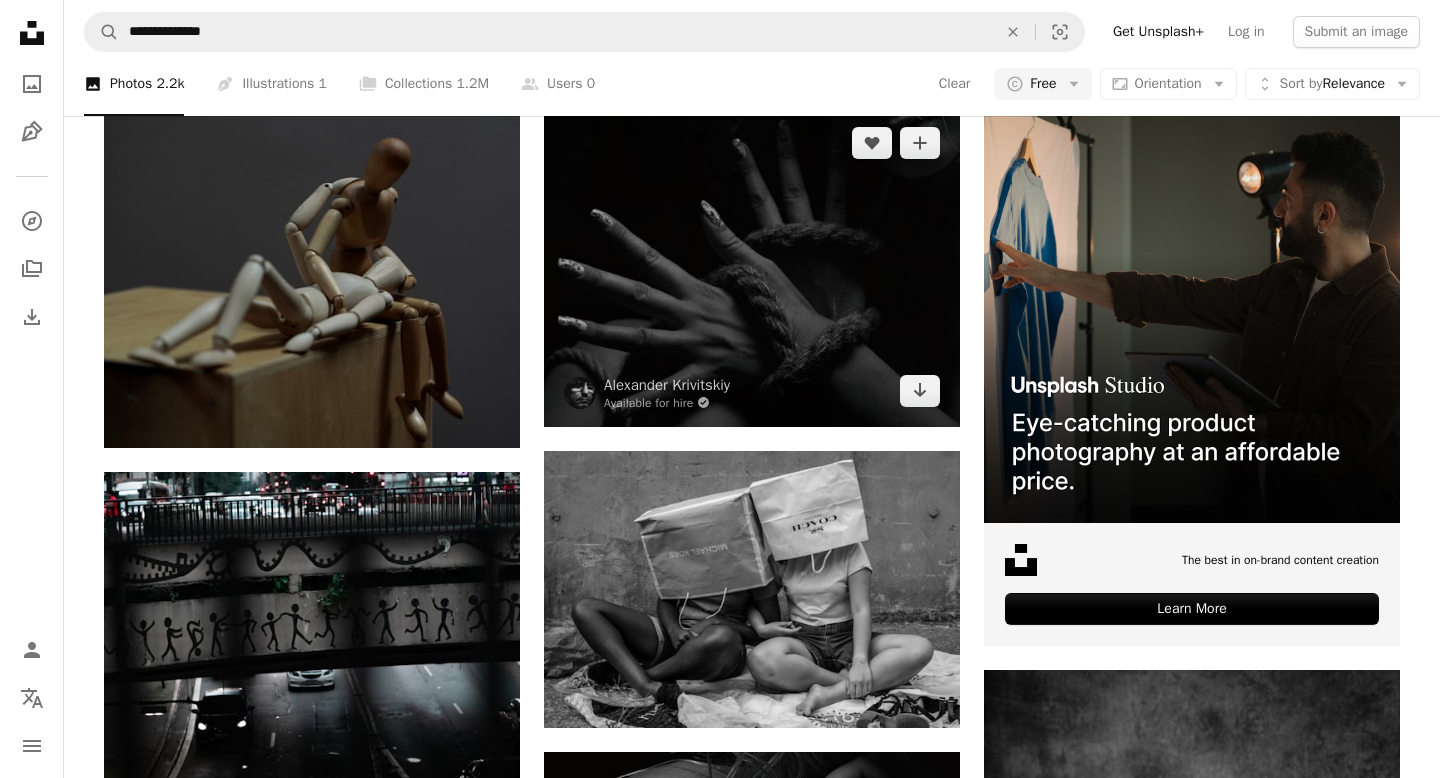 scroll, scrollTop: 366, scrollLeft: 0, axis: vertical 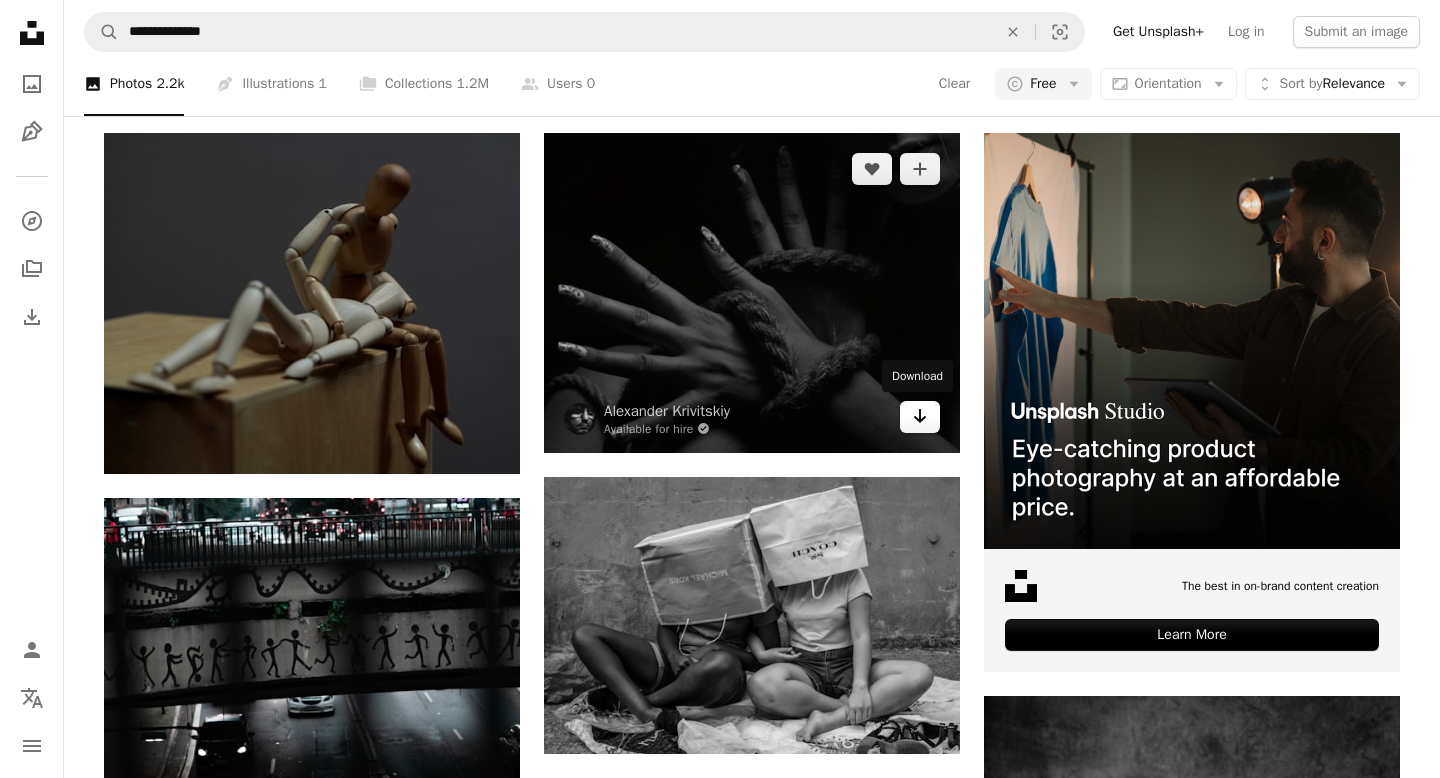 click on "Arrow pointing down" 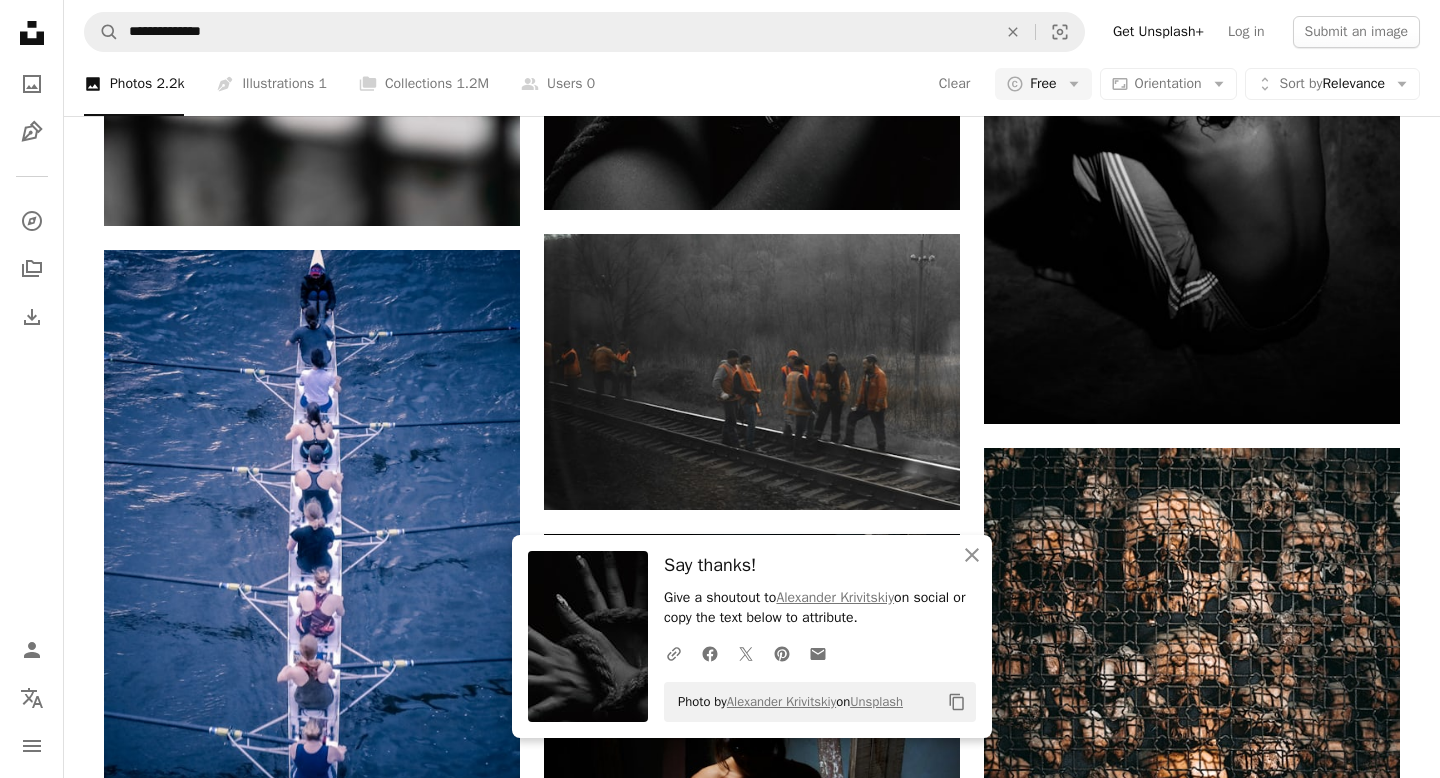 scroll, scrollTop: 1263, scrollLeft: 0, axis: vertical 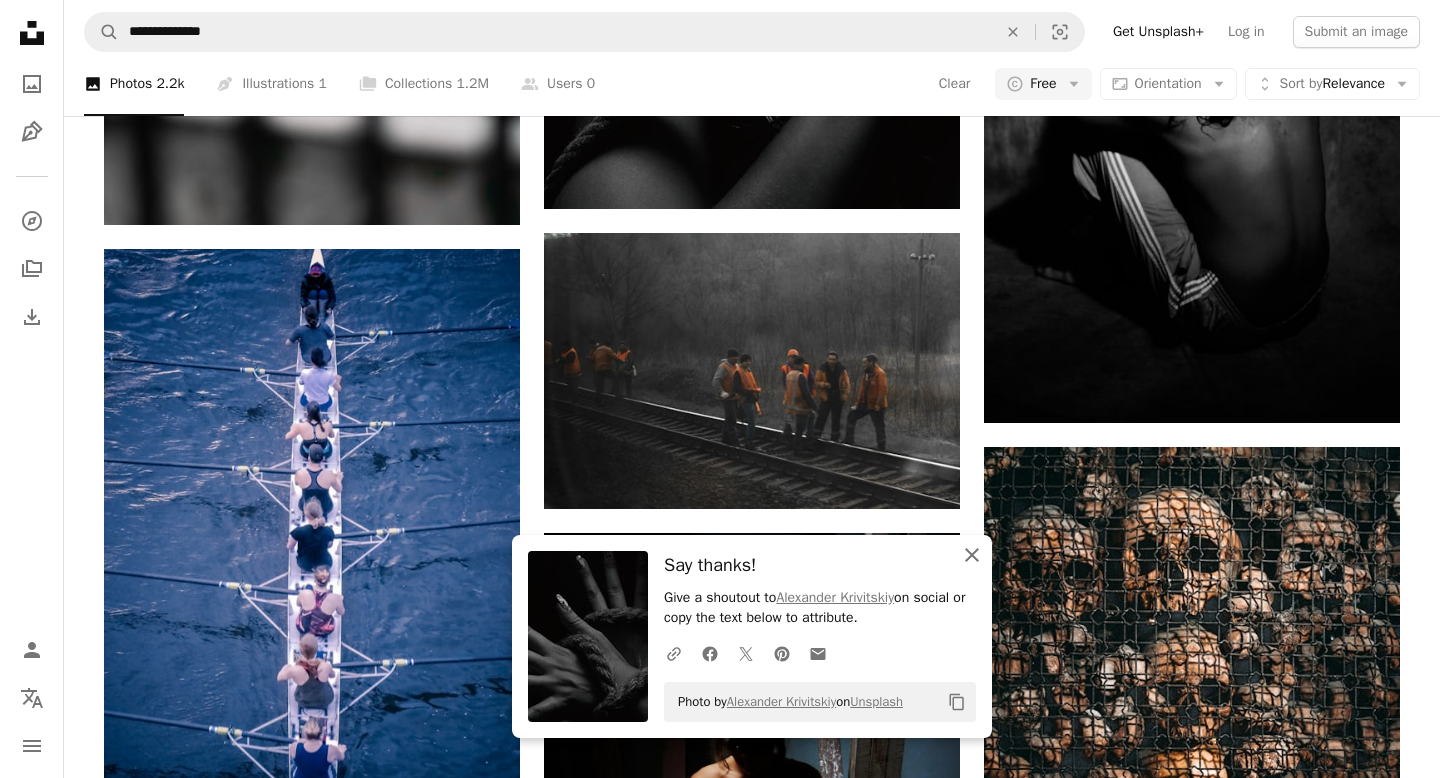 click on "An X shape" 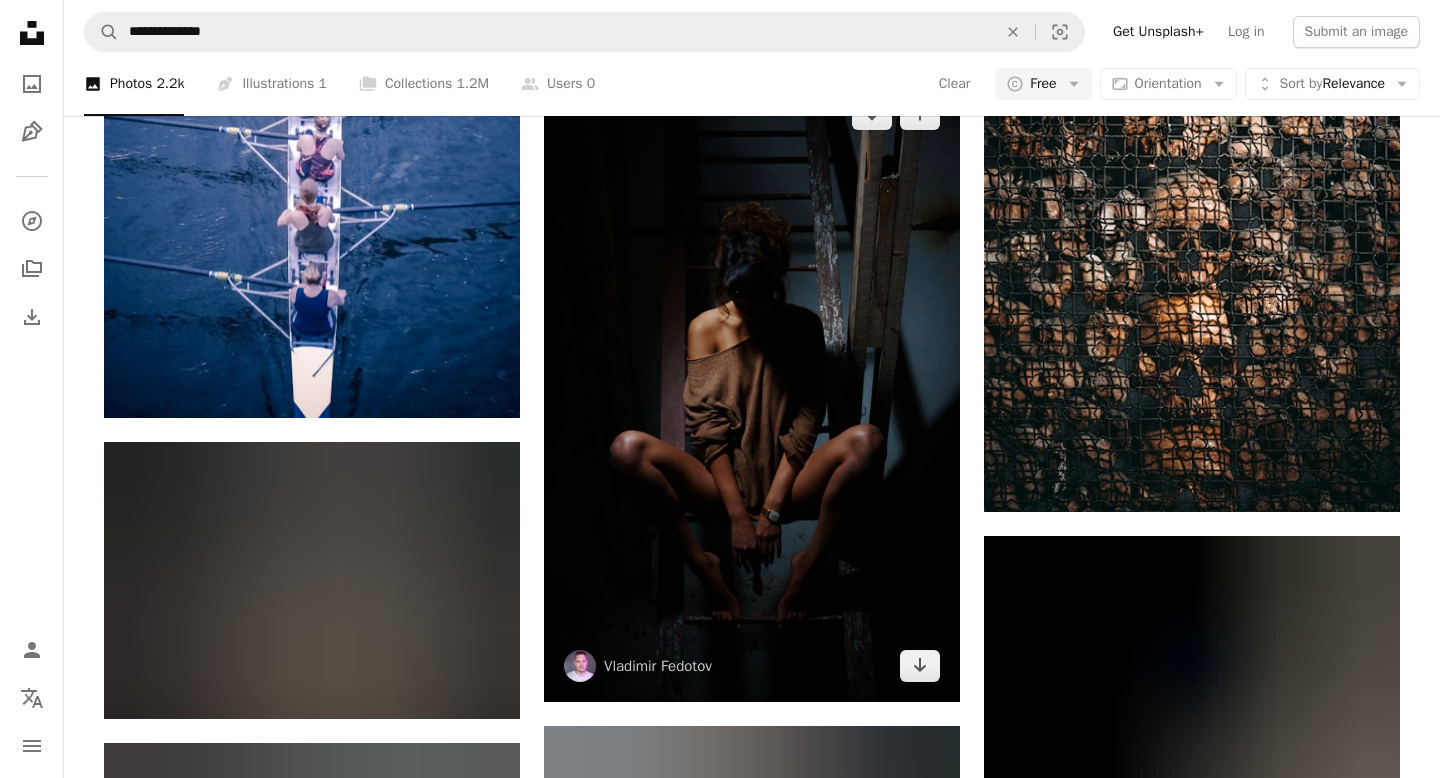 scroll, scrollTop: 1725, scrollLeft: 0, axis: vertical 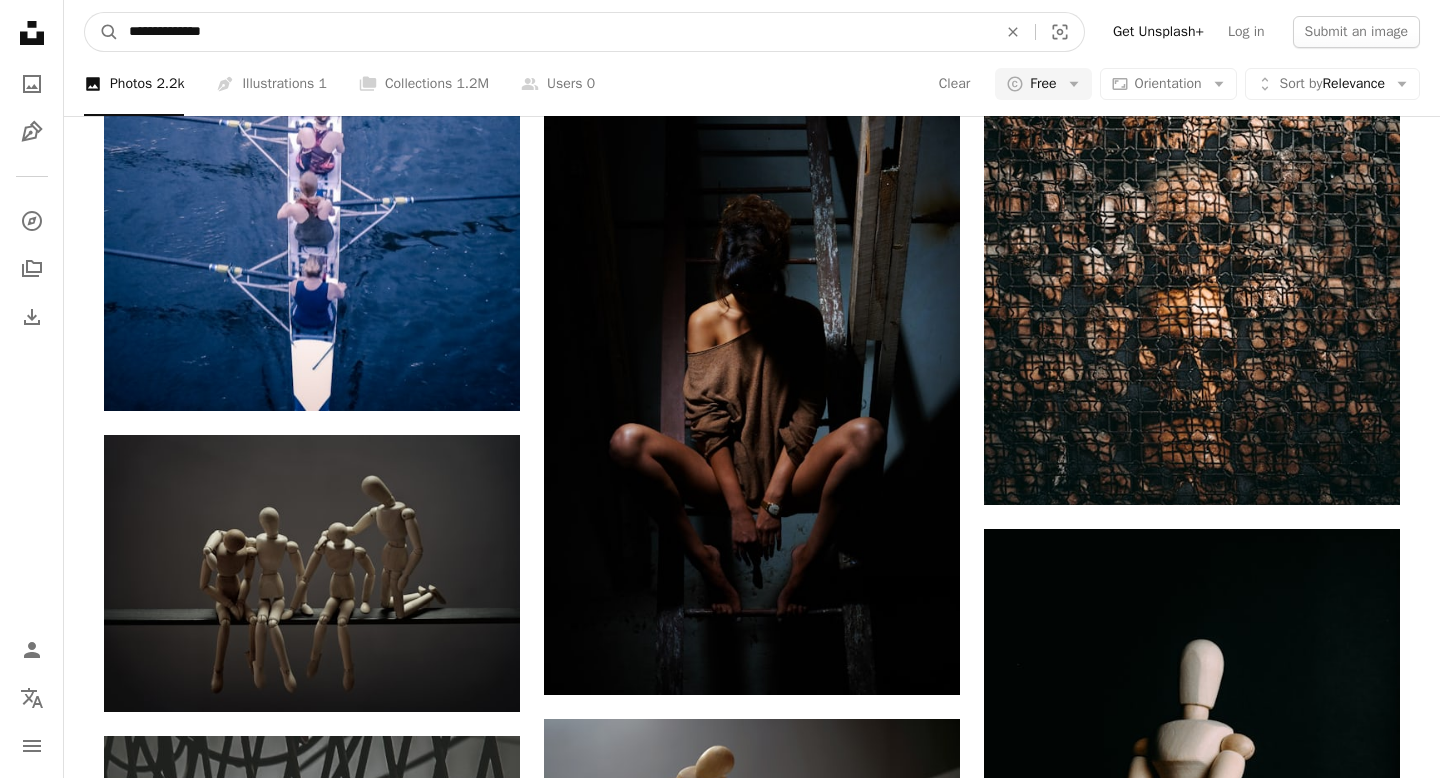 click on "**********" at bounding box center [555, 32] 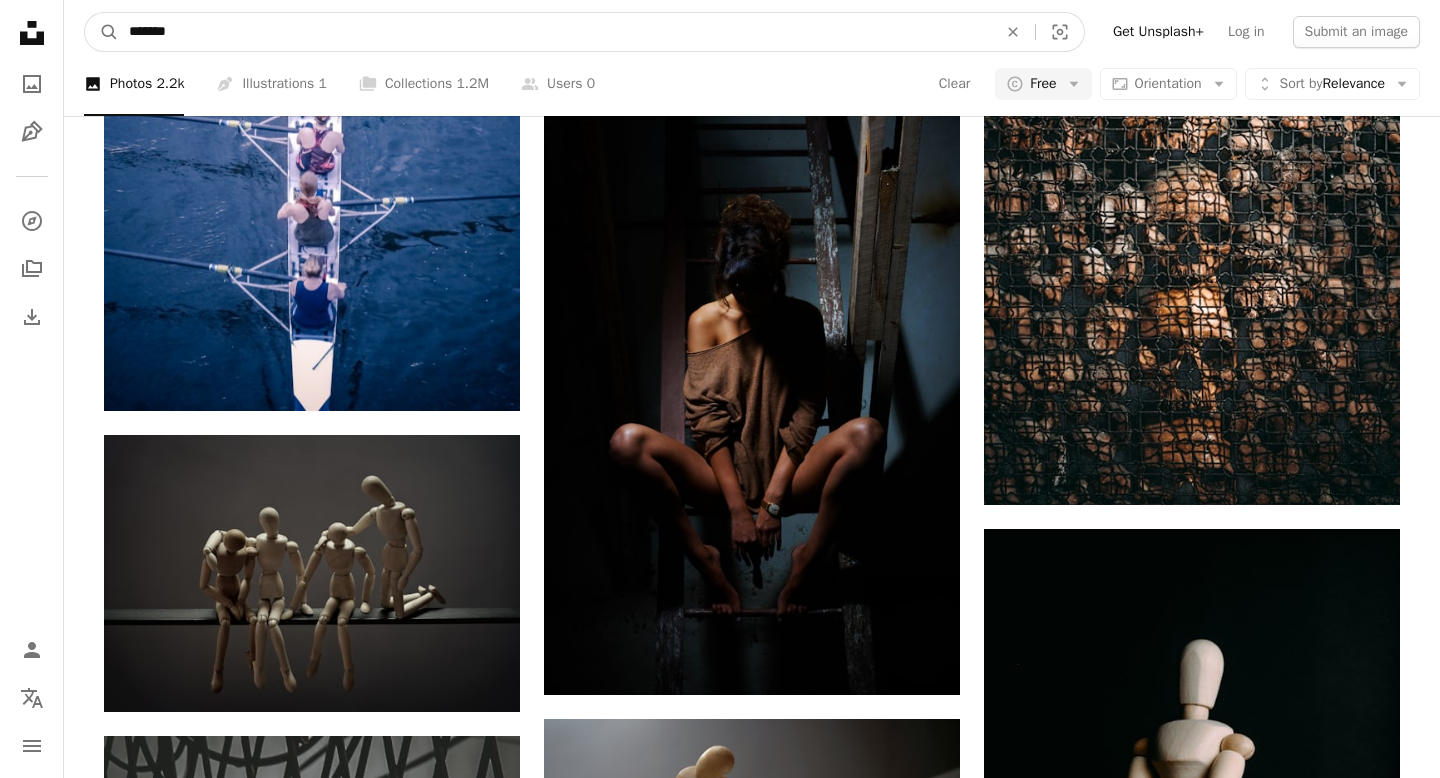 type on "*******" 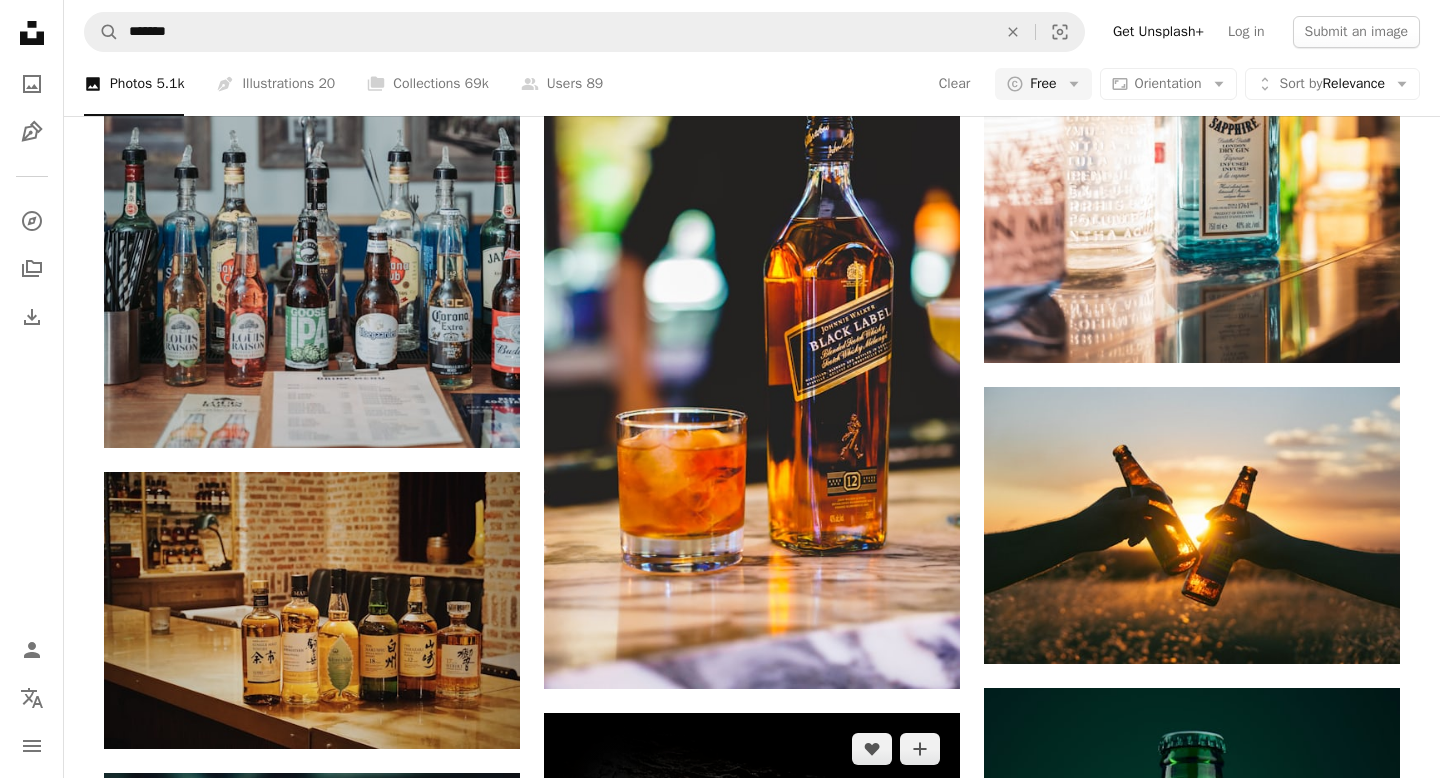 scroll, scrollTop: 1320, scrollLeft: 0, axis: vertical 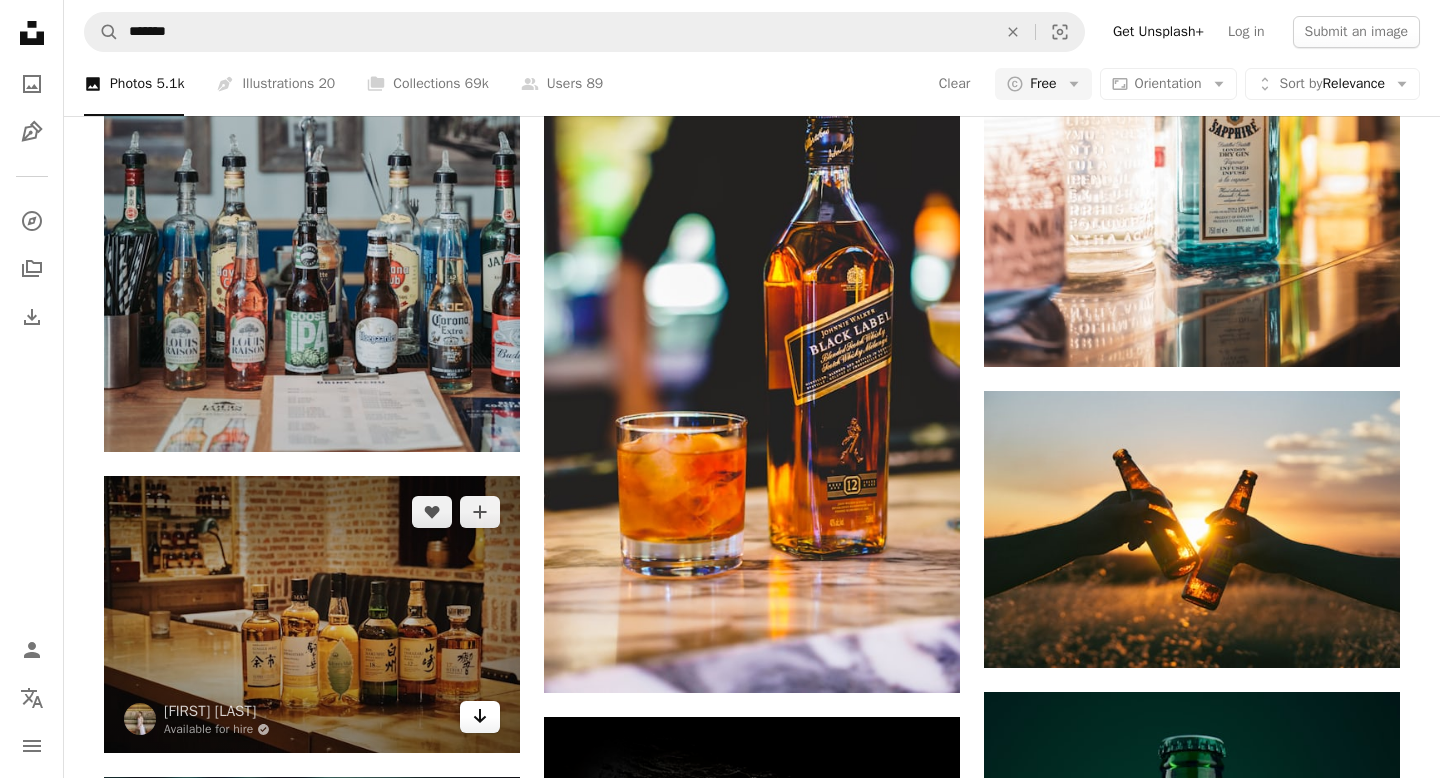 click on "Arrow pointing down" 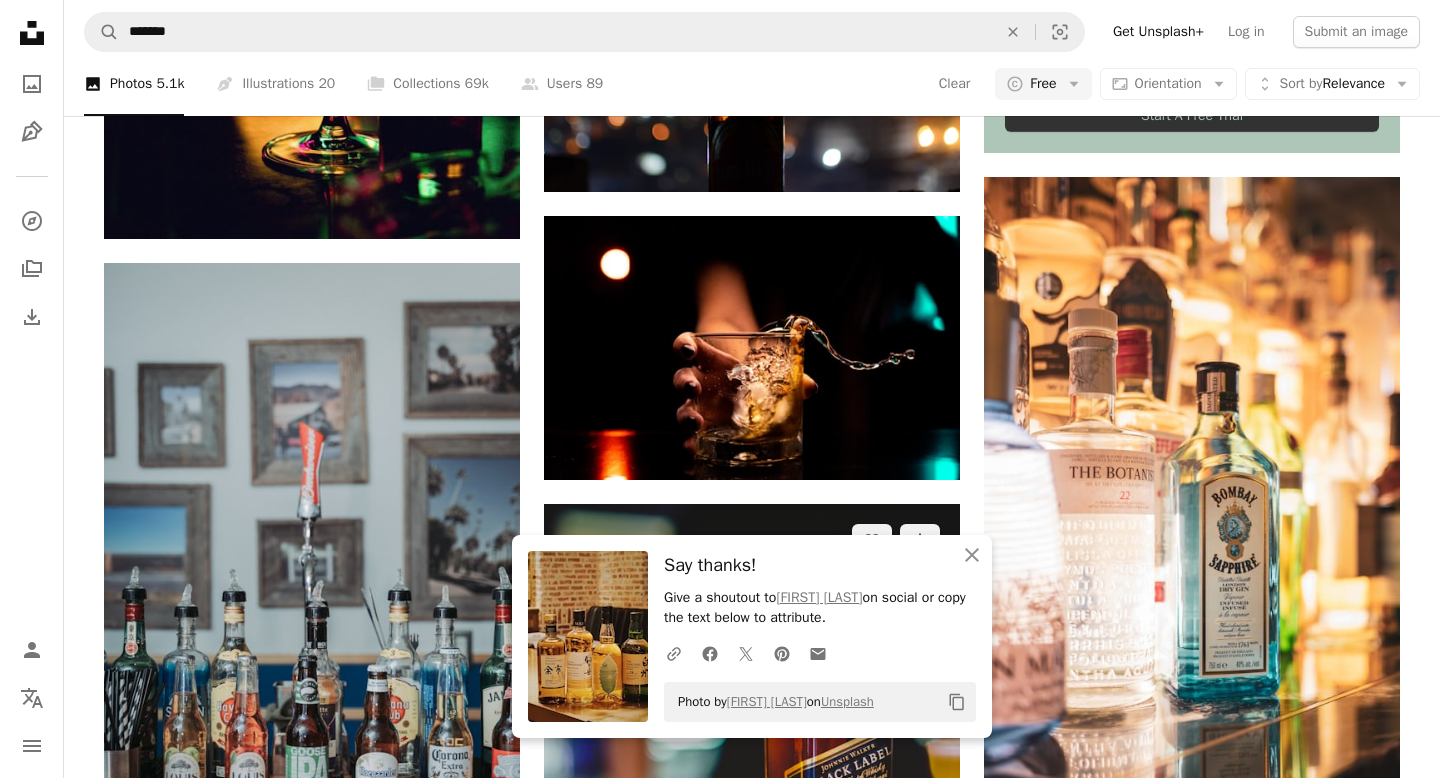 scroll, scrollTop: 799, scrollLeft: 0, axis: vertical 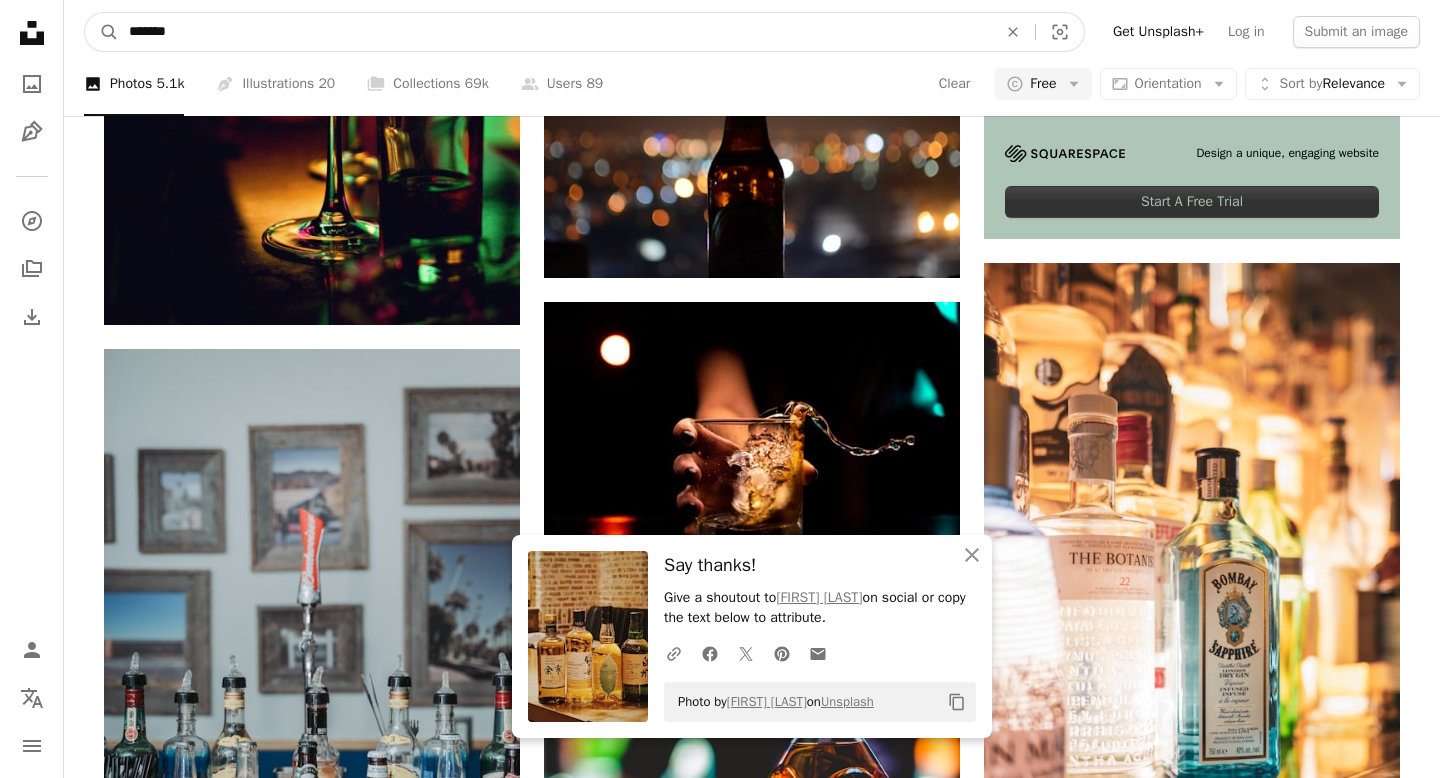 click on "*******" at bounding box center [555, 32] 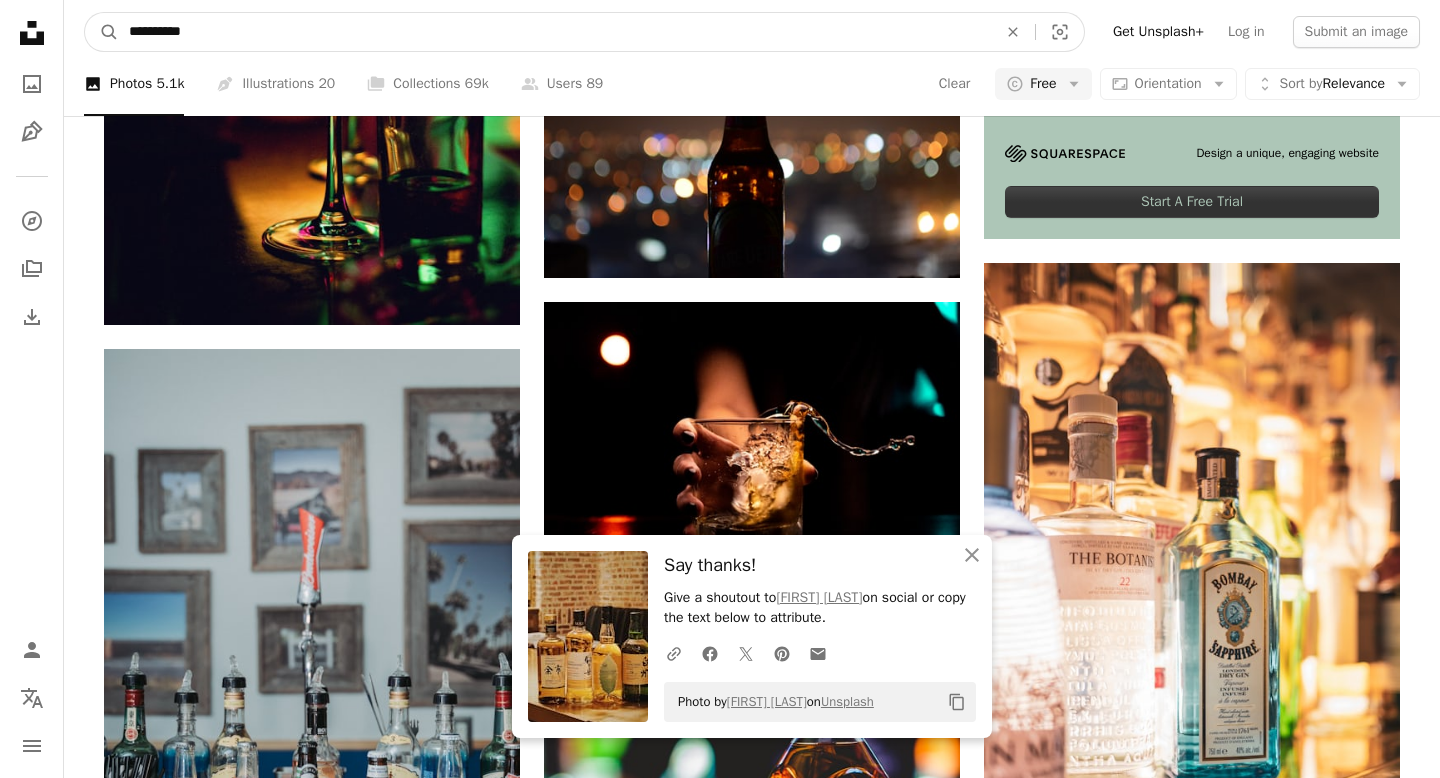 type on "**********" 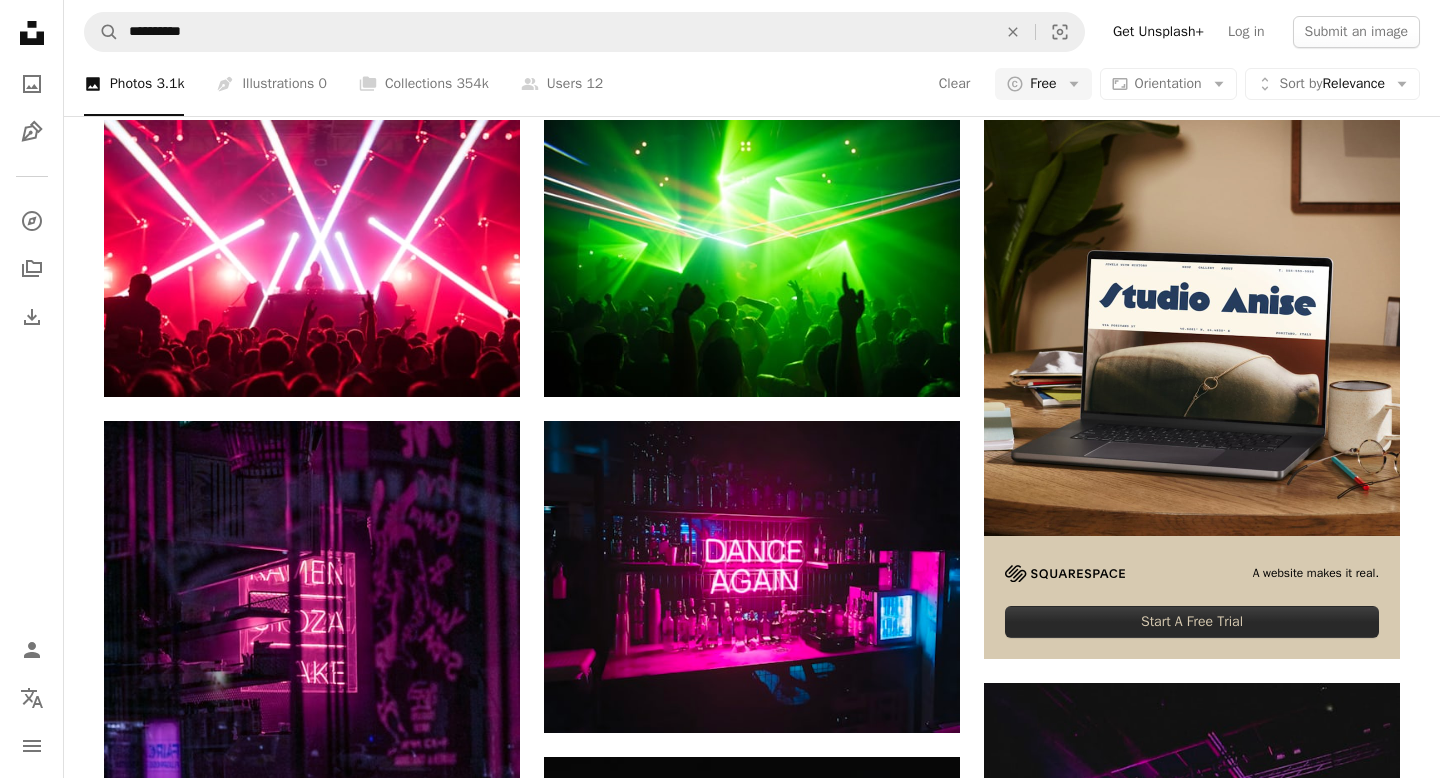 scroll, scrollTop: 252, scrollLeft: 0, axis: vertical 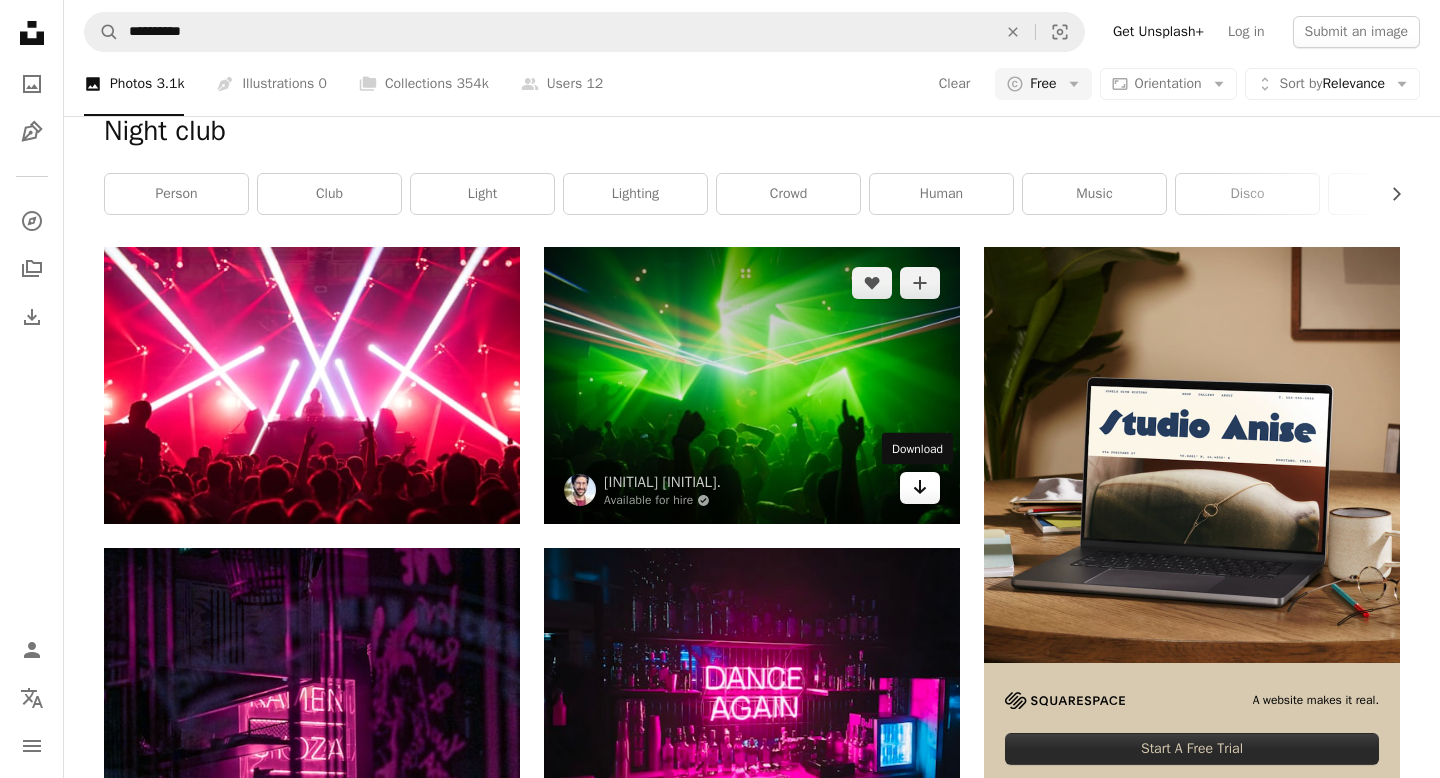 click on "Arrow pointing down" at bounding box center (920, 488) 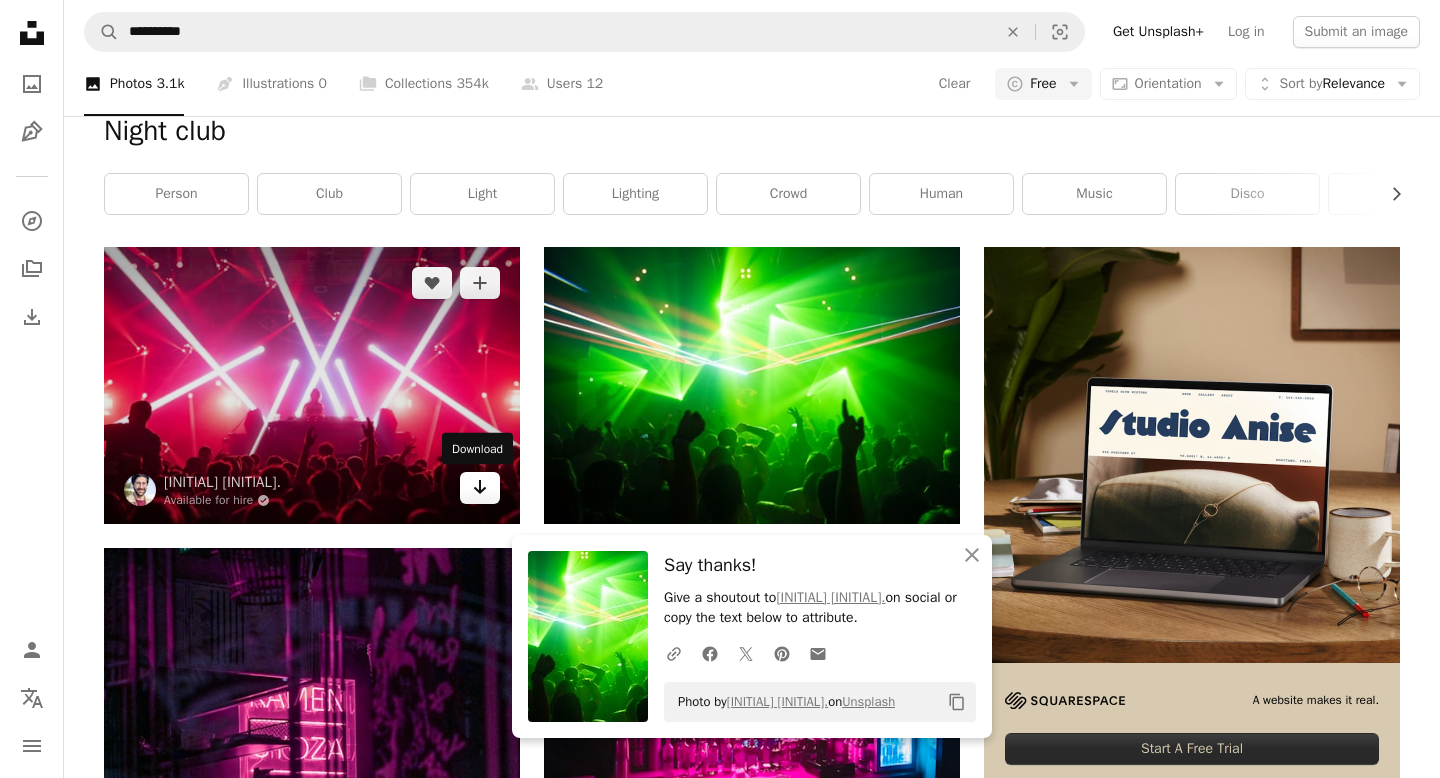 click on "Arrow pointing down" 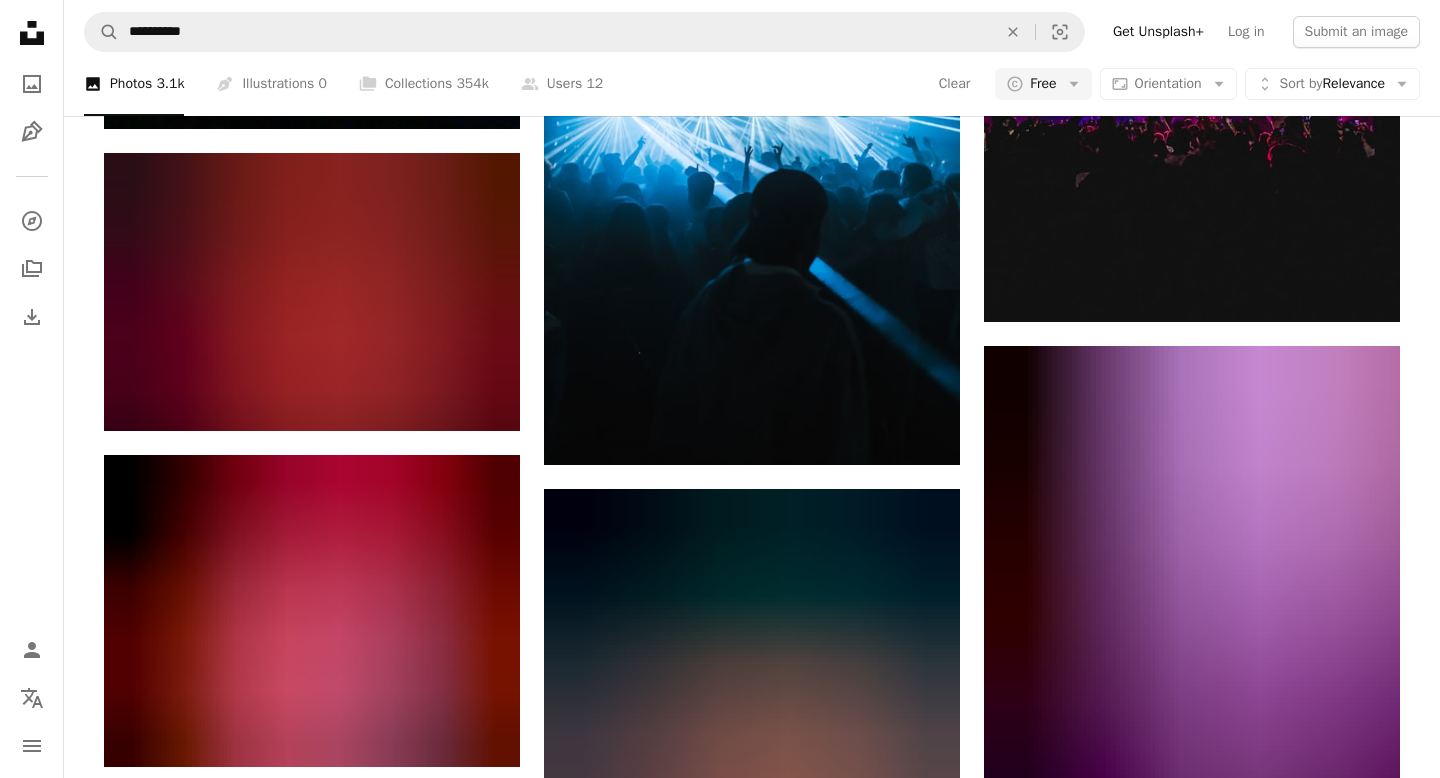 scroll, scrollTop: 1293, scrollLeft: 0, axis: vertical 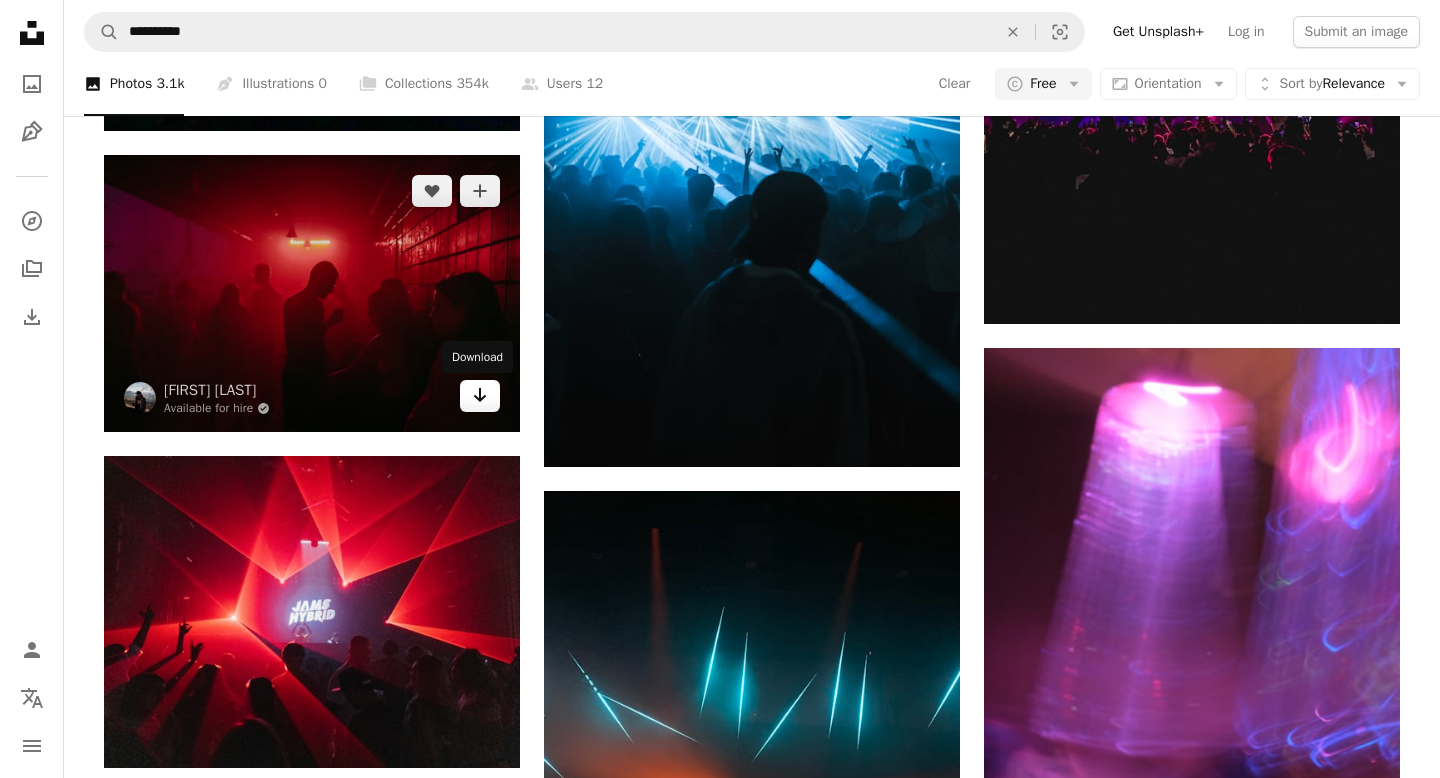 click on "Arrow pointing down" 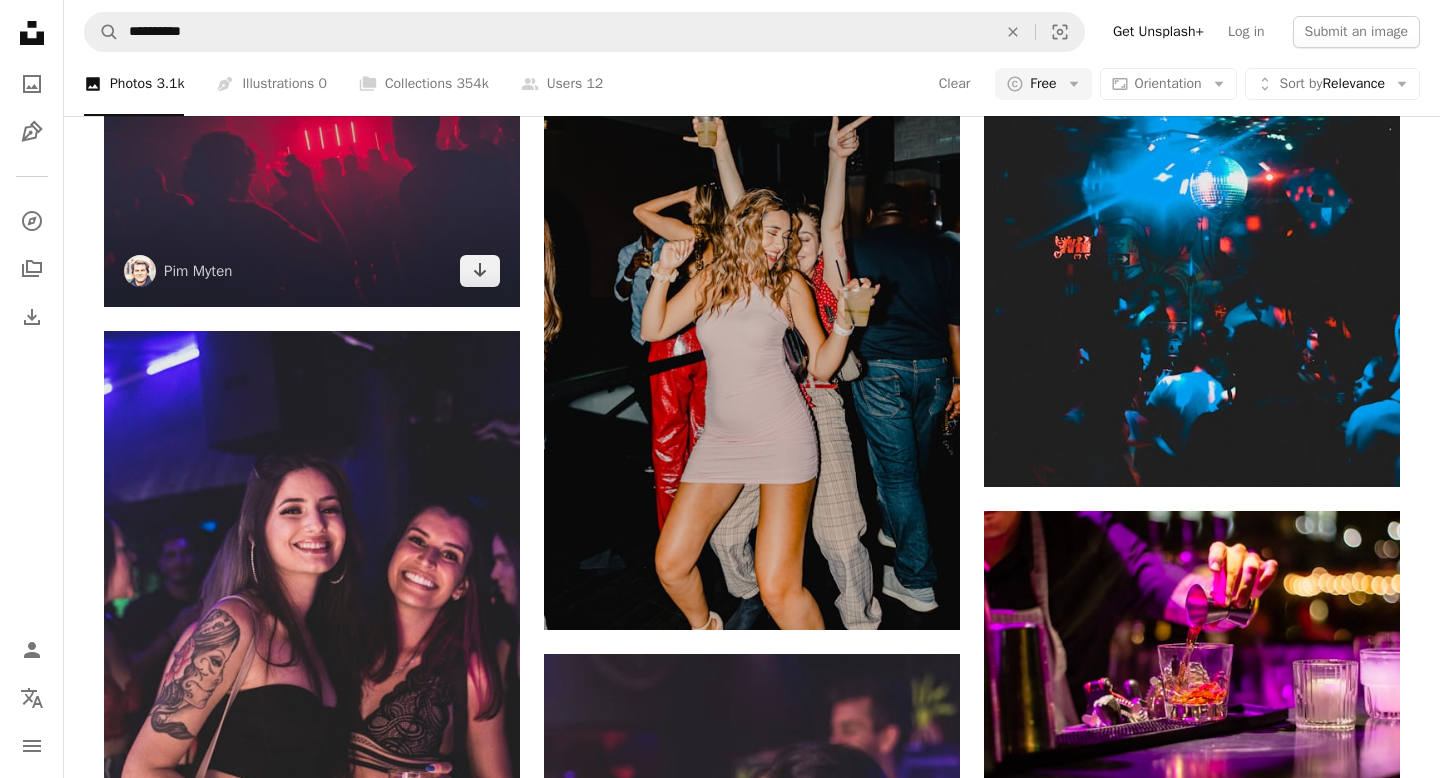 scroll, scrollTop: 2355, scrollLeft: 0, axis: vertical 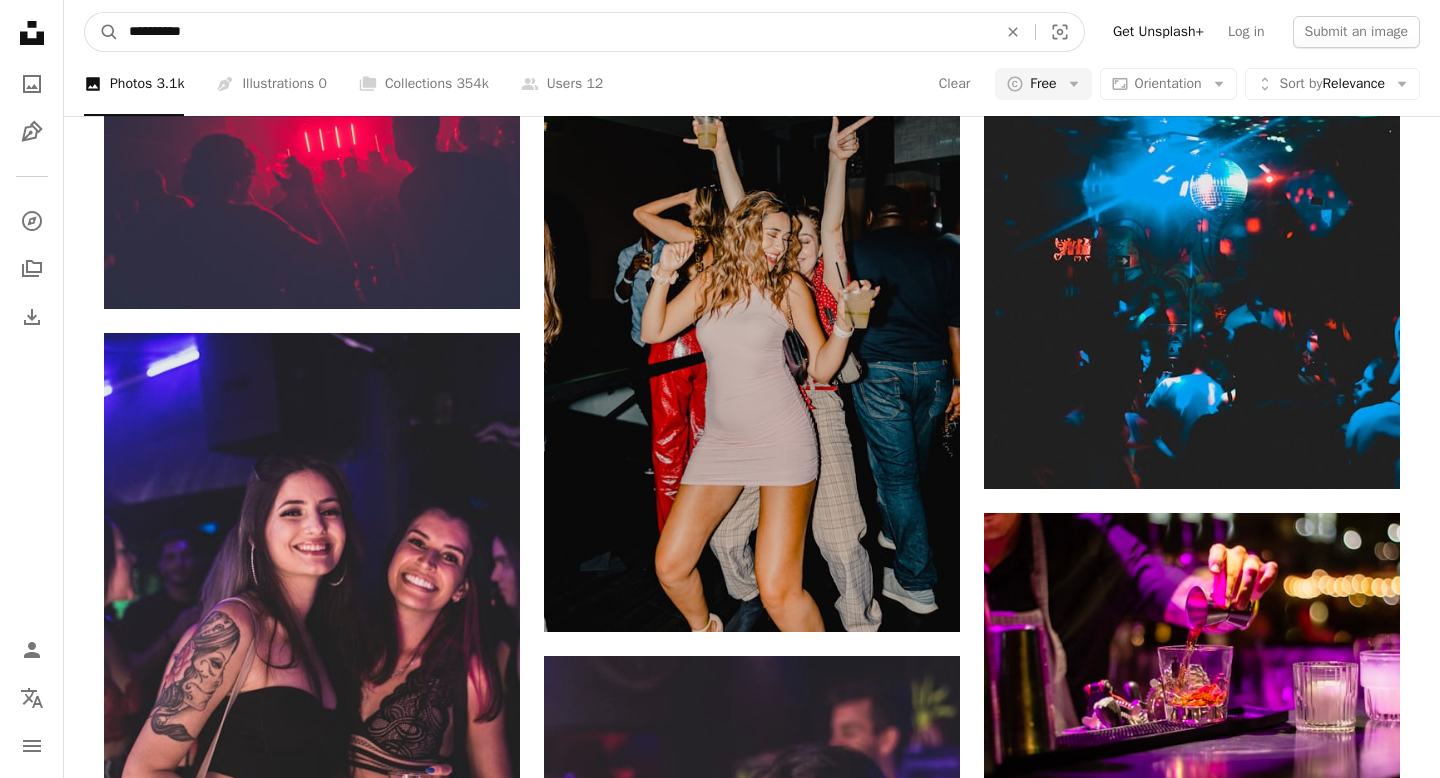 click on "**********" at bounding box center (555, 32) 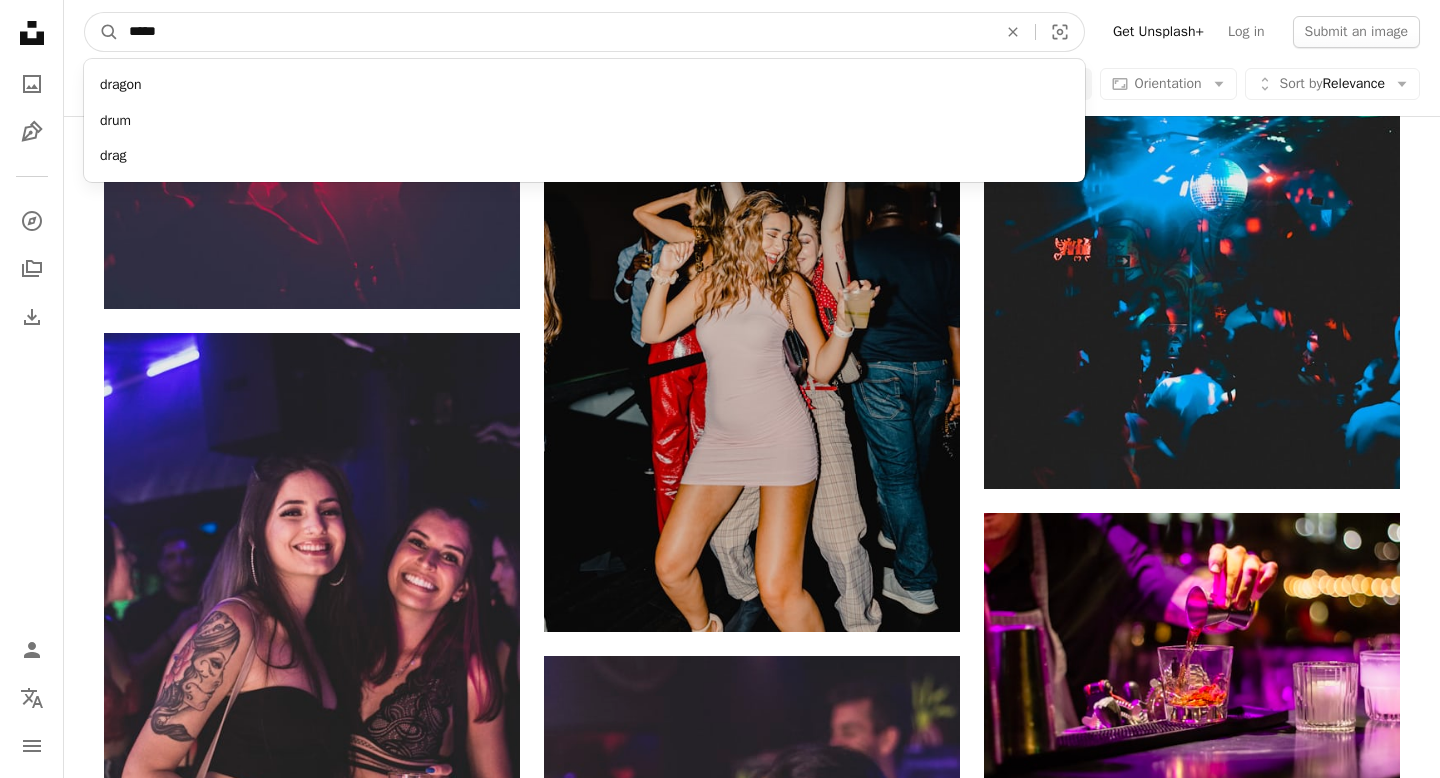 type on "*****" 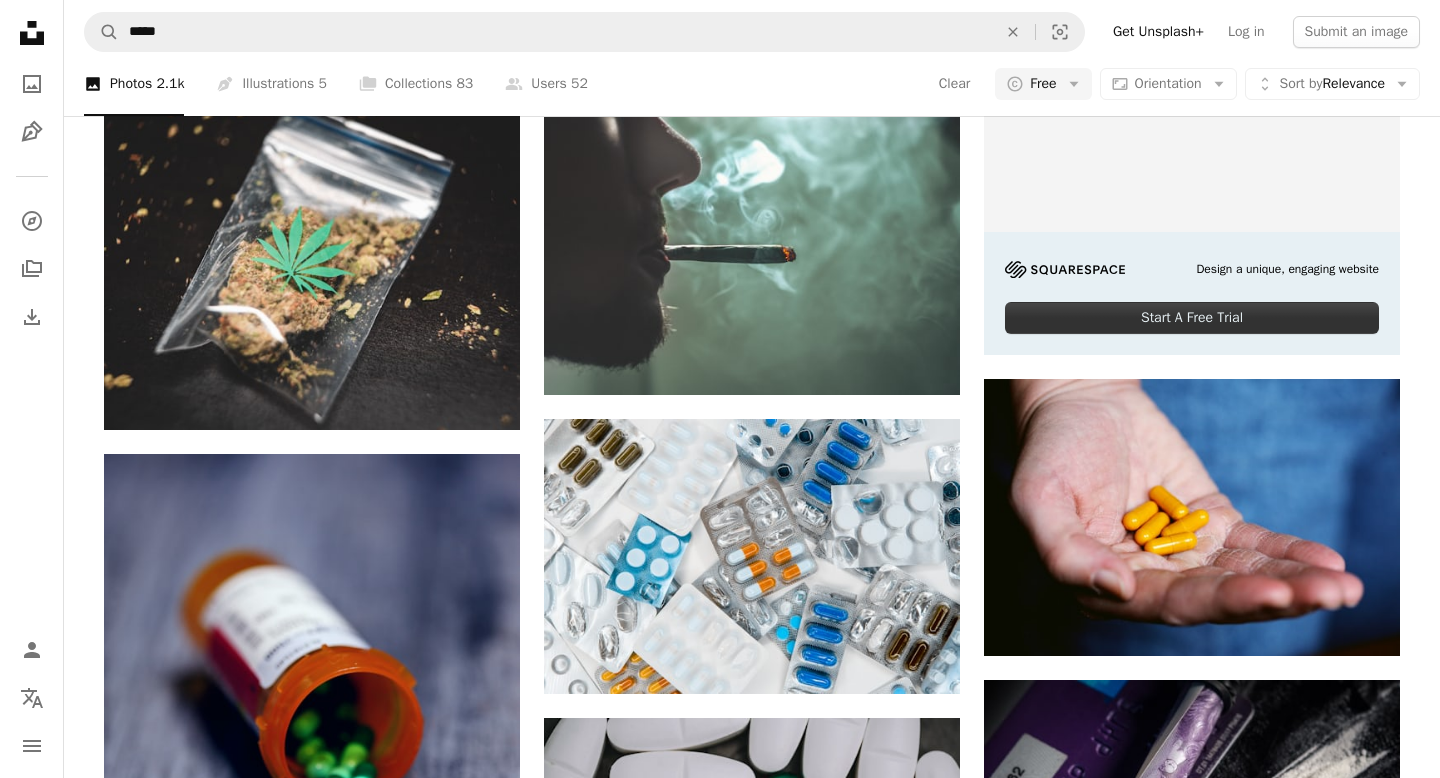 scroll, scrollTop: 685, scrollLeft: 0, axis: vertical 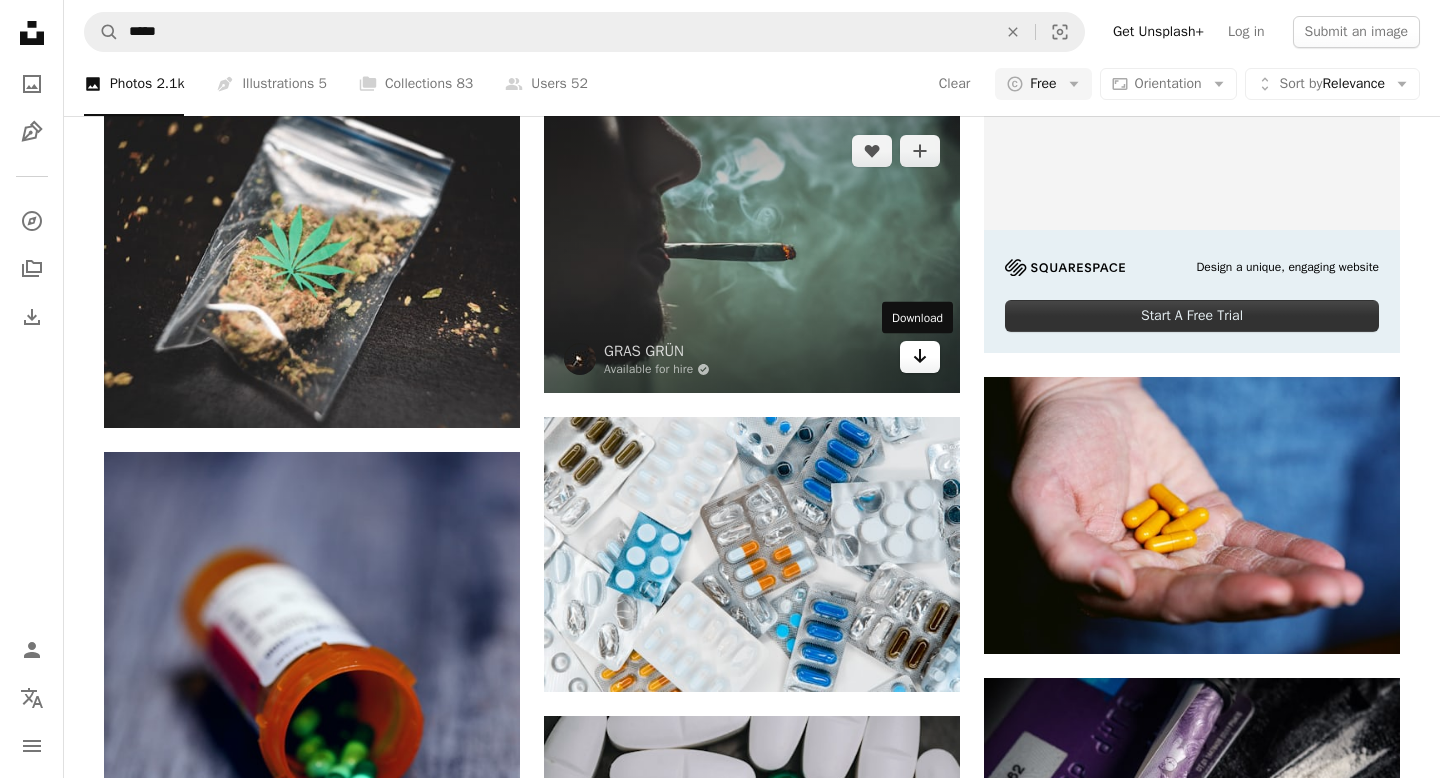 click 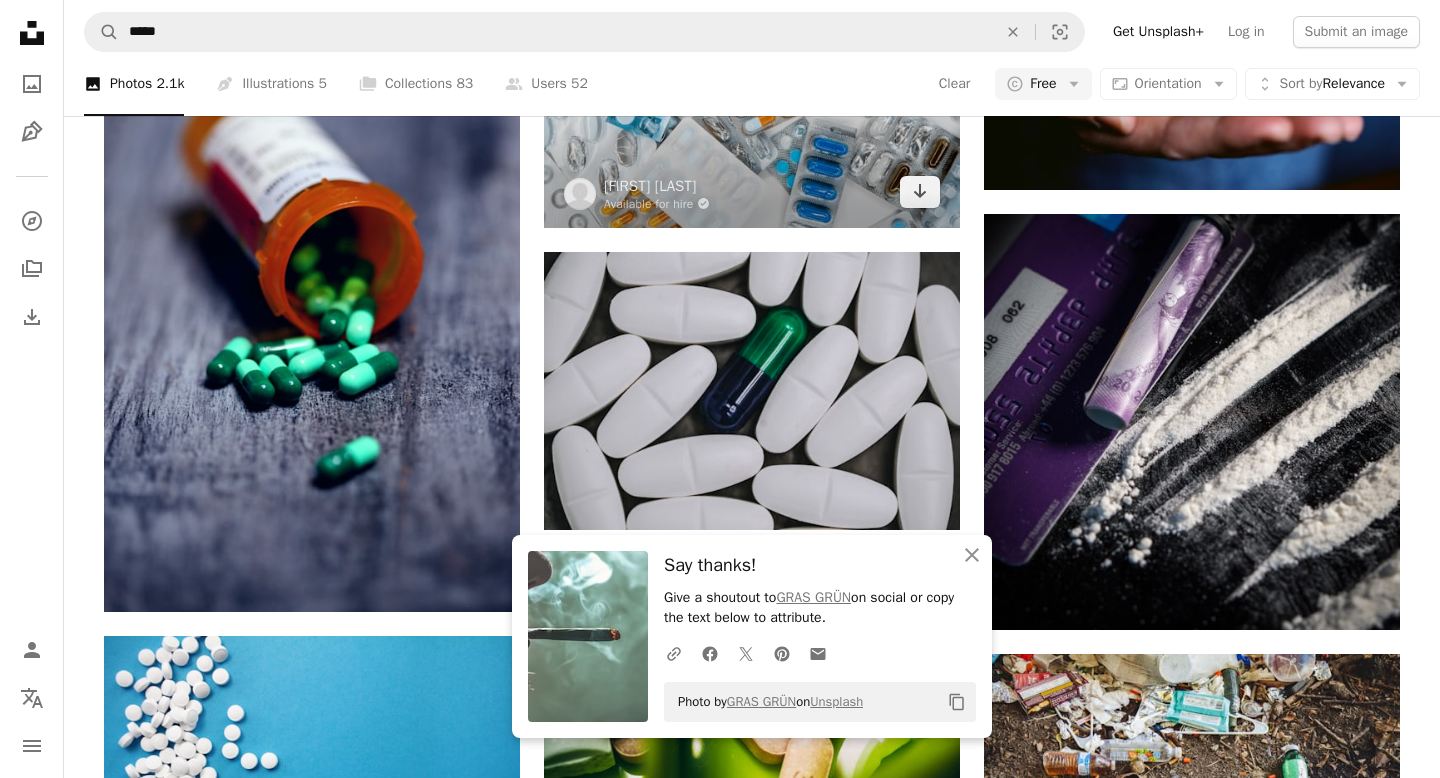 scroll, scrollTop: 1195, scrollLeft: 0, axis: vertical 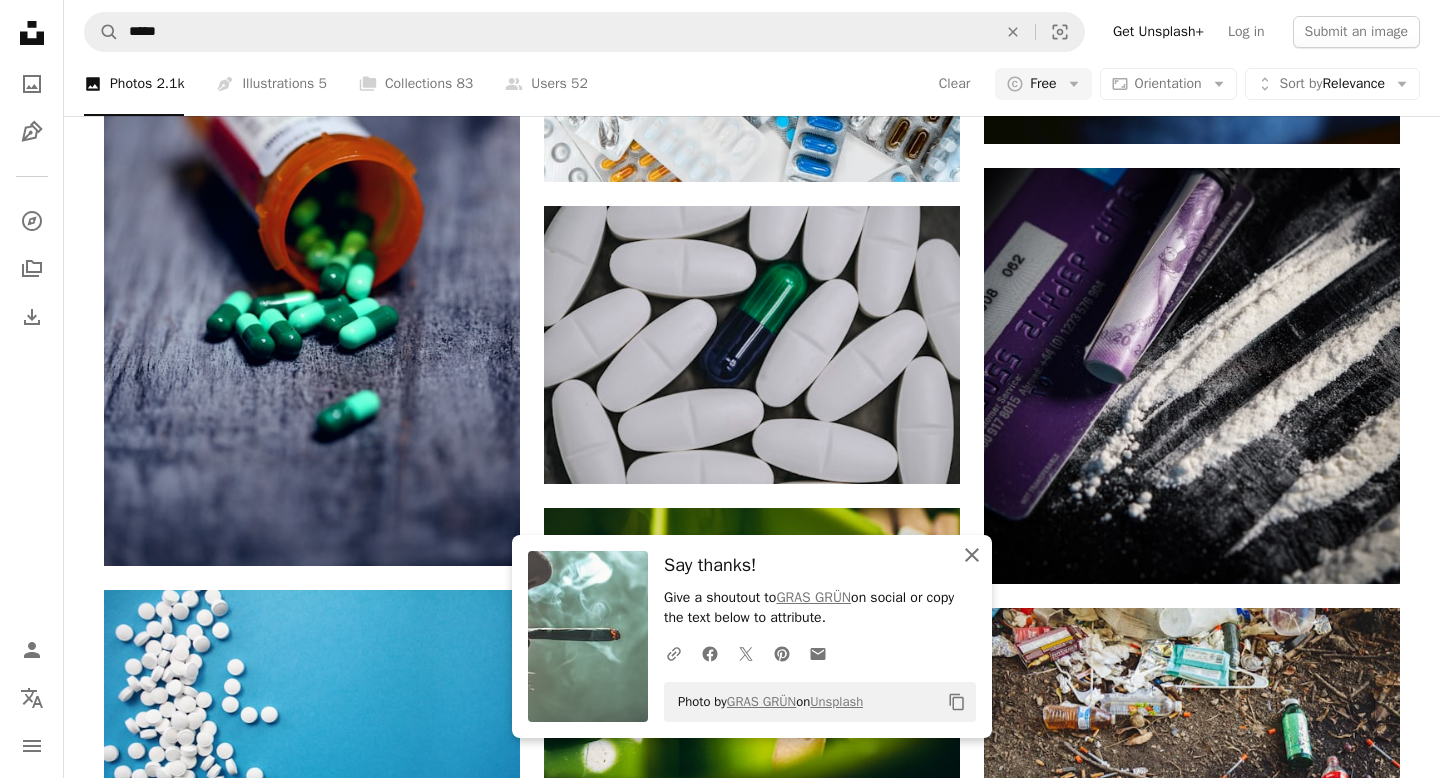 click on "An X shape" 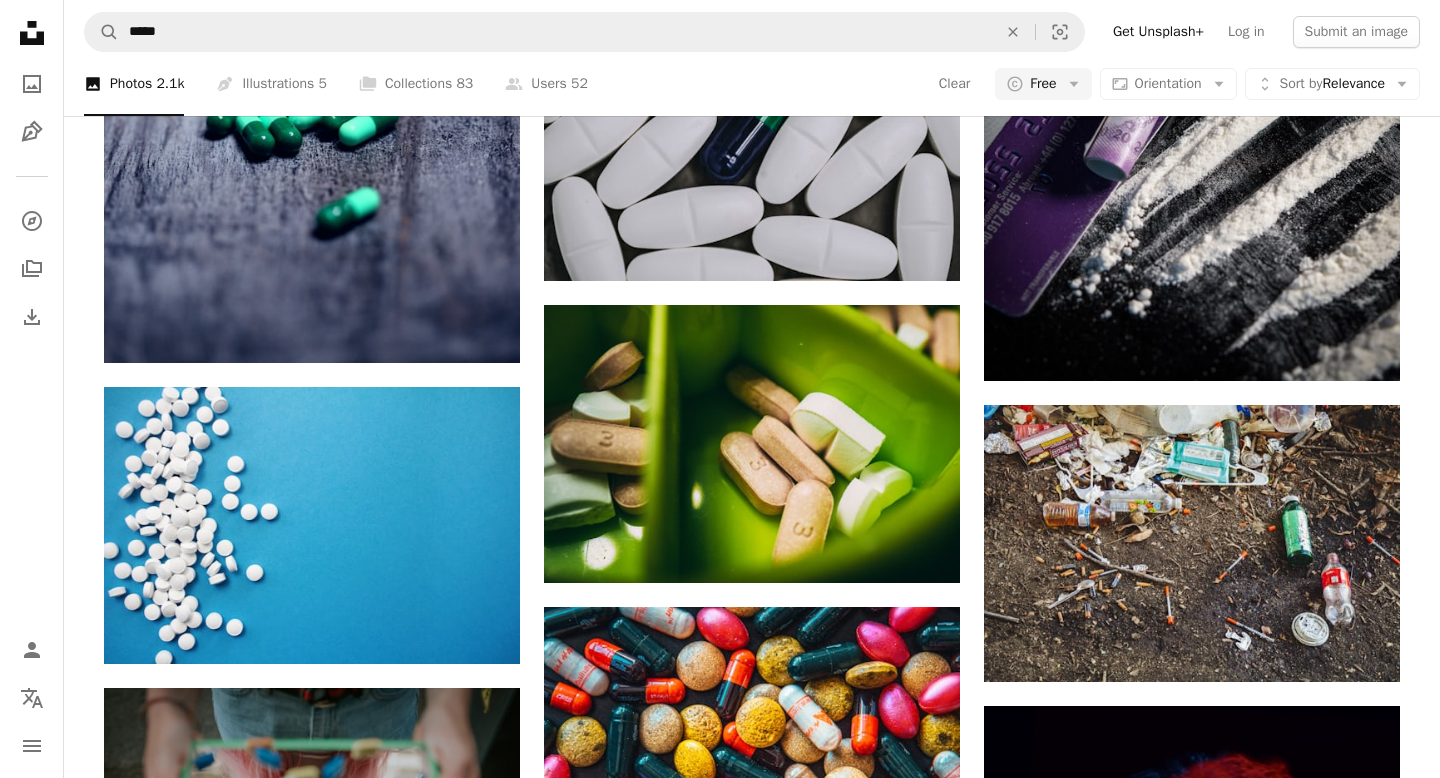 scroll, scrollTop: 1395, scrollLeft: 0, axis: vertical 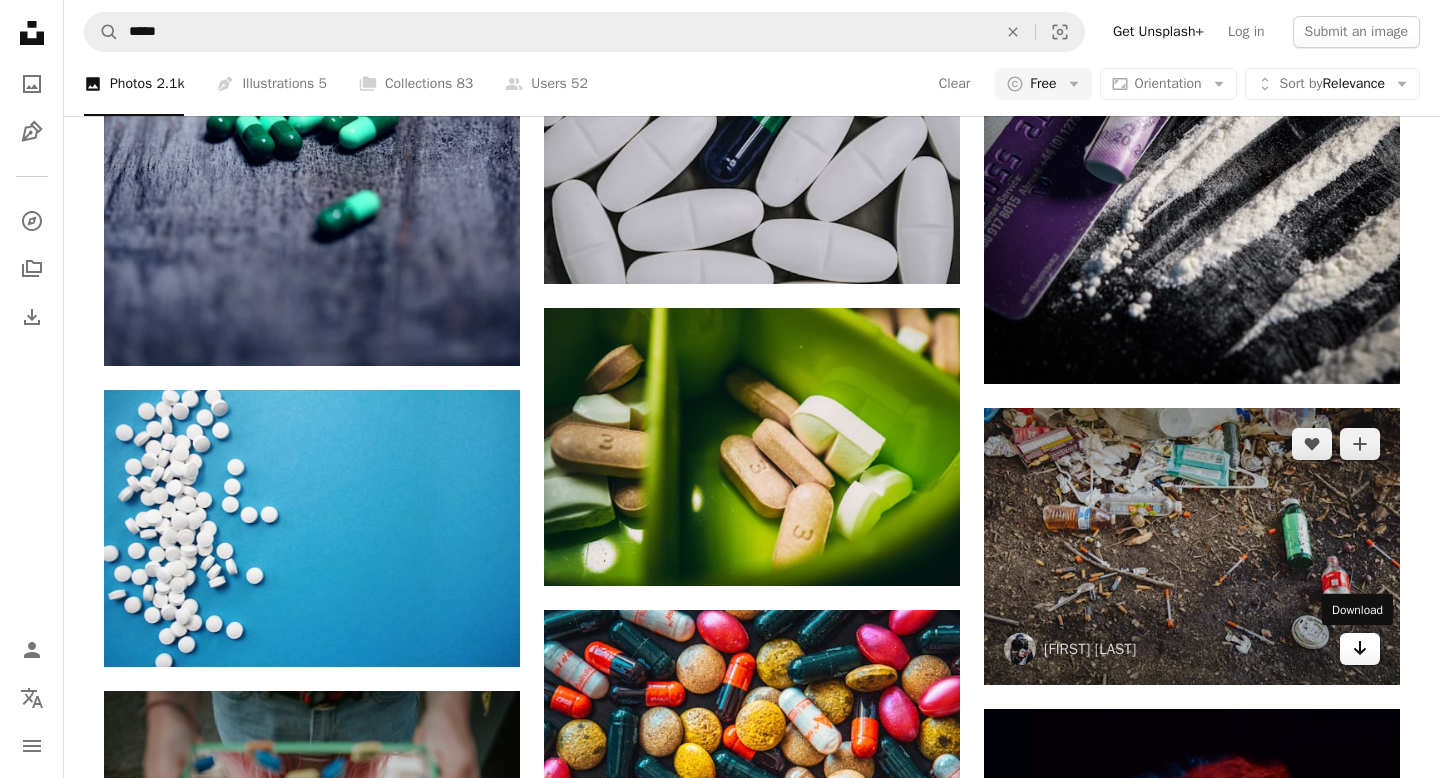 click on "Arrow pointing down" 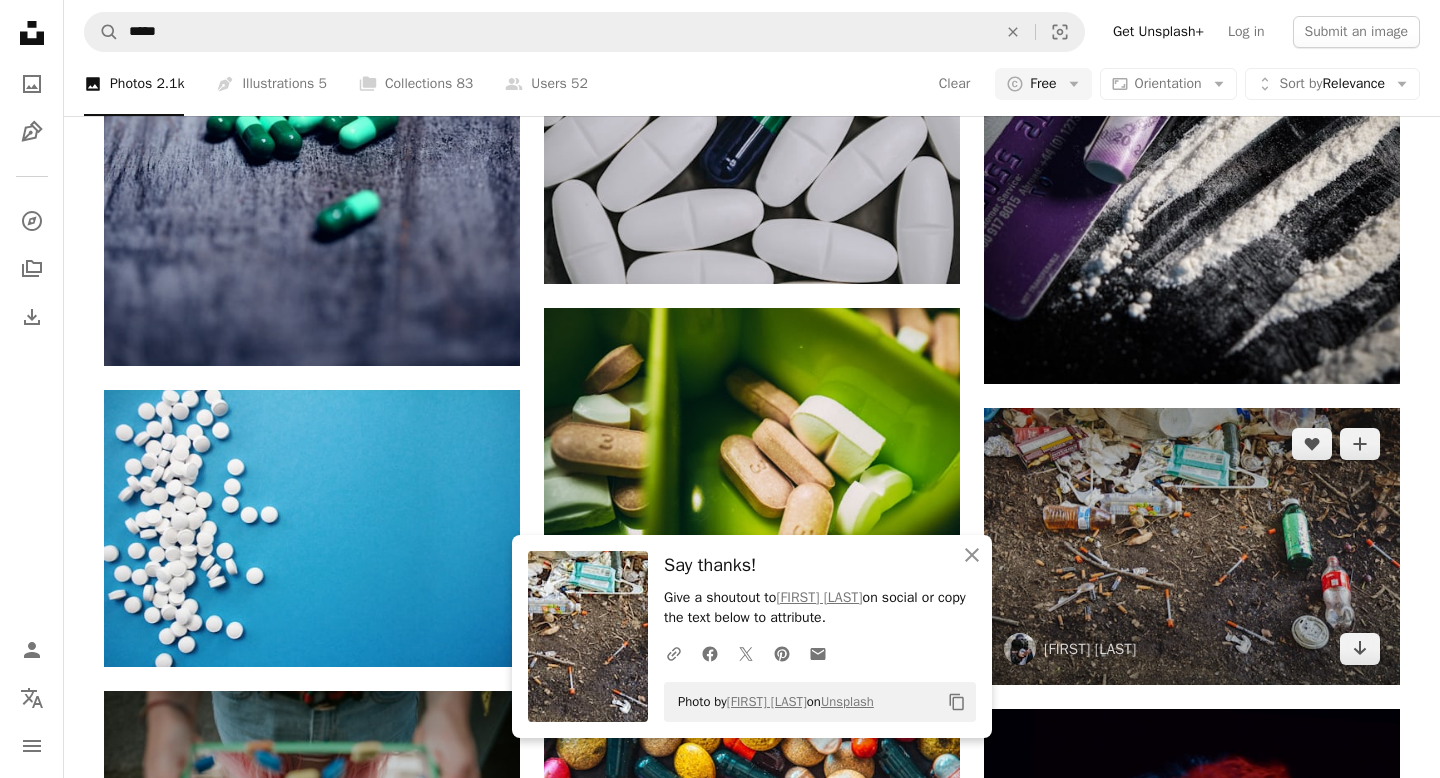 scroll, scrollTop: 1764, scrollLeft: 0, axis: vertical 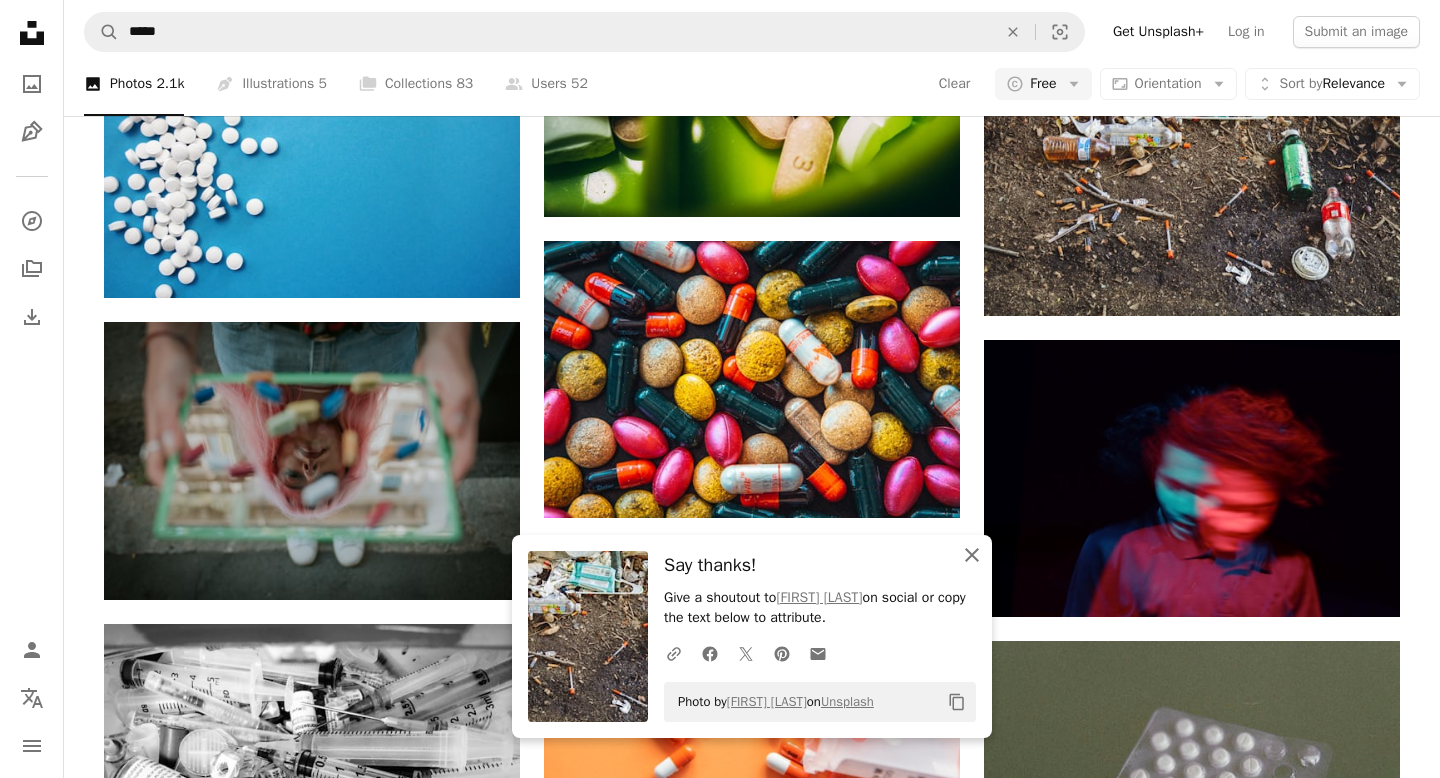 click on "An X shape" 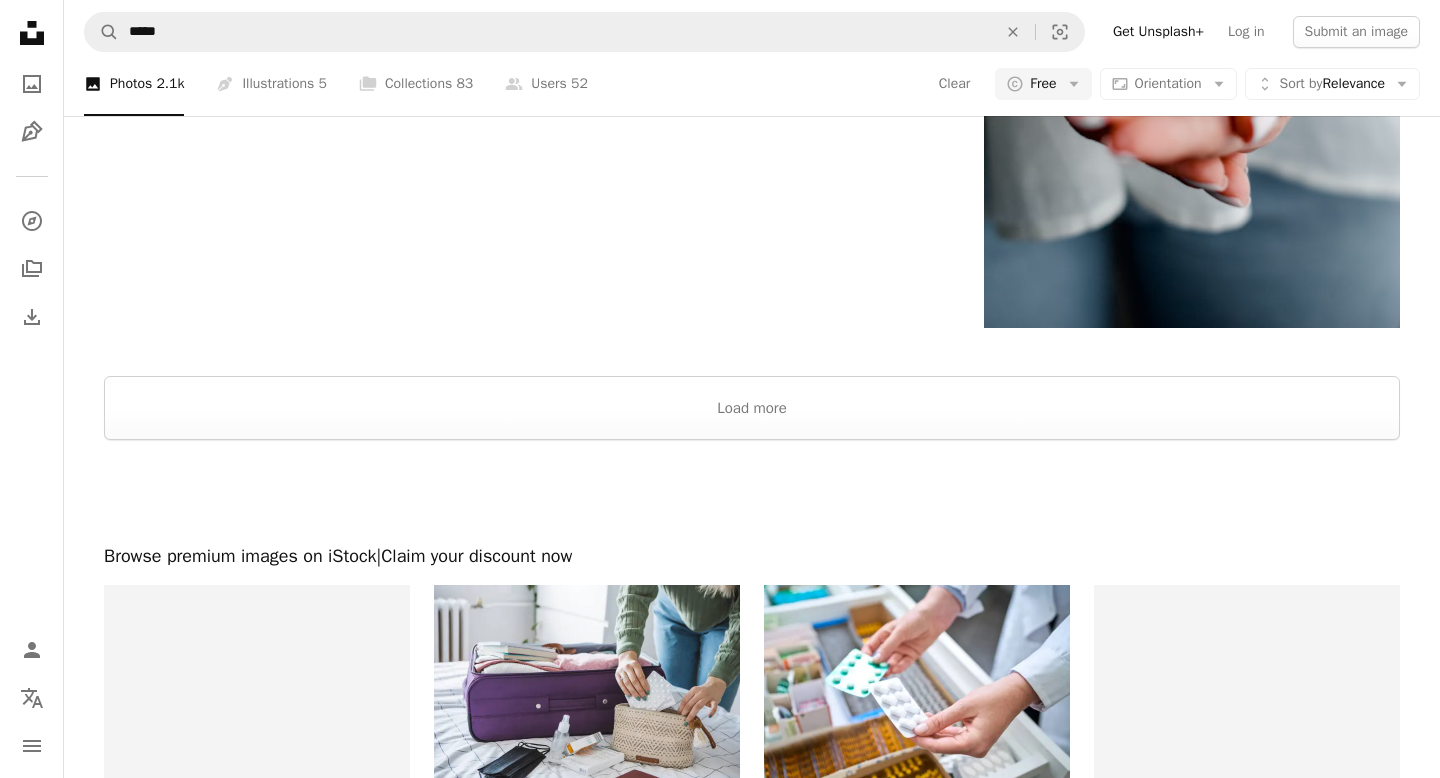 scroll, scrollTop: 3312, scrollLeft: 0, axis: vertical 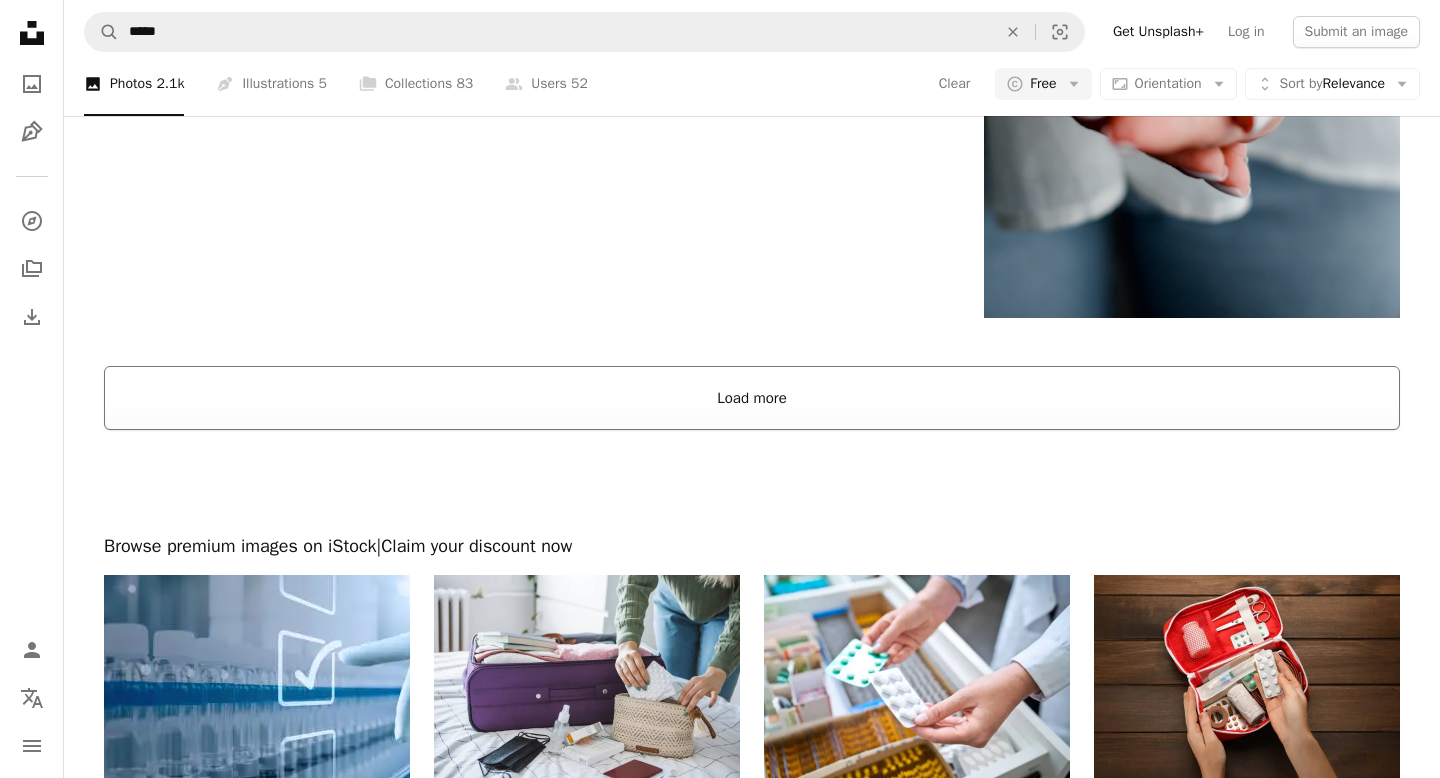 click on "Load more" at bounding box center (752, 398) 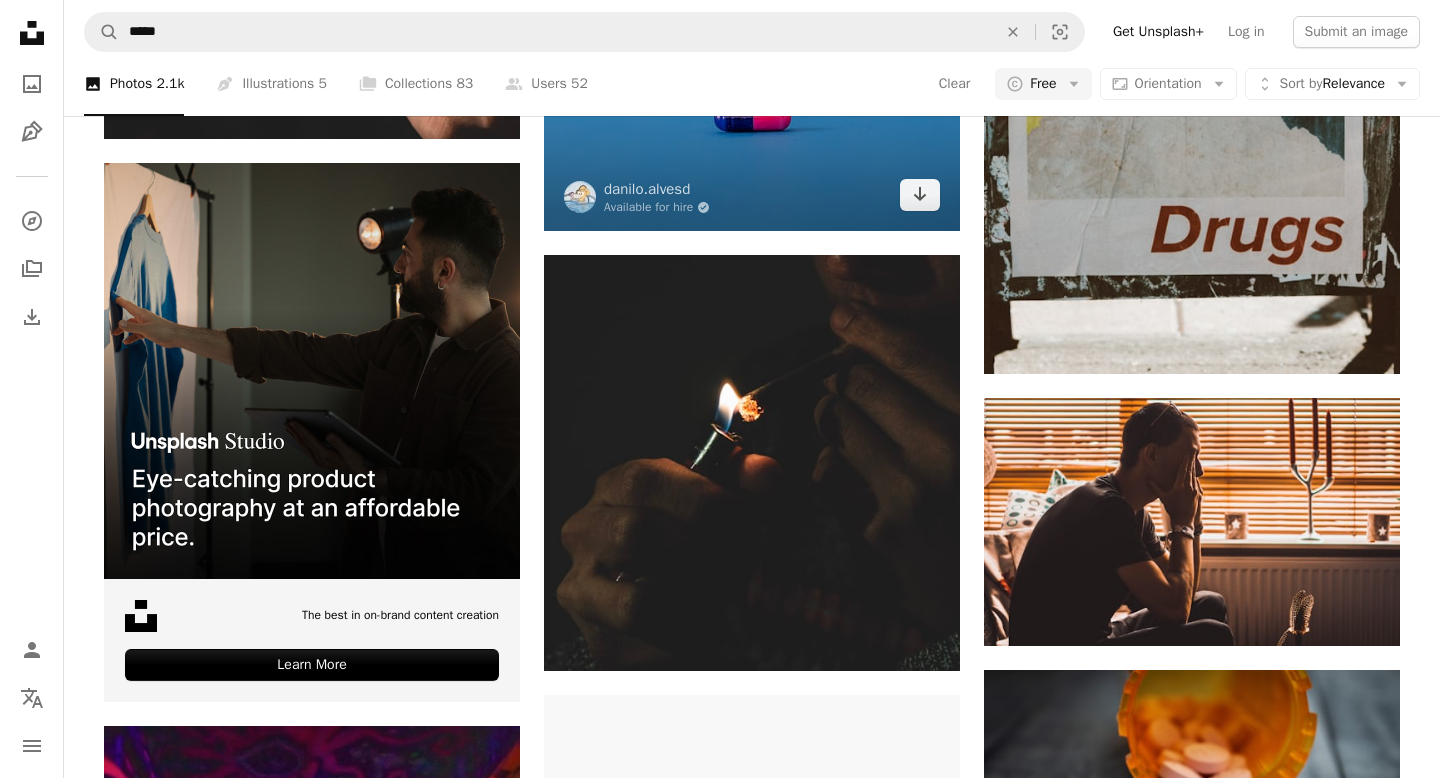 scroll, scrollTop: 3915, scrollLeft: 0, axis: vertical 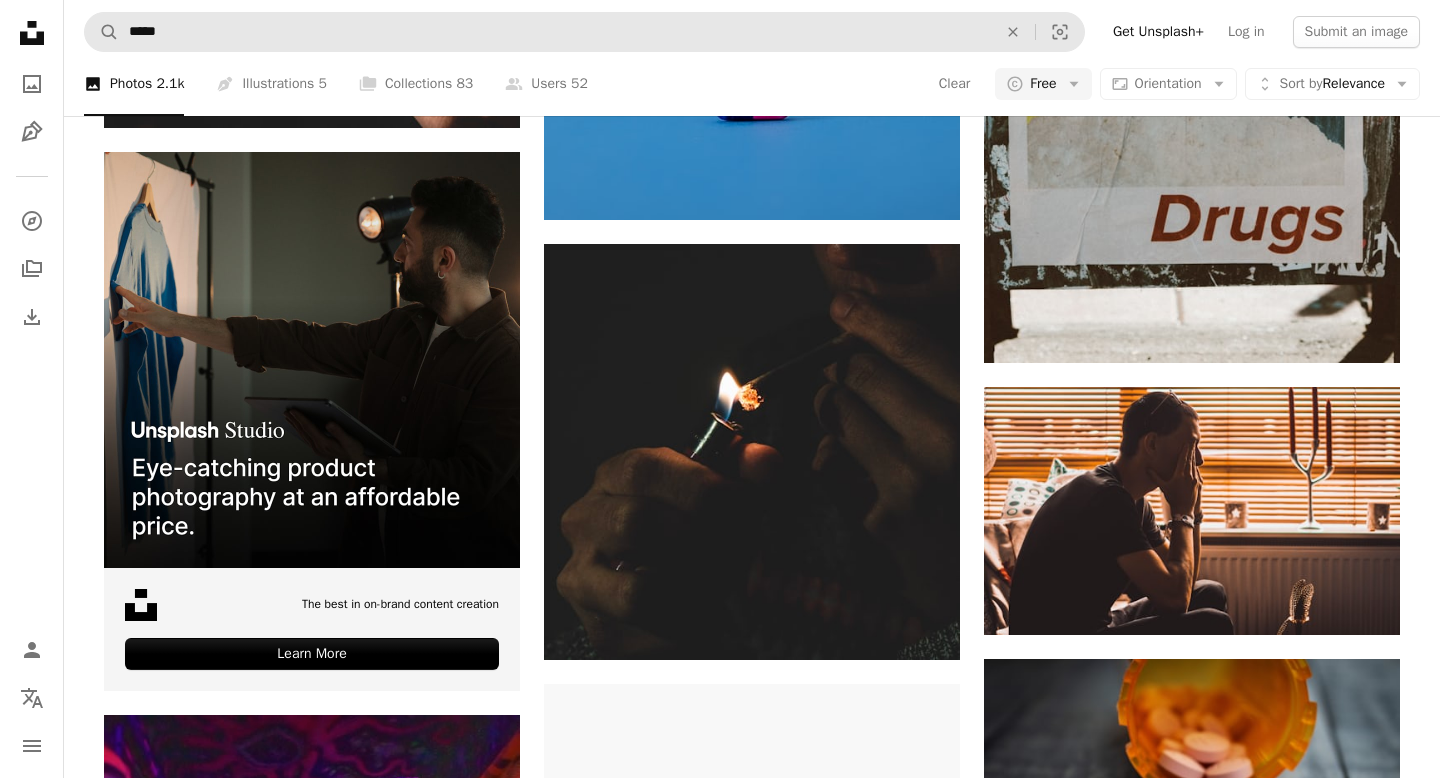 click on "A magnifying glass ***** An X shape Visual search" at bounding box center (584, 32) 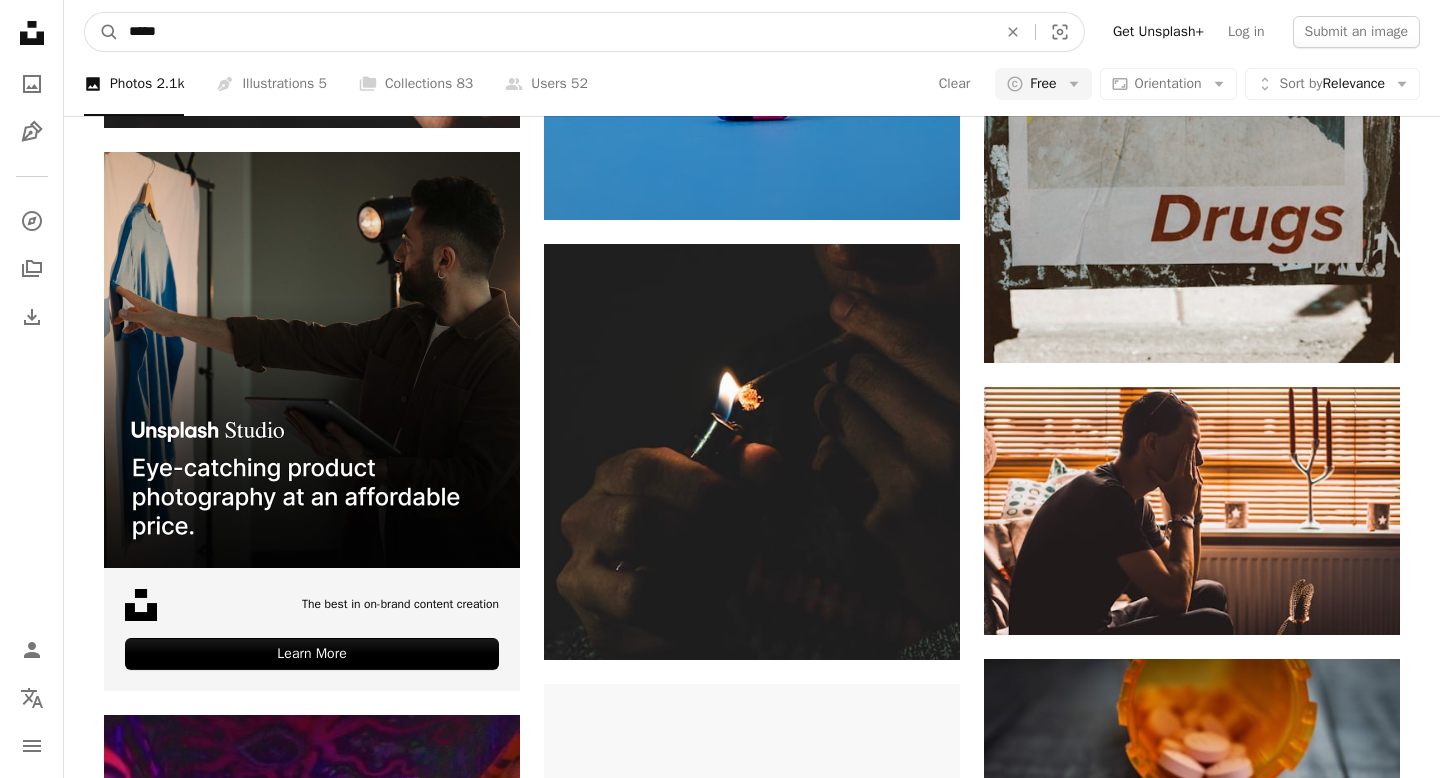 click on "*****" at bounding box center (555, 32) 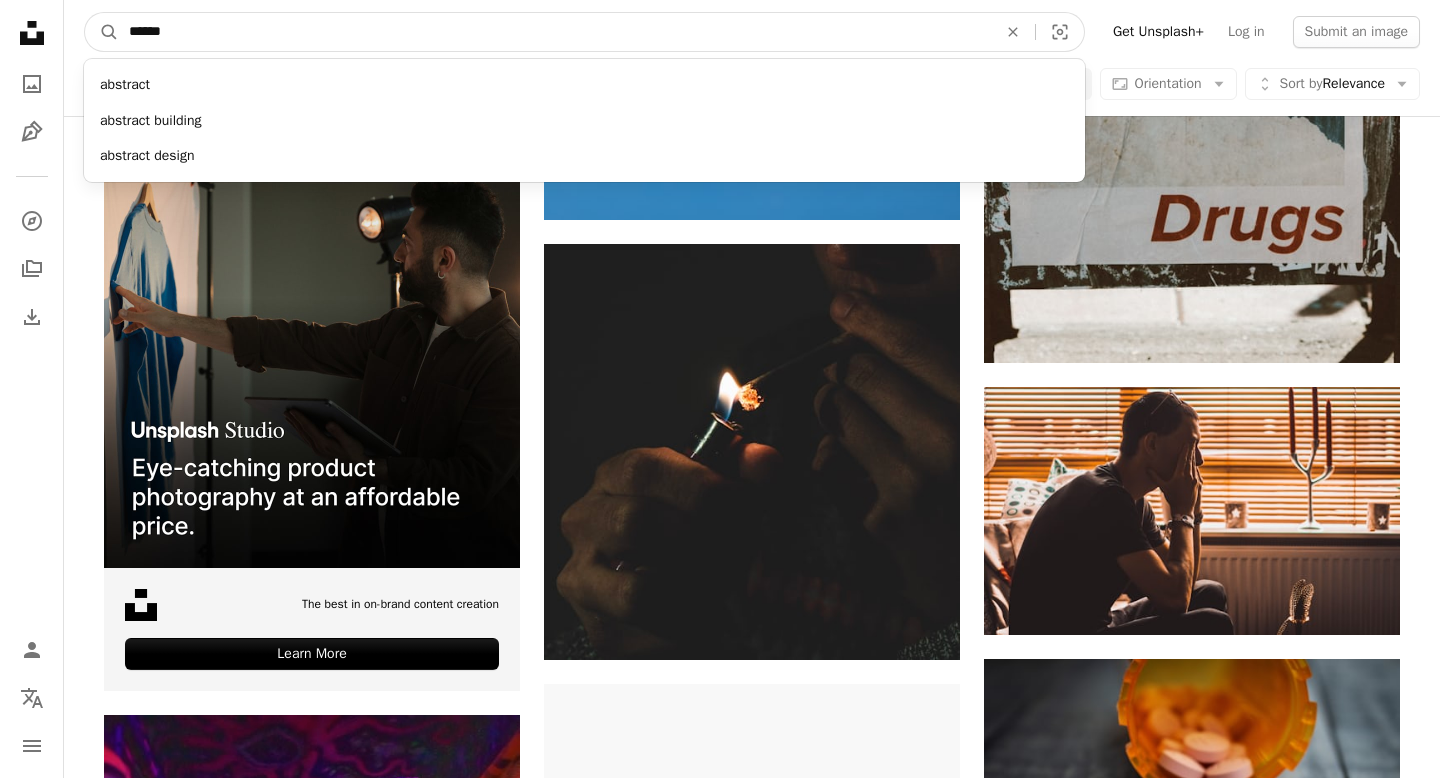 type on "******" 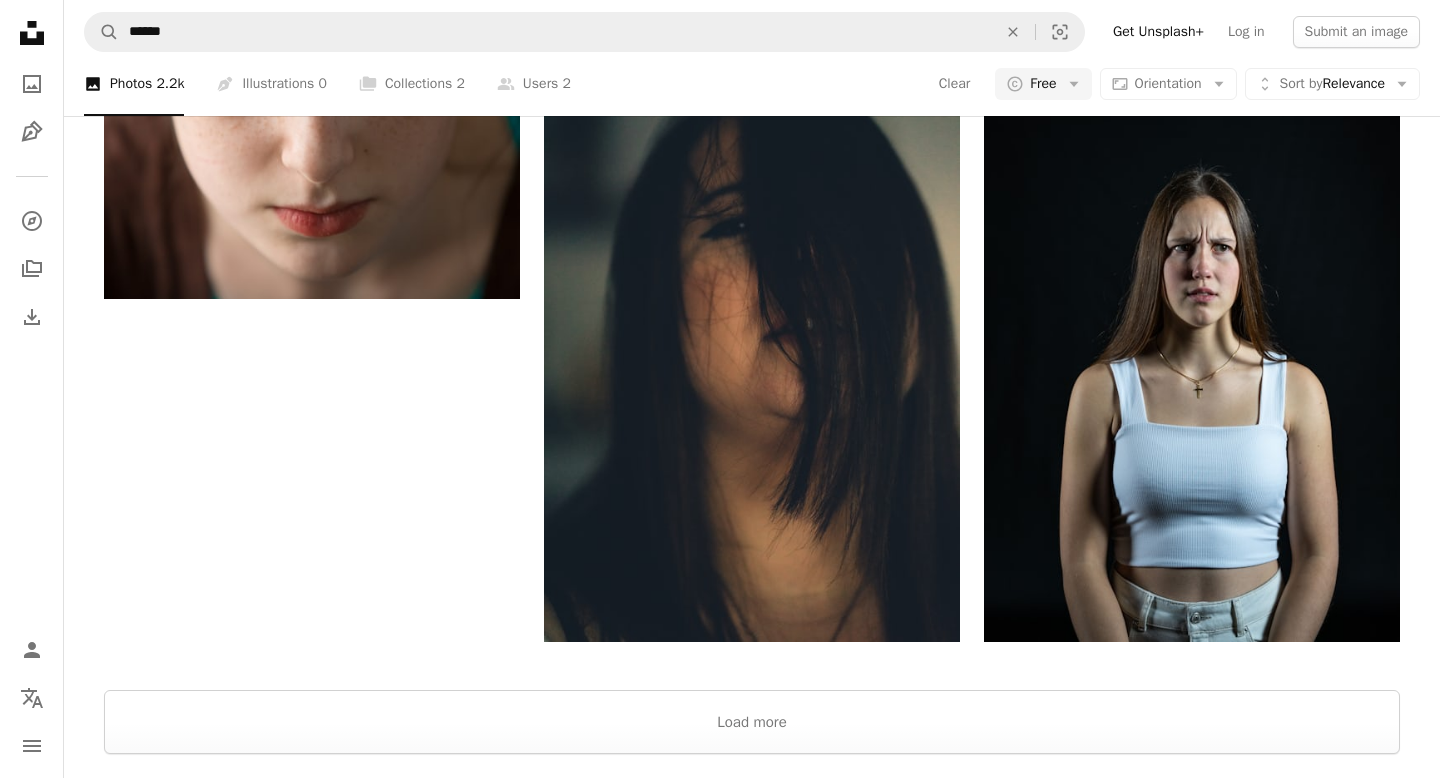 scroll, scrollTop: 3298, scrollLeft: 0, axis: vertical 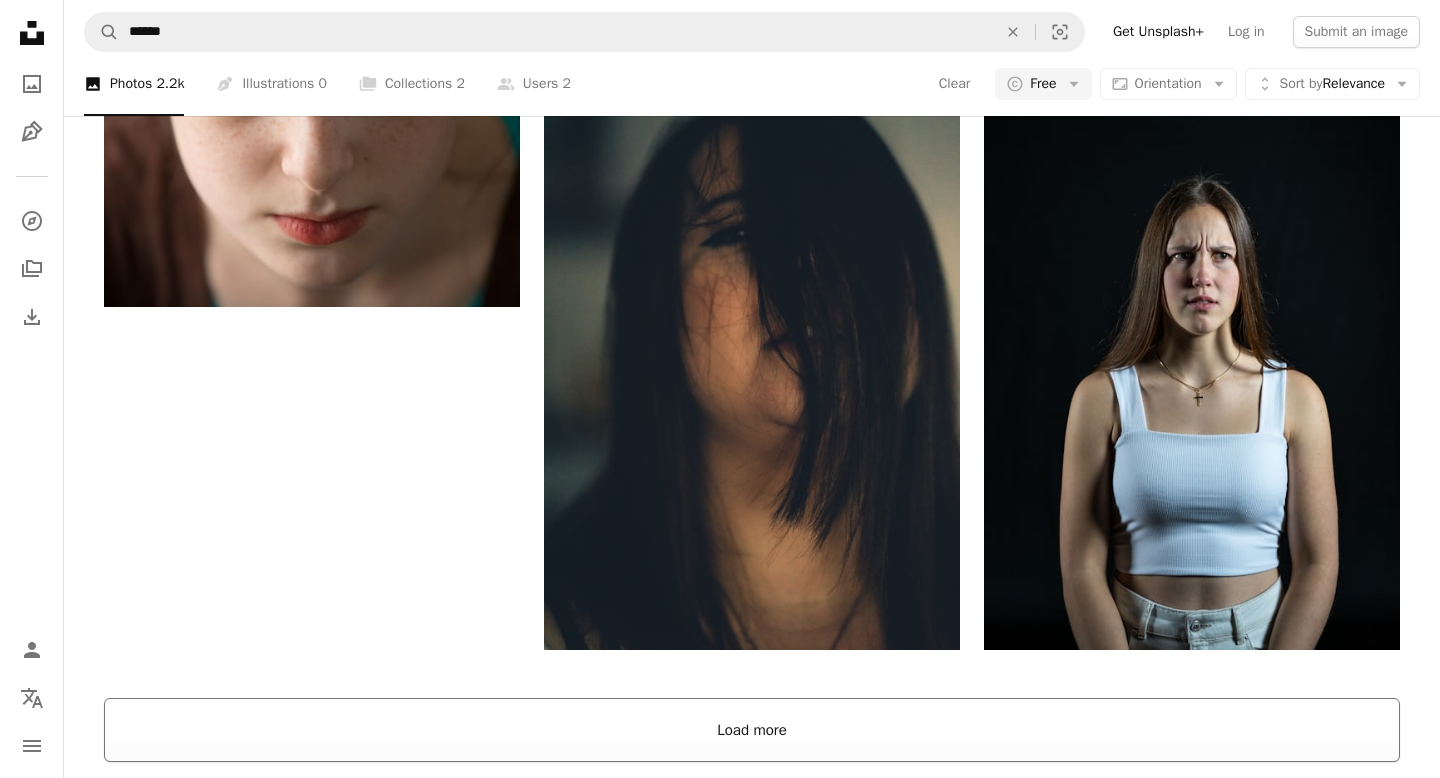 click on "Load more" at bounding box center (752, 730) 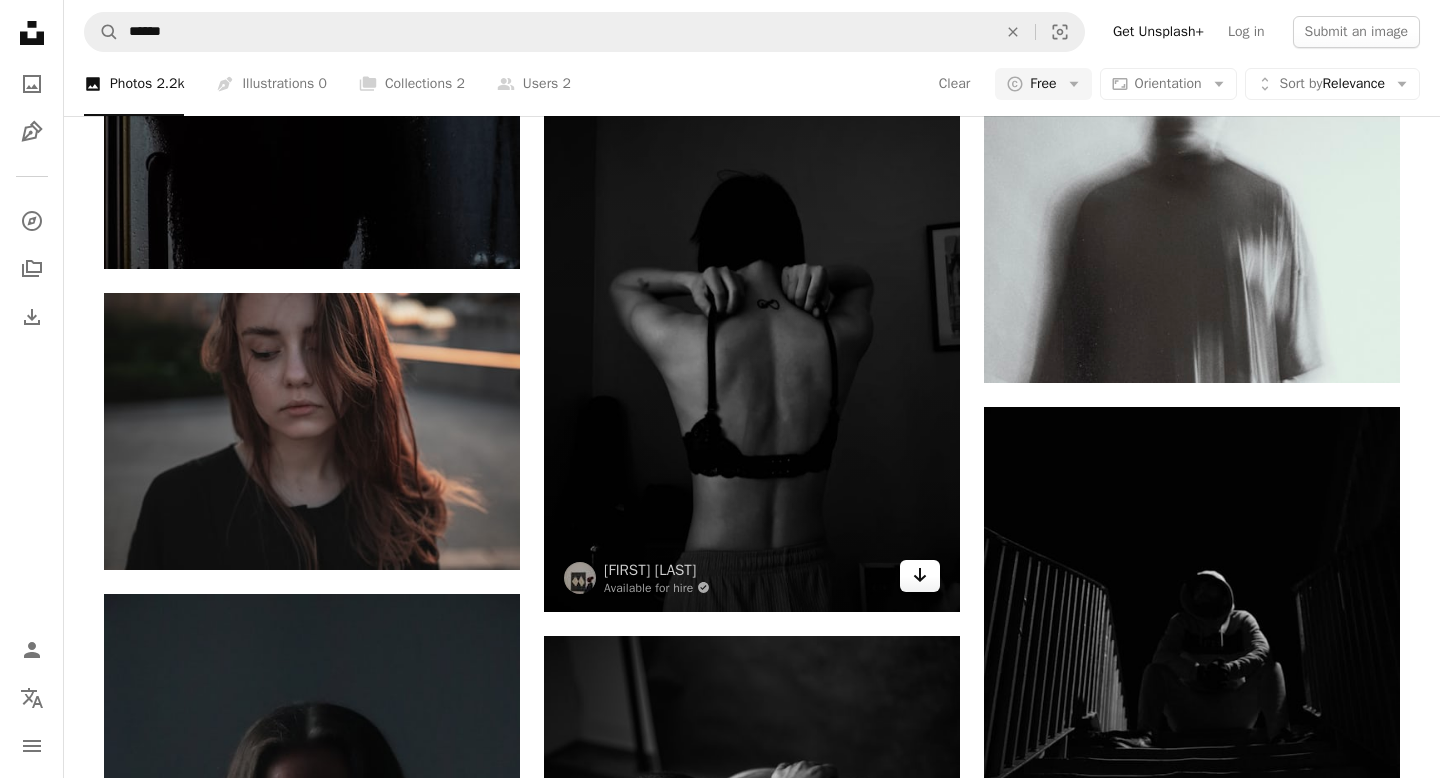 scroll, scrollTop: 13192, scrollLeft: 0, axis: vertical 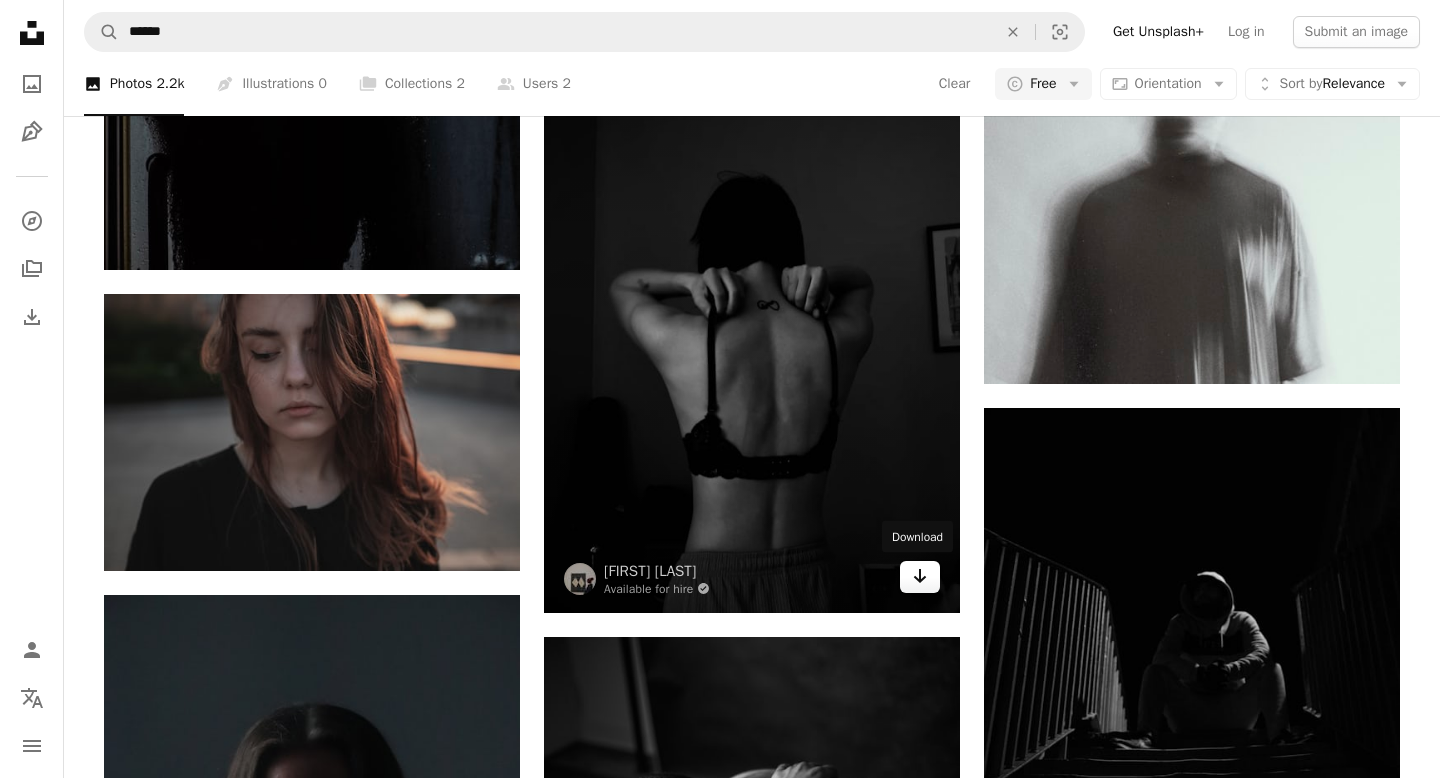 click on "Arrow pointing down" 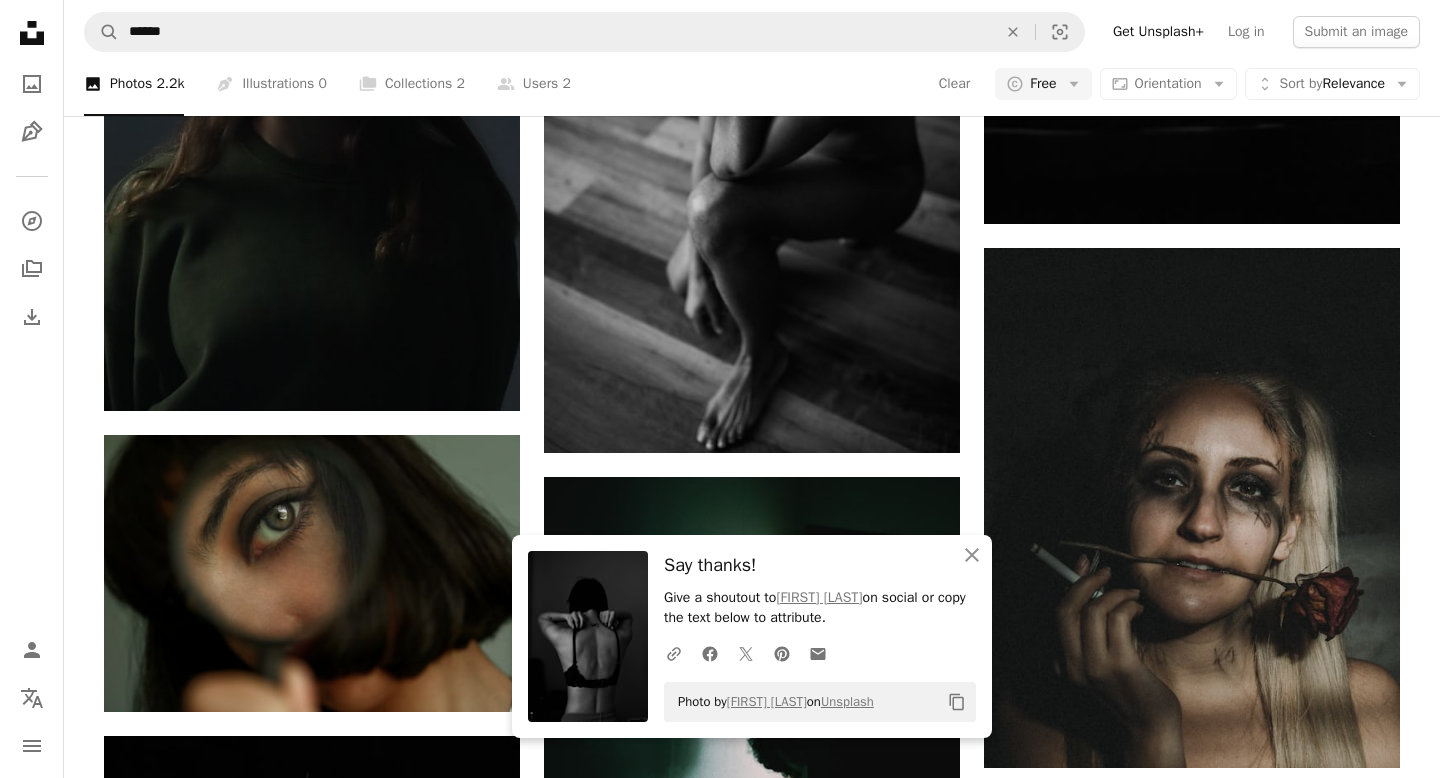 scroll, scrollTop: 14142, scrollLeft: 0, axis: vertical 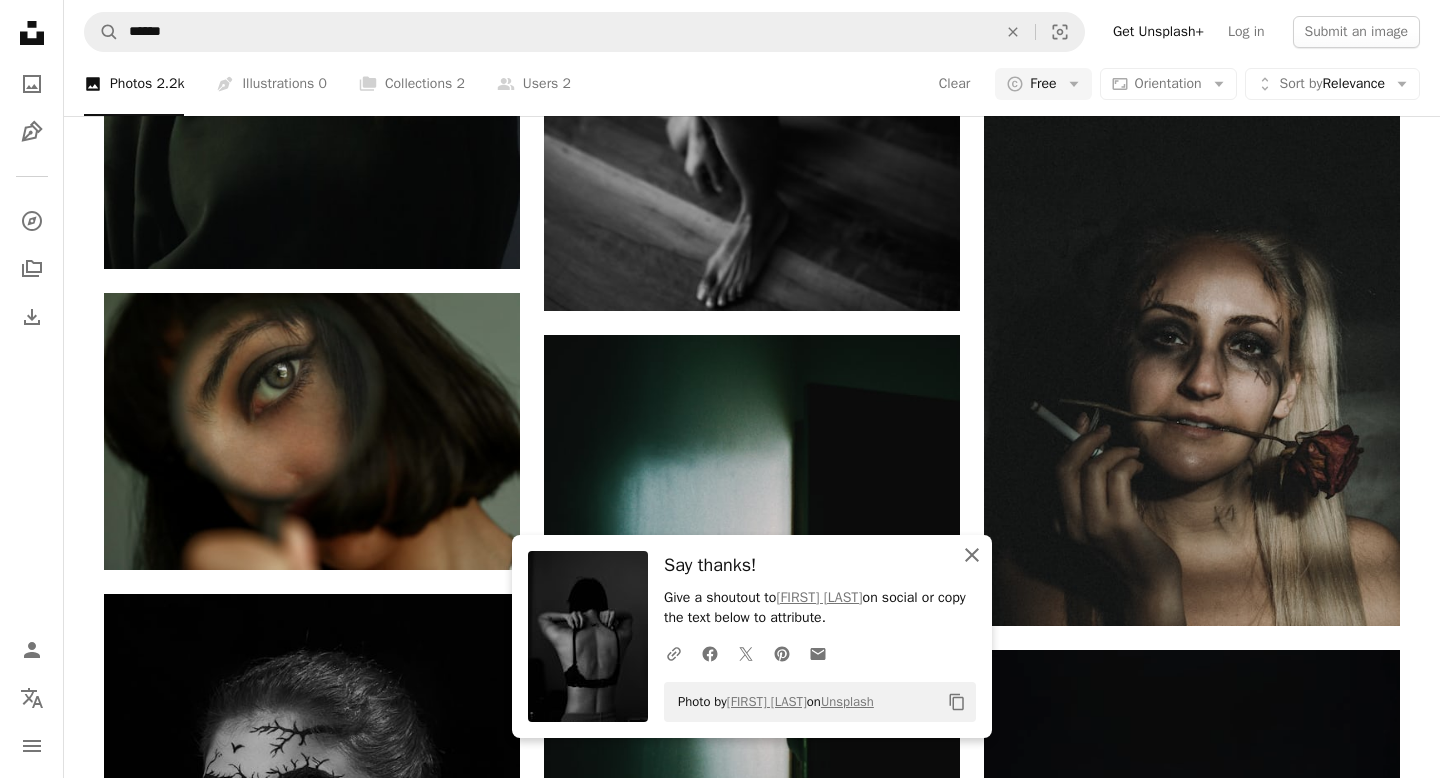 click on "An X shape" 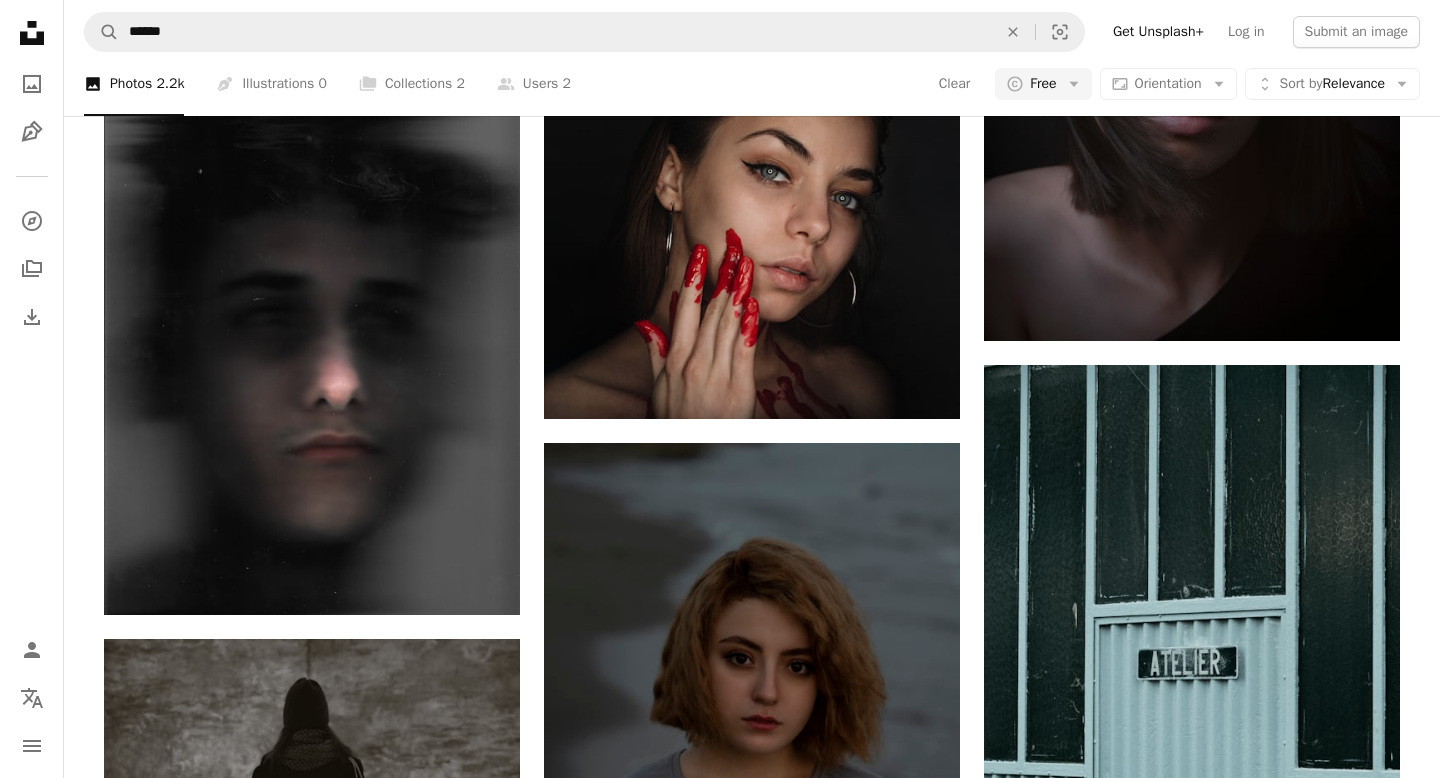 scroll, scrollTop: 17672, scrollLeft: 0, axis: vertical 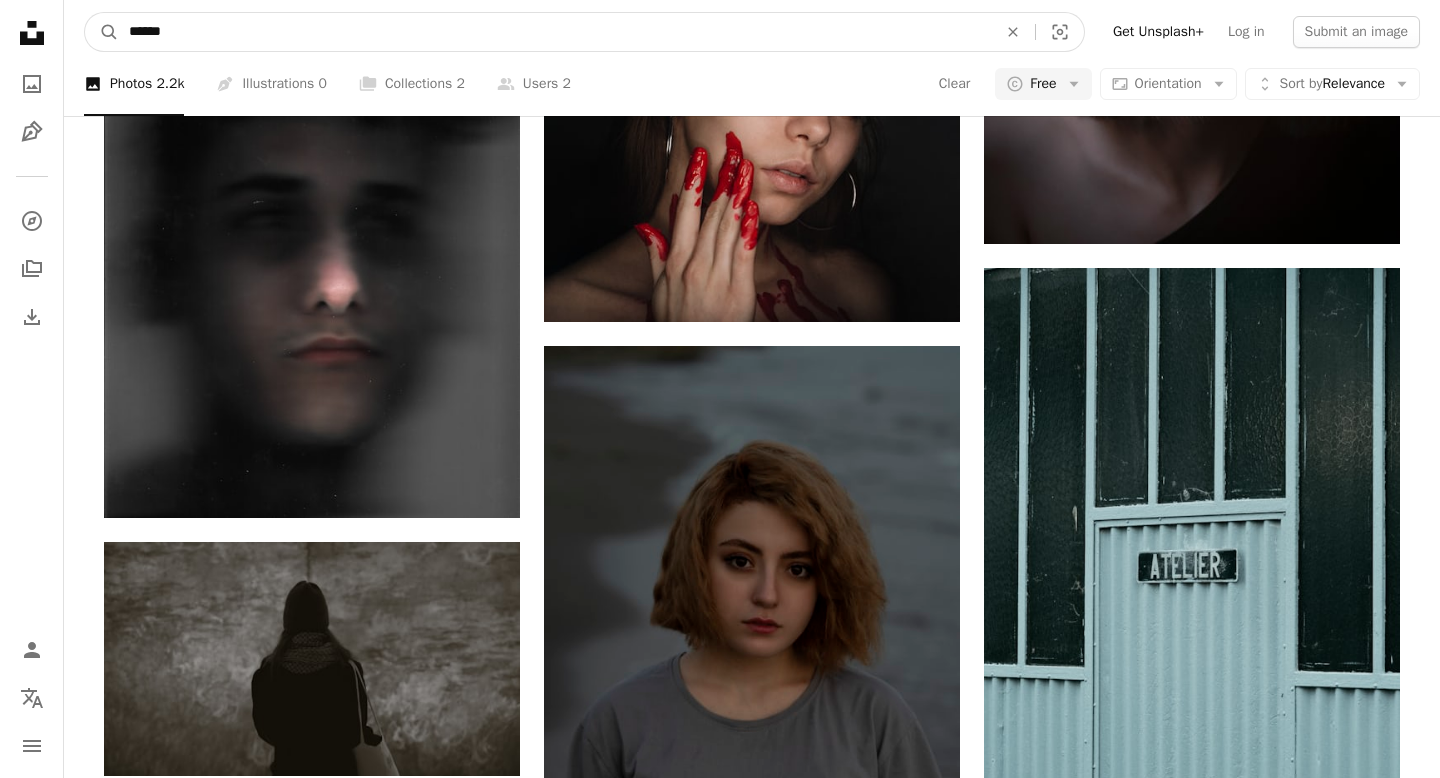 click on "******" at bounding box center [555, 32] 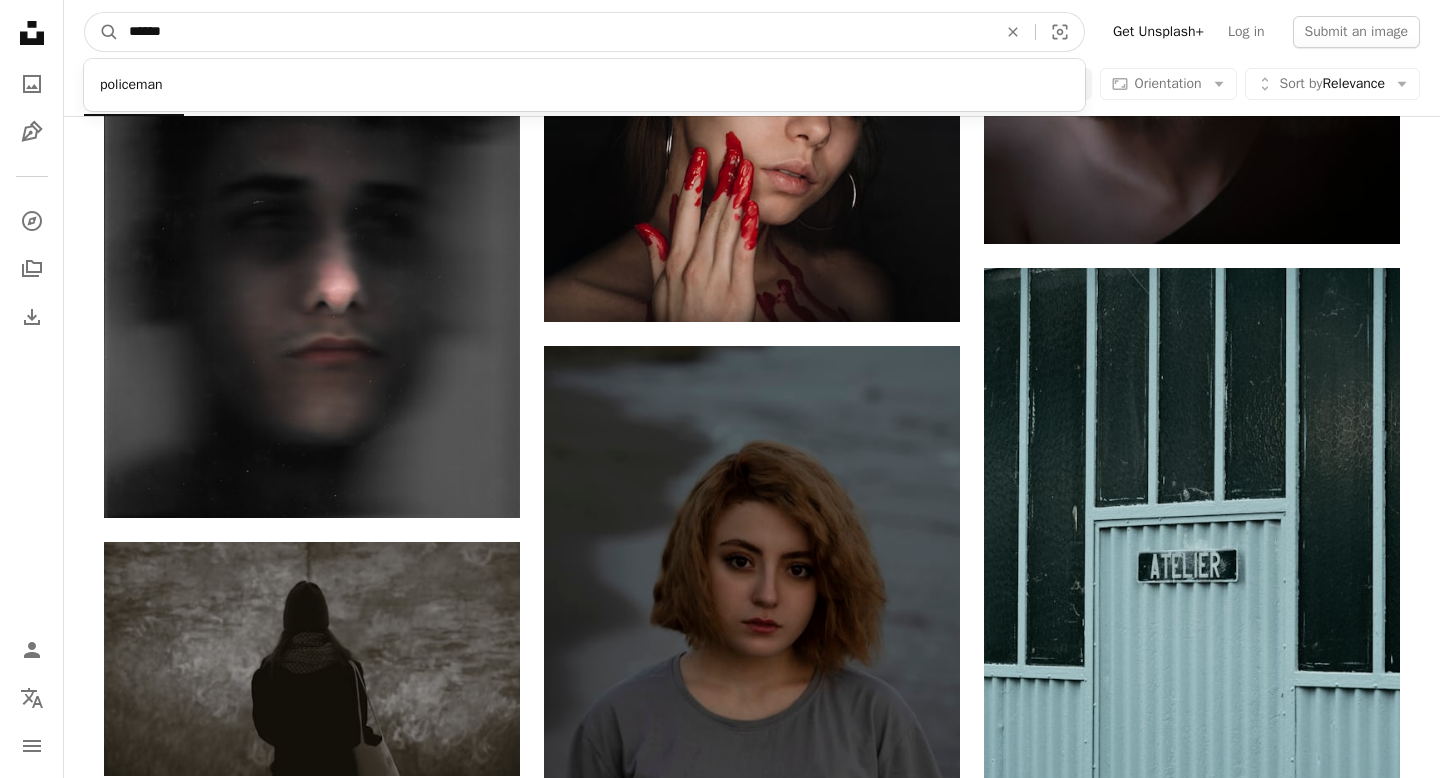 type on "******" 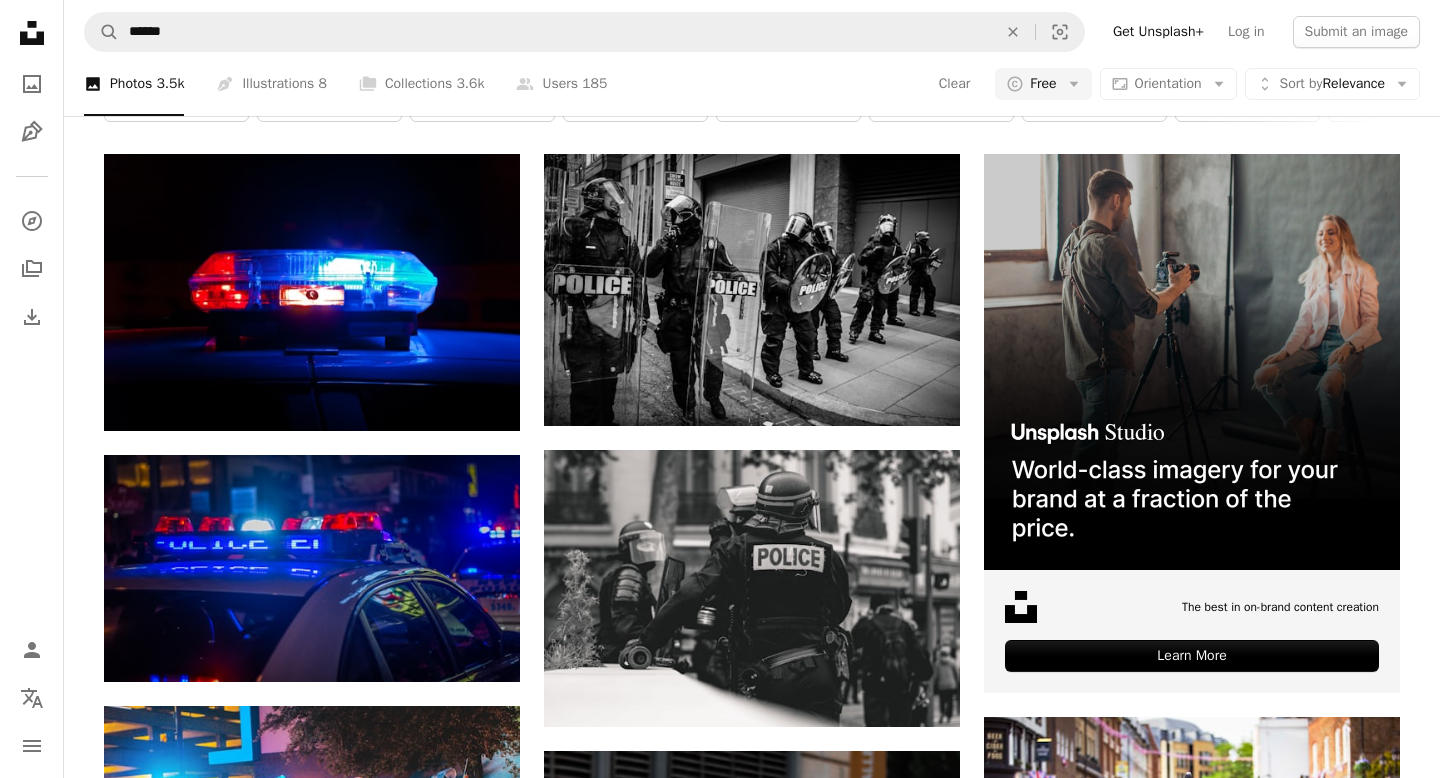 scroll, scrollTop: 358, scrollLeft: 0, axis: vertical 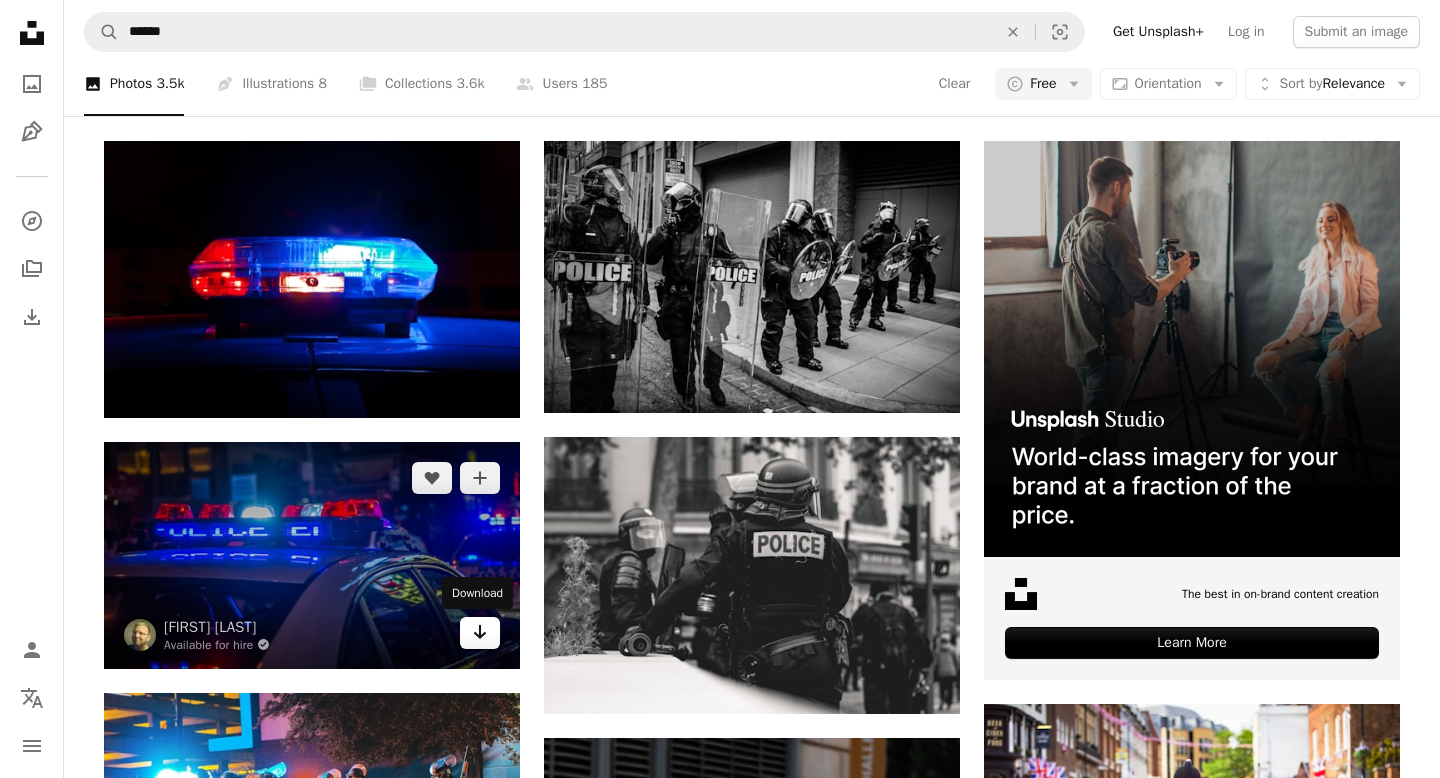 click on "Arrow pointing down" 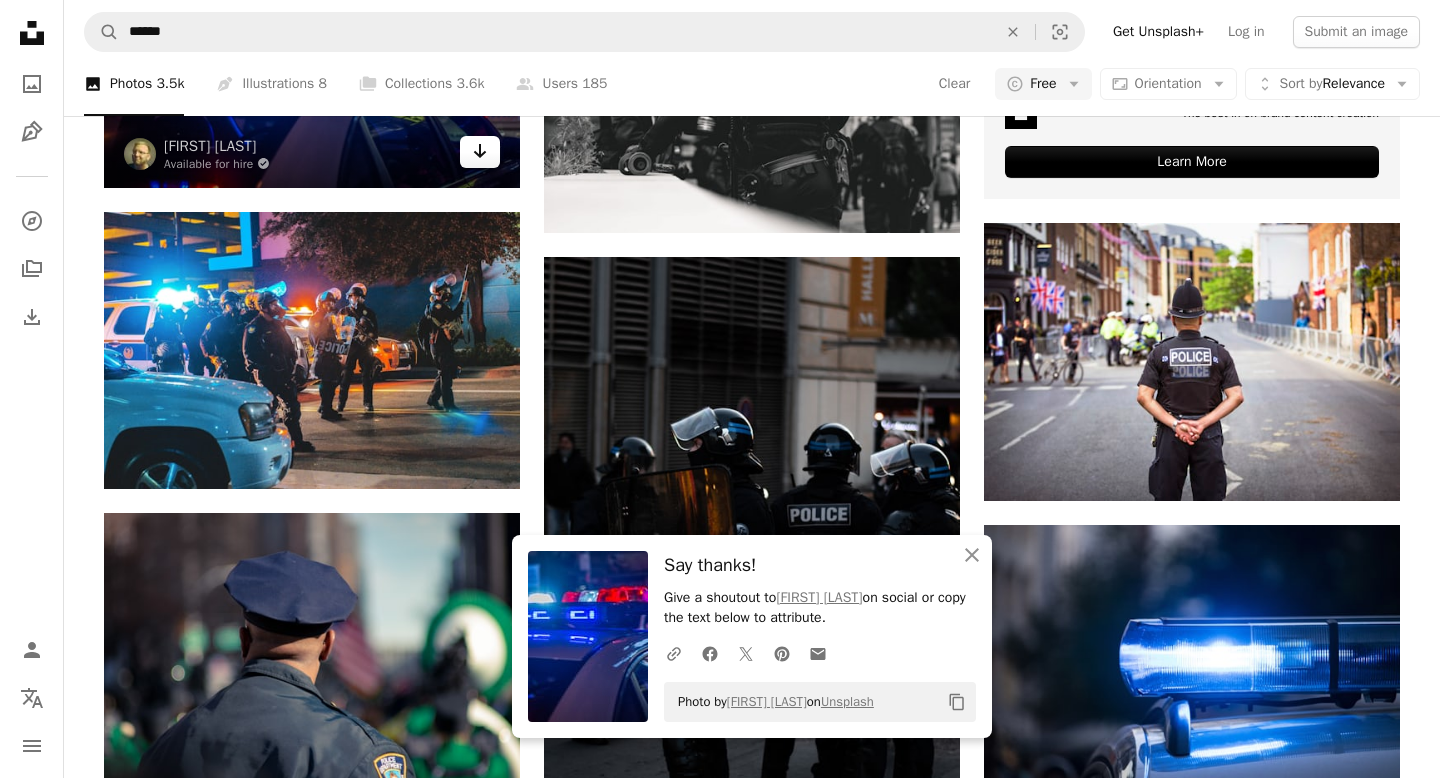 scroll, scrollTop: 845, scrollLeft: 0, axis: vertical 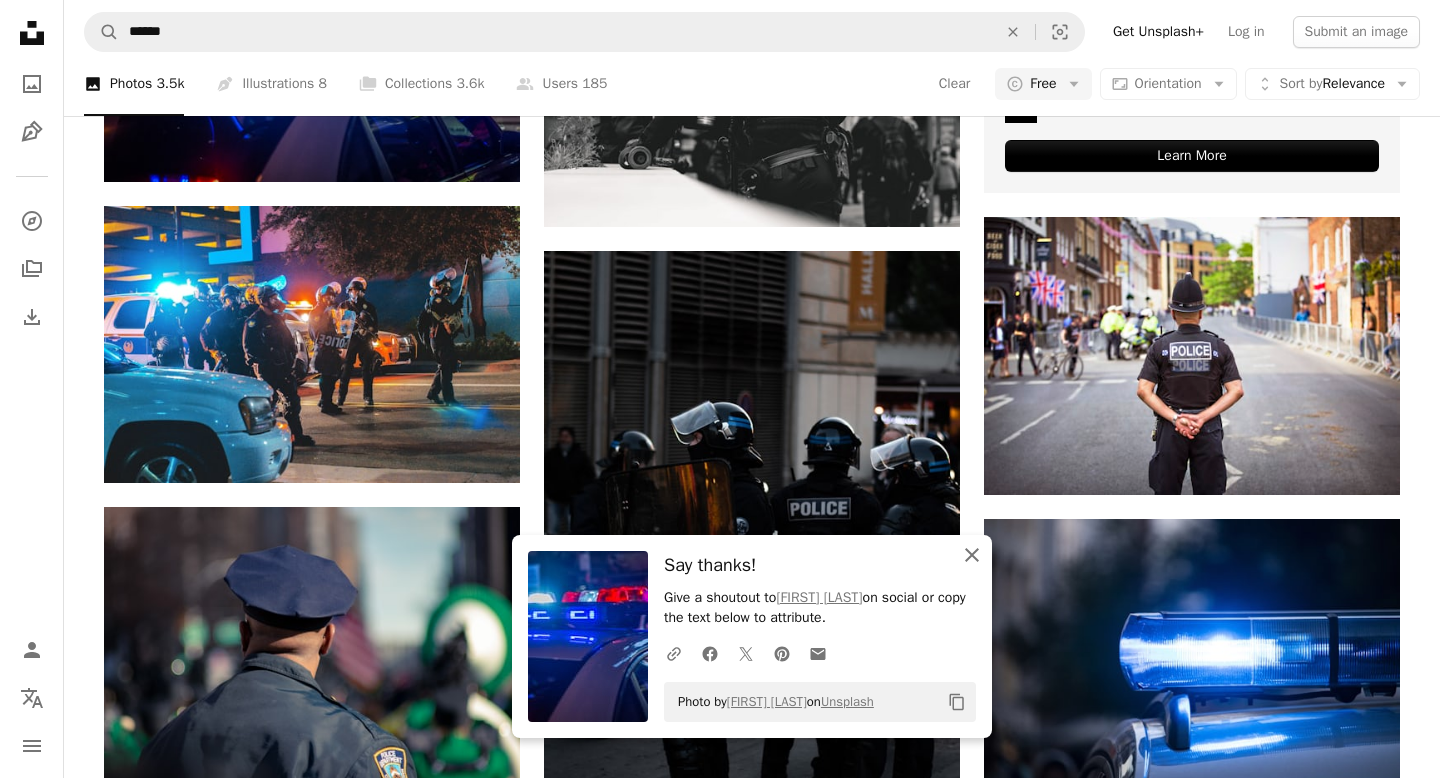 click on "An X shape" 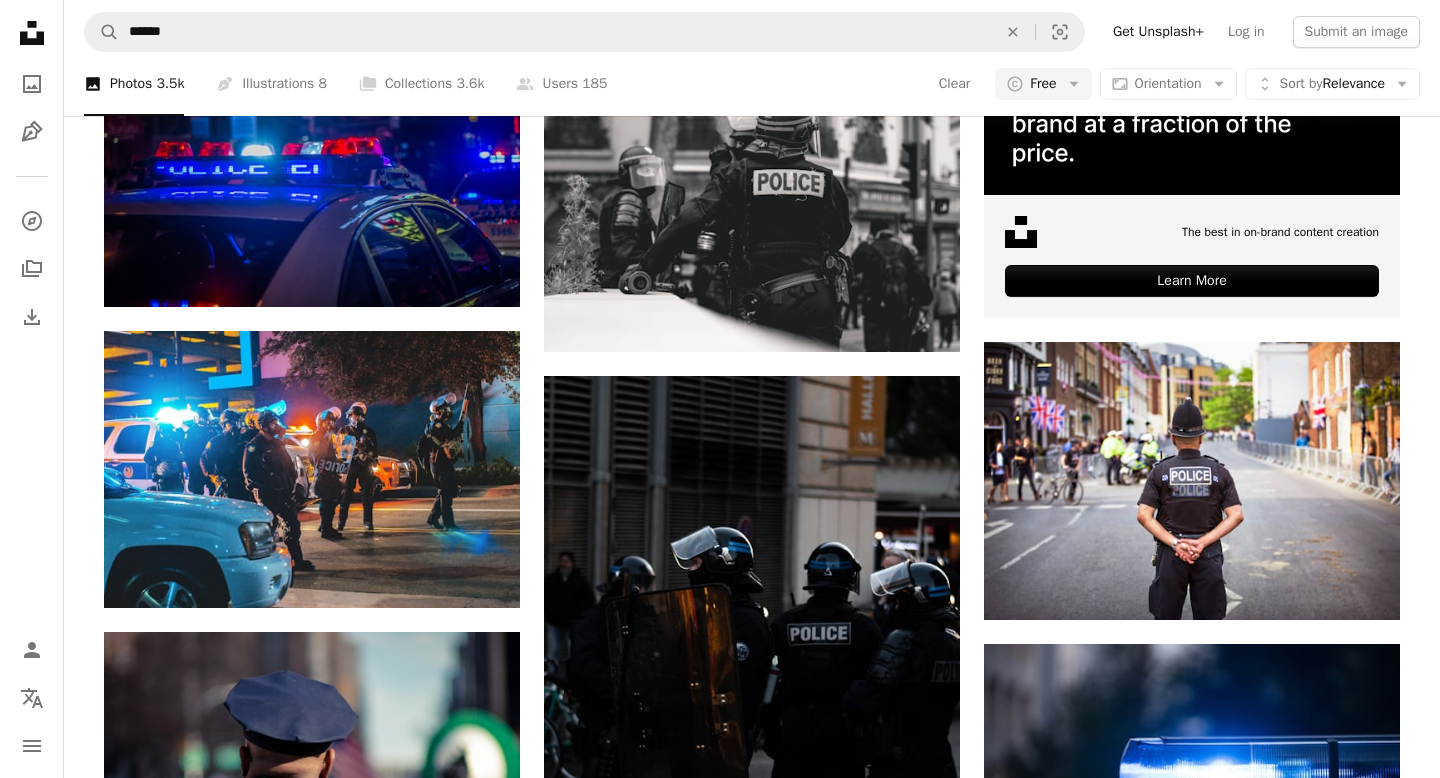 scroll, scrollTop: 589, scrollLeft: 0, axis: vertical 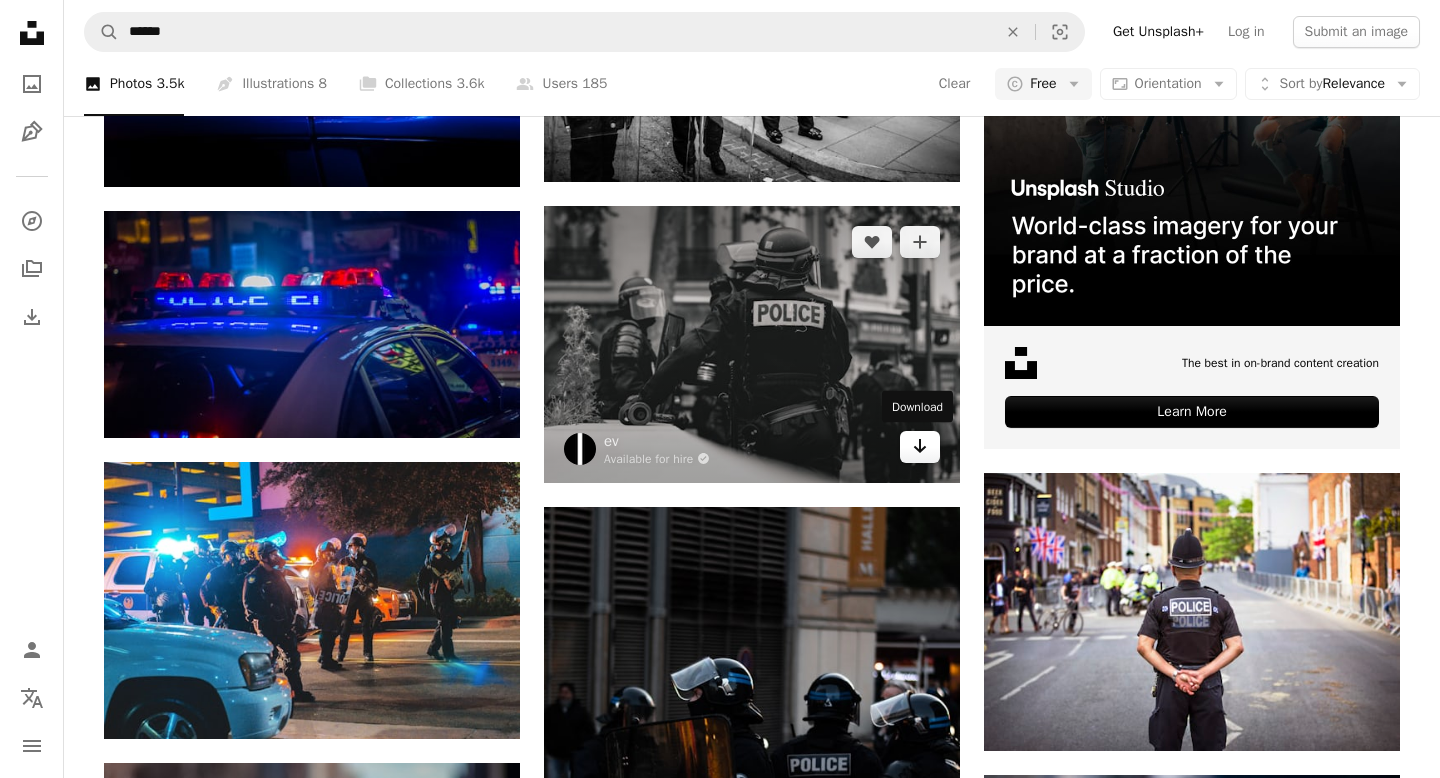 click on "Arrow pointing down" 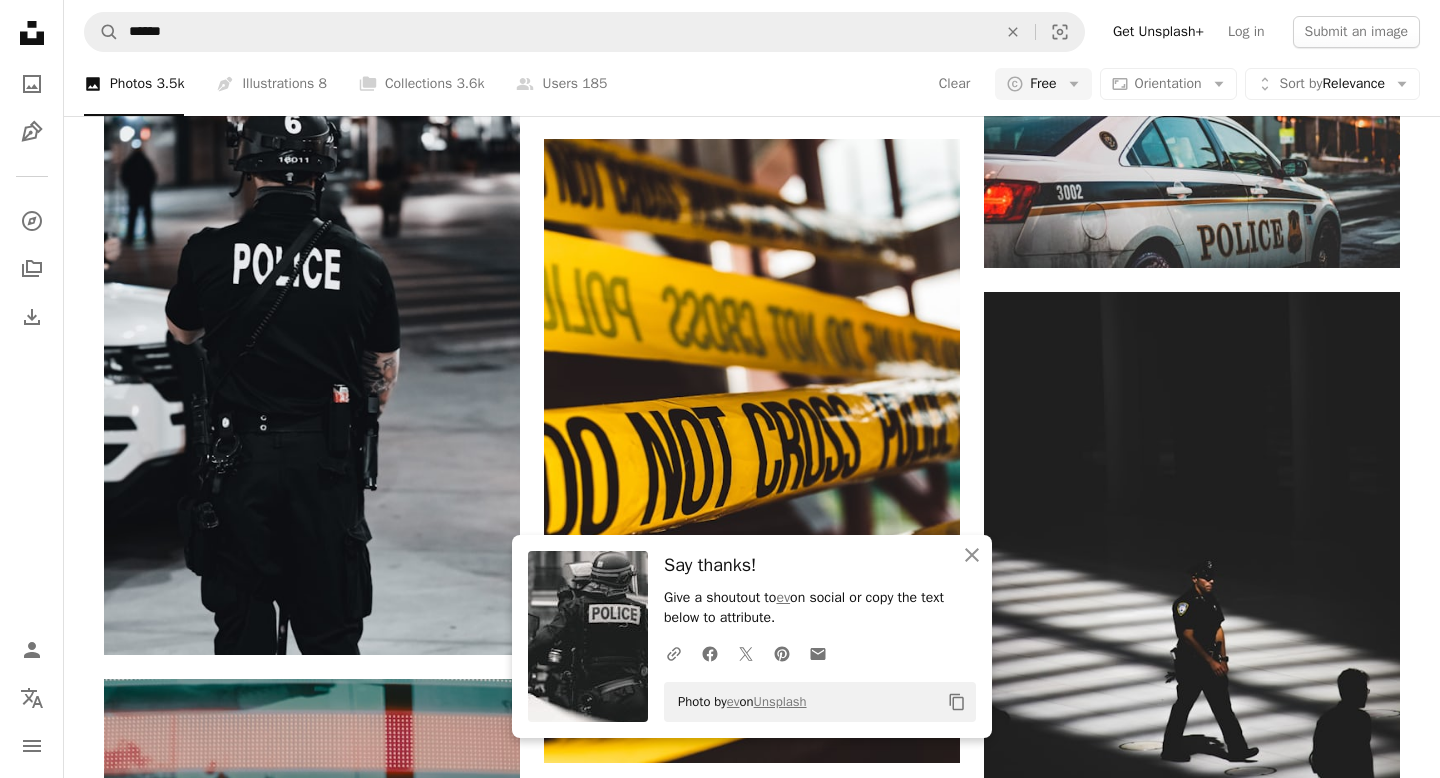 scroll, scrollTop: 1637, scrollLeft: 0, axis: vertical 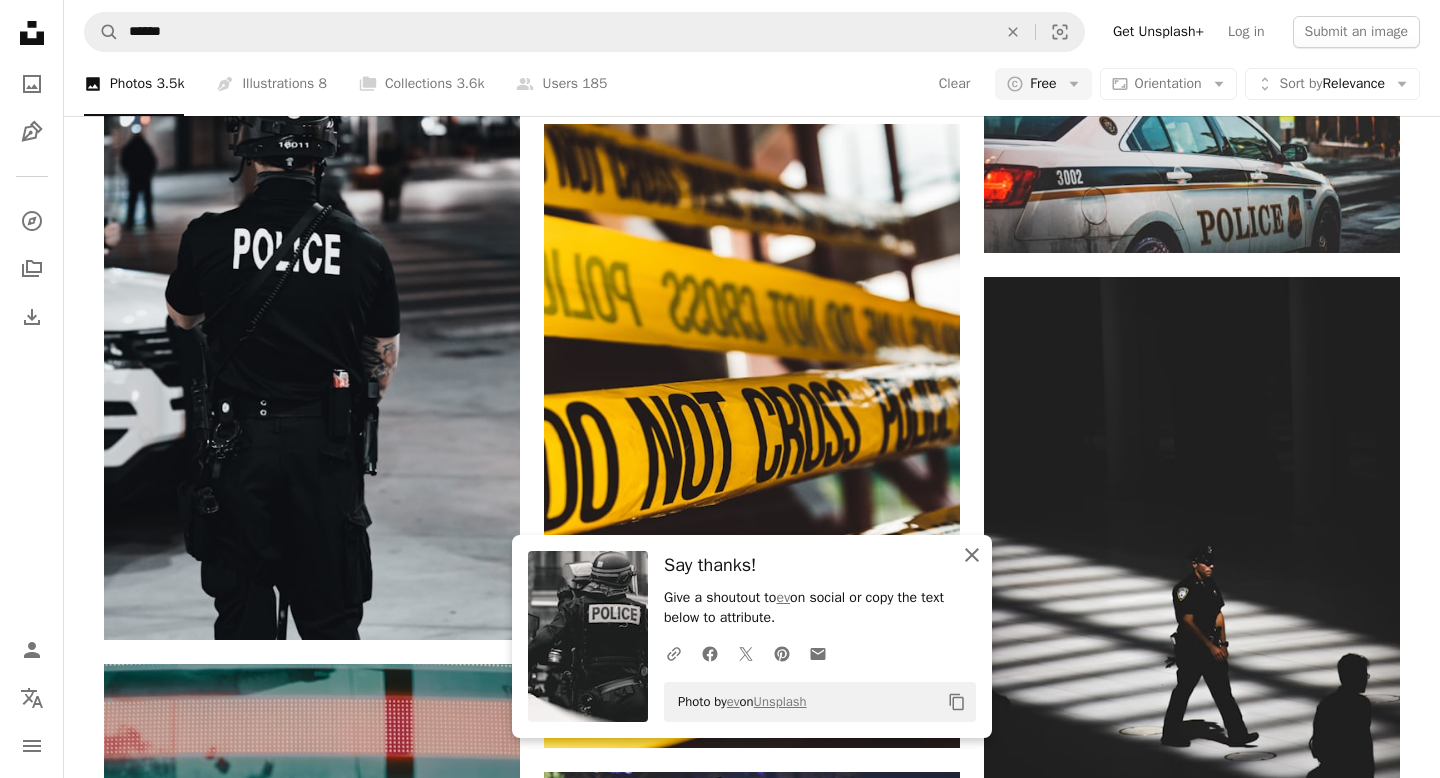 click on "An X shape" 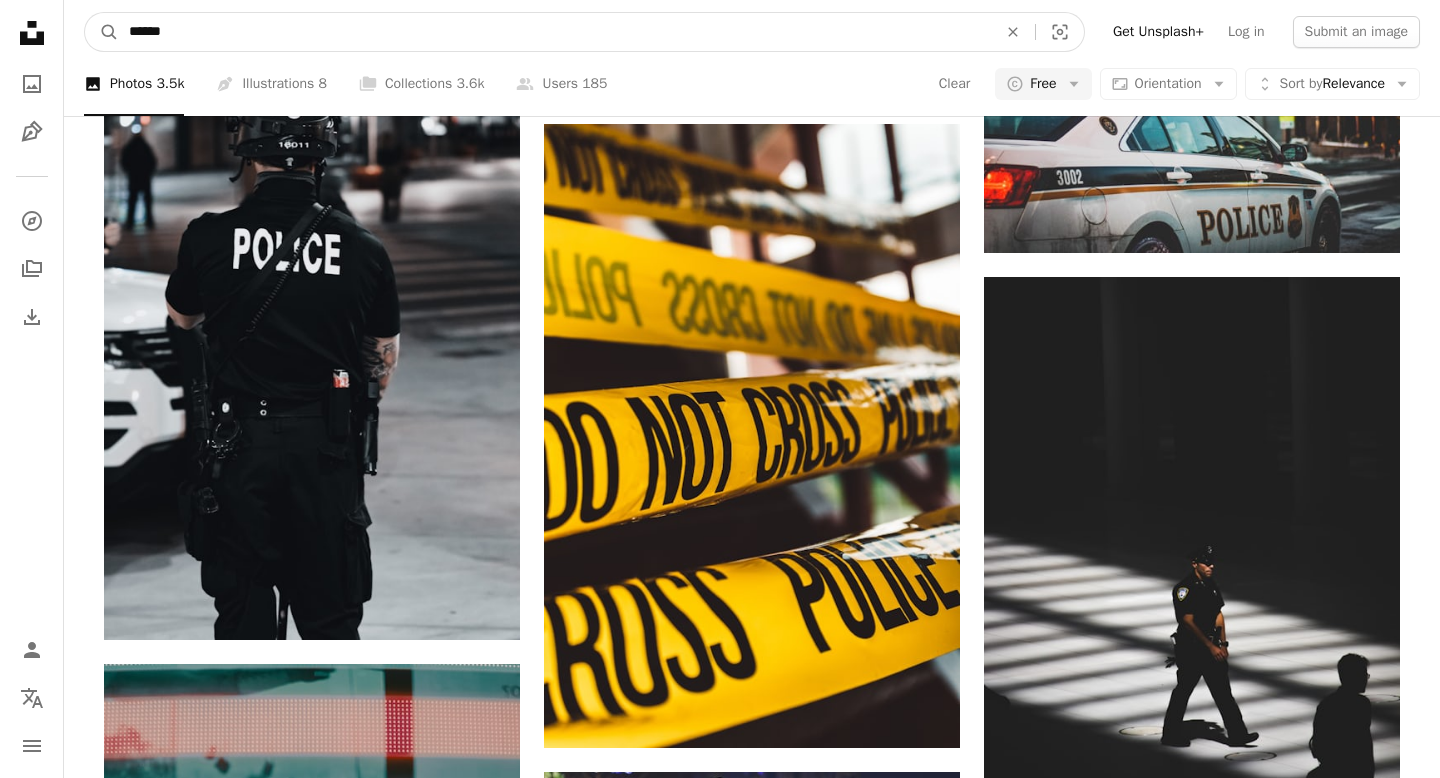 click on "******" at bounding box center [555, 32] 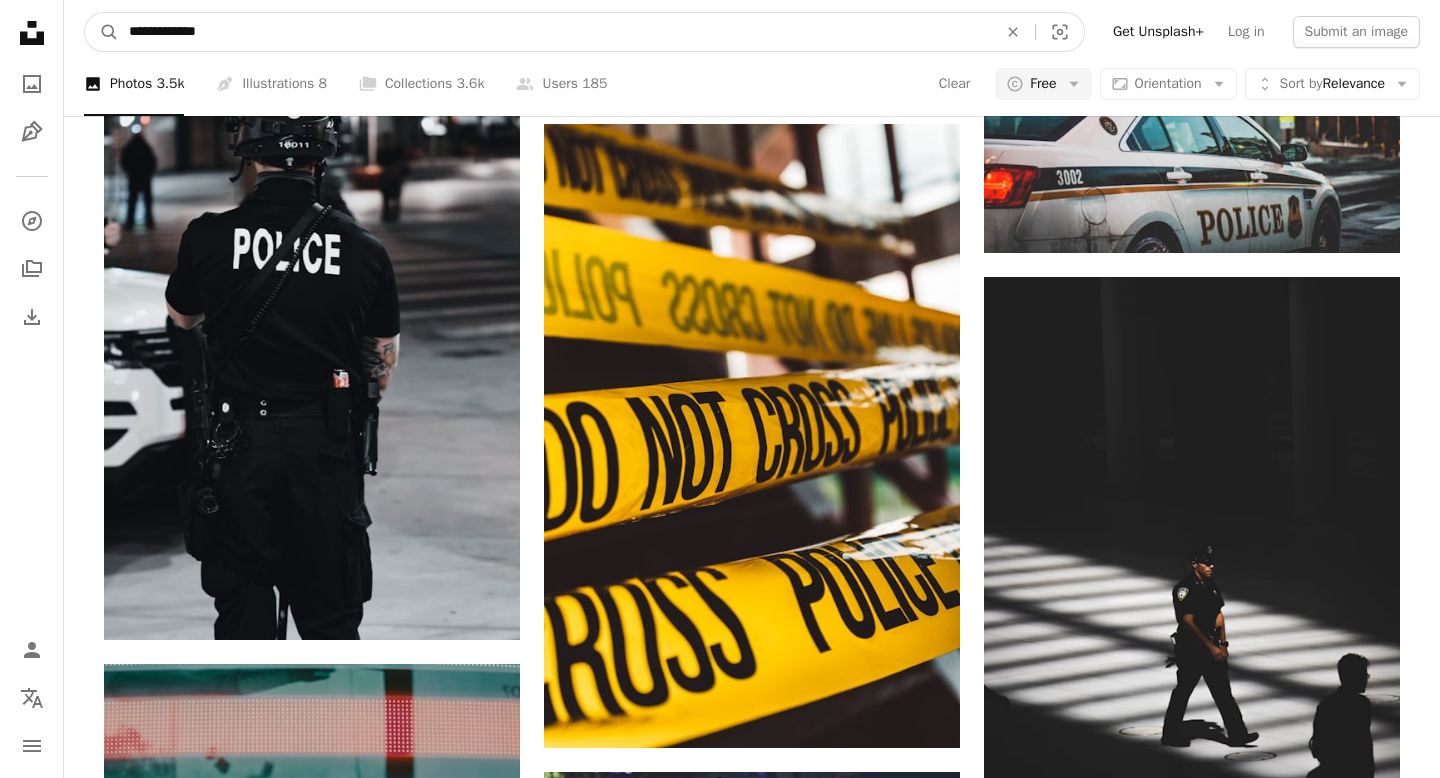 type on "**********" 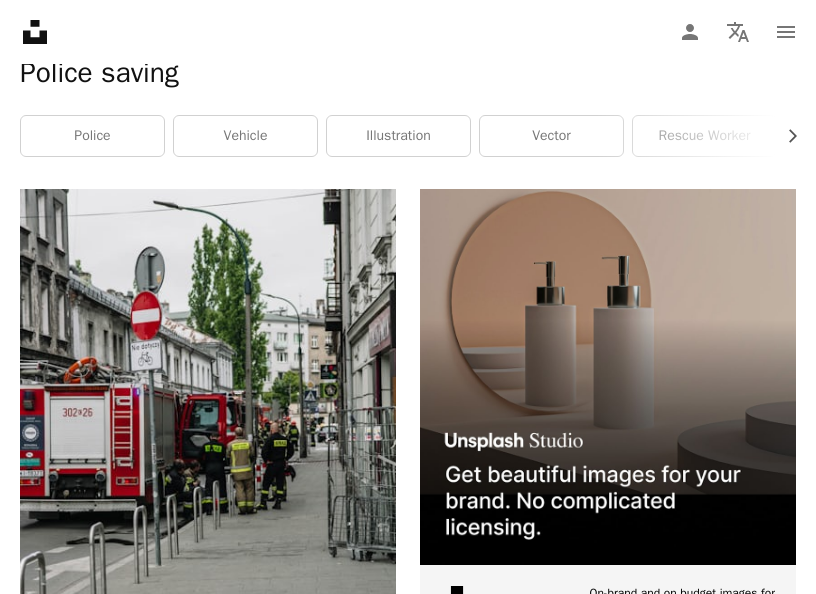 scroll, scrollTop: 0, scrollLeft: 0, axis: both 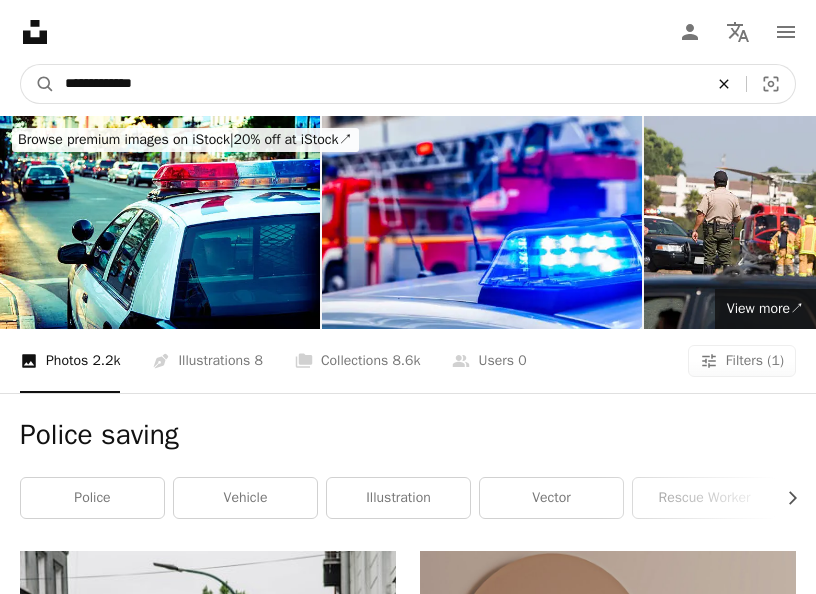 click on "An X shape" 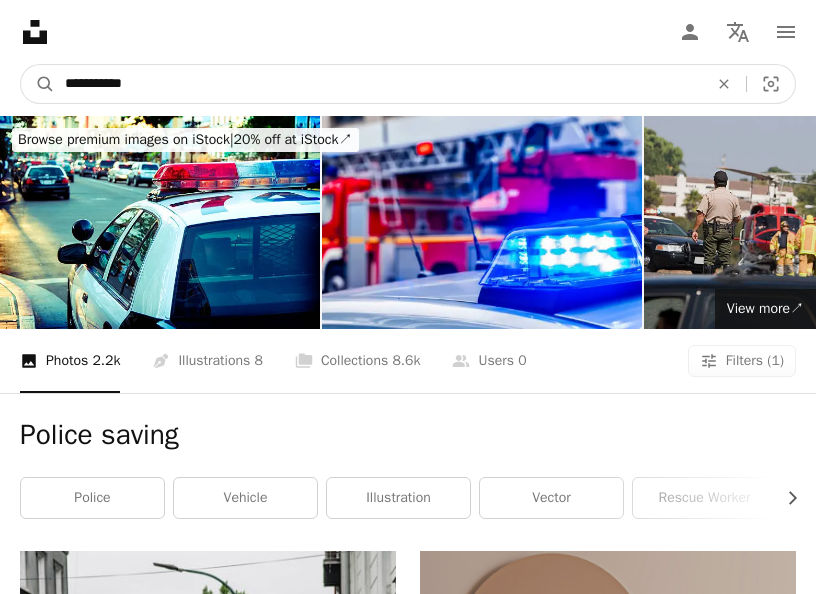 type on "**********" 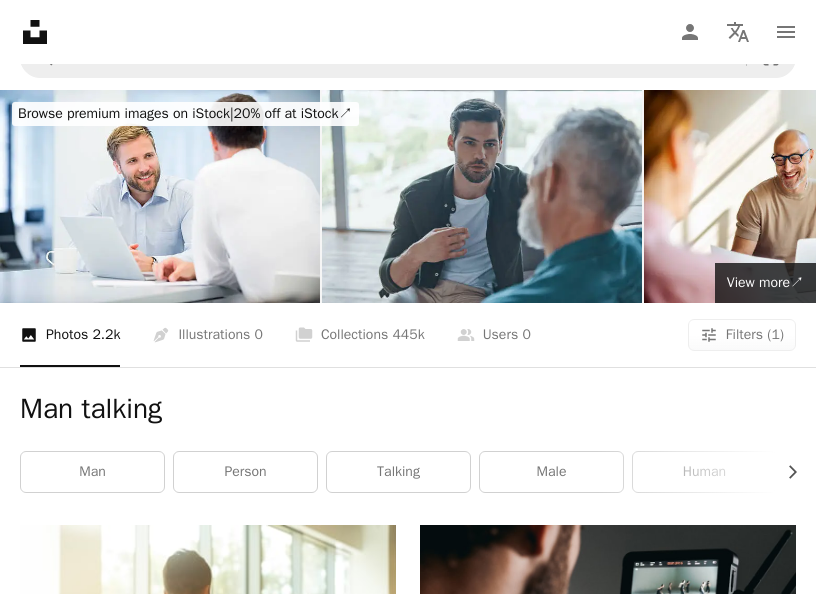 scroll, scrollTop: 0, scrollLeft: 0, axis: both 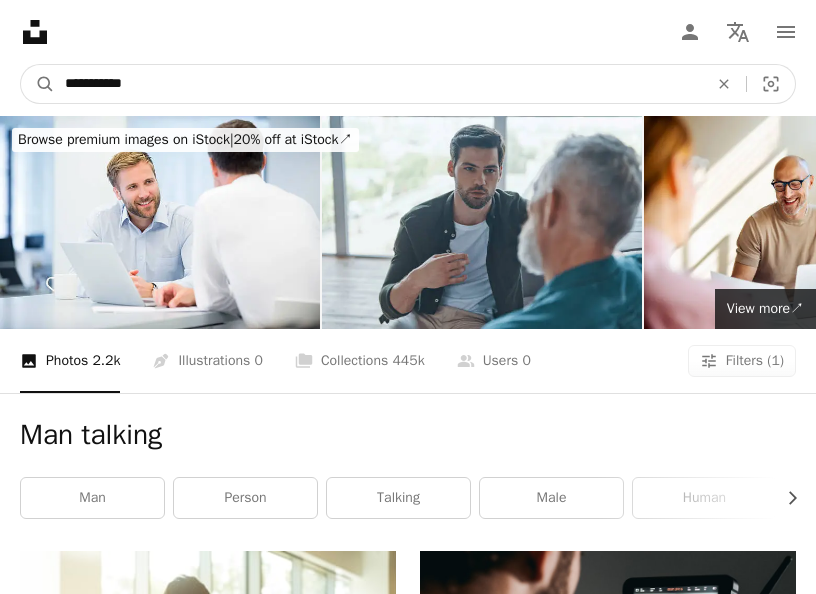 click on "**********" at bounding box center (378, 84) 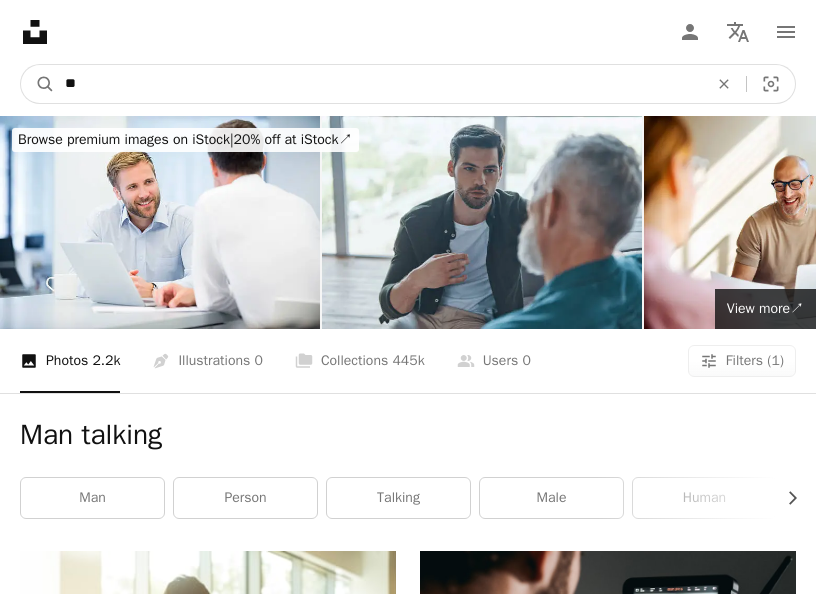 type on "*" 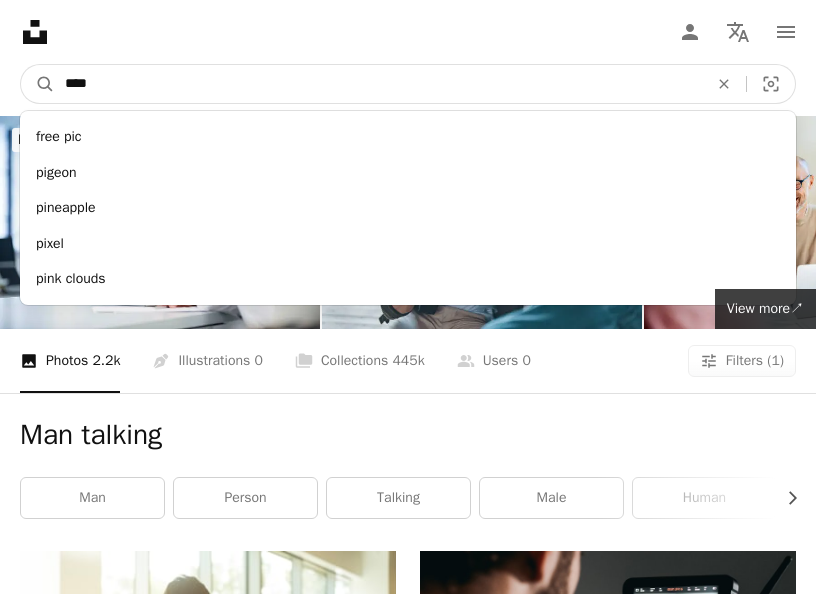 type on "****" 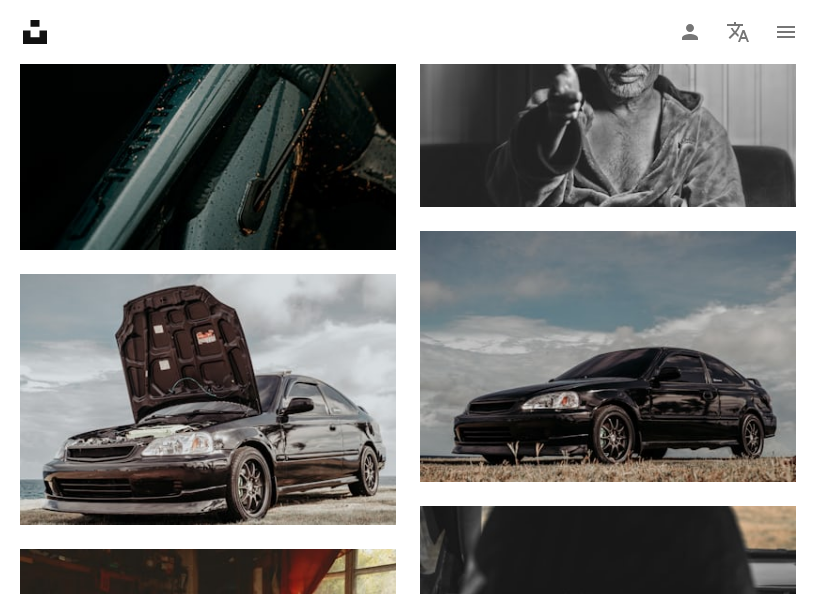 scroll, scrollTop: 998, scrollLeft: 0, axis: vertical 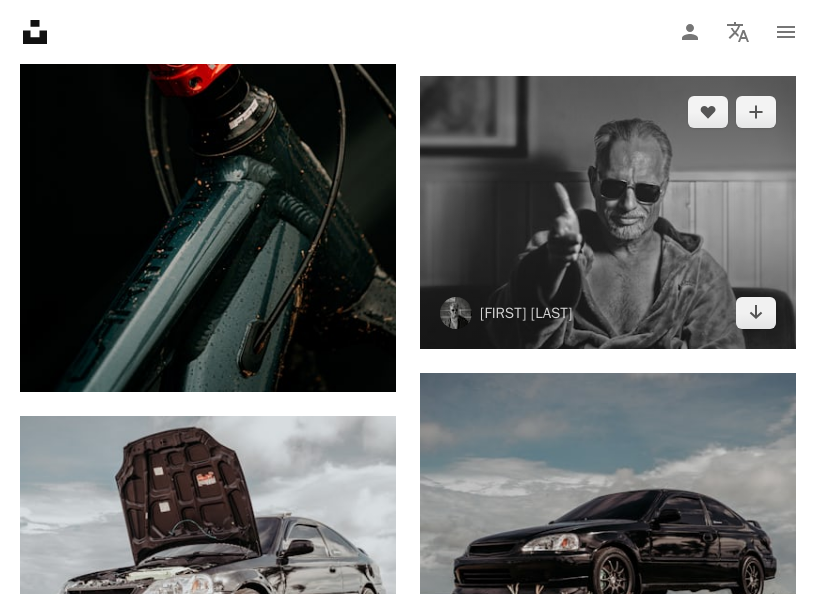 click at bounding box center (608, 213) 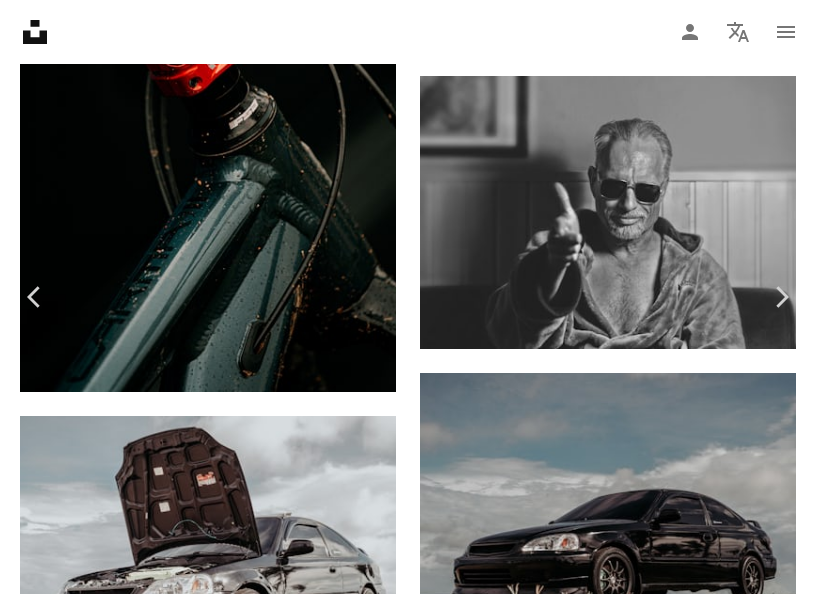 scroll, scrollTop: 2309, scrollLeft: 0, axis: vertical 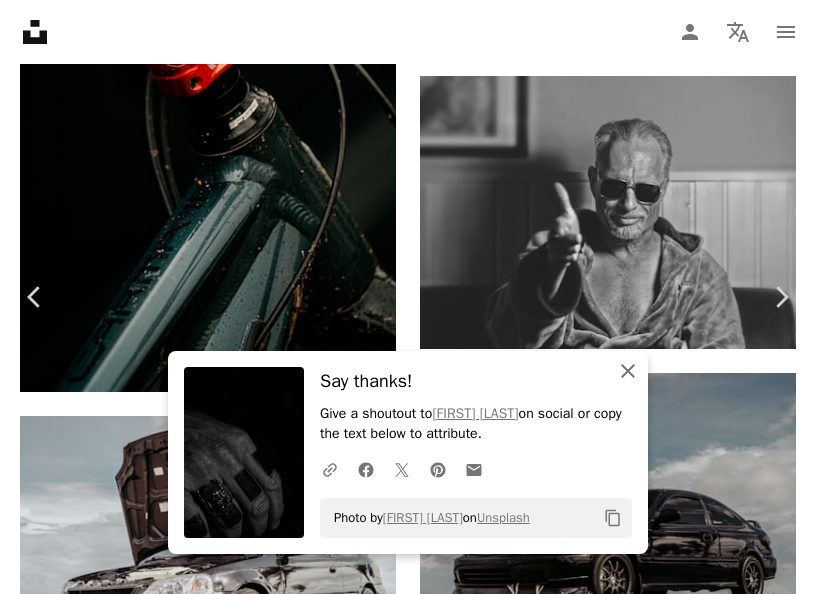 click 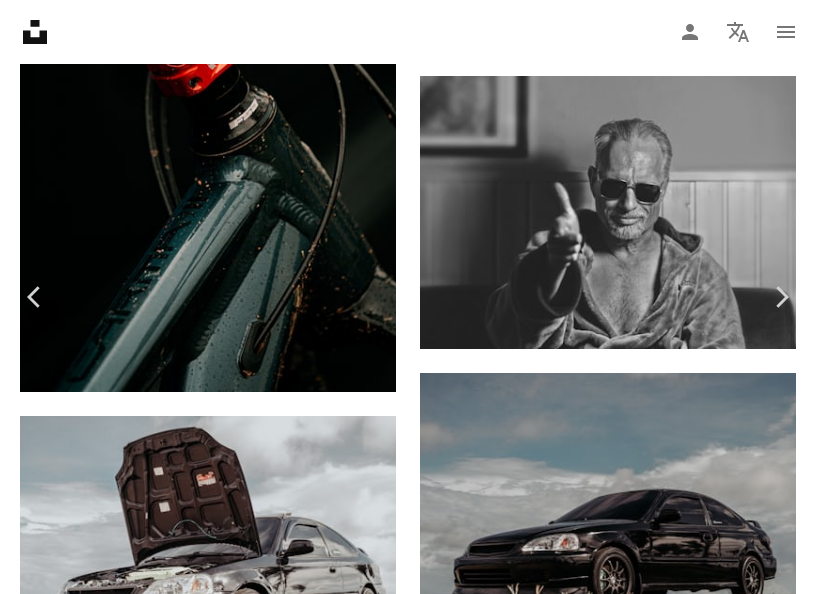 scroll, scrollTop: 2607, scrollLeft: 0, axis: vertical 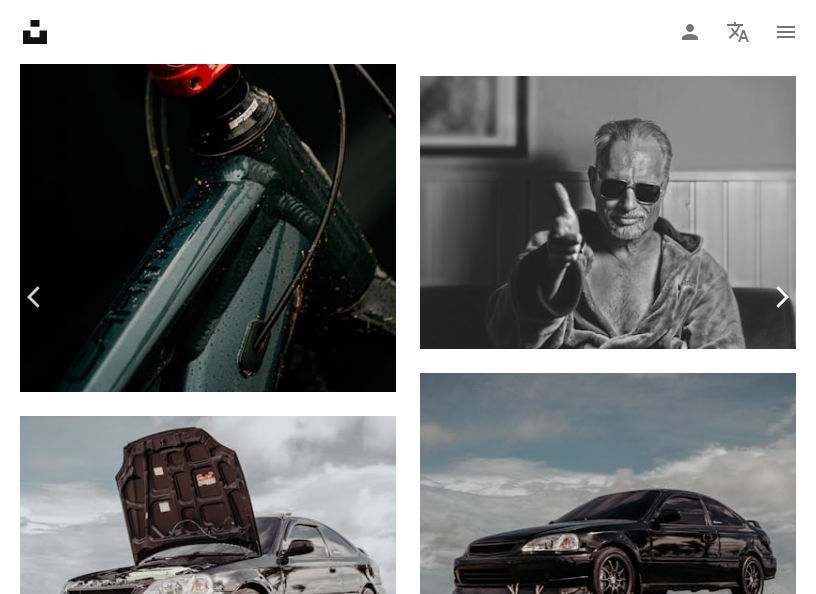 click on "Chevron right" at bounding box center (781, 297) 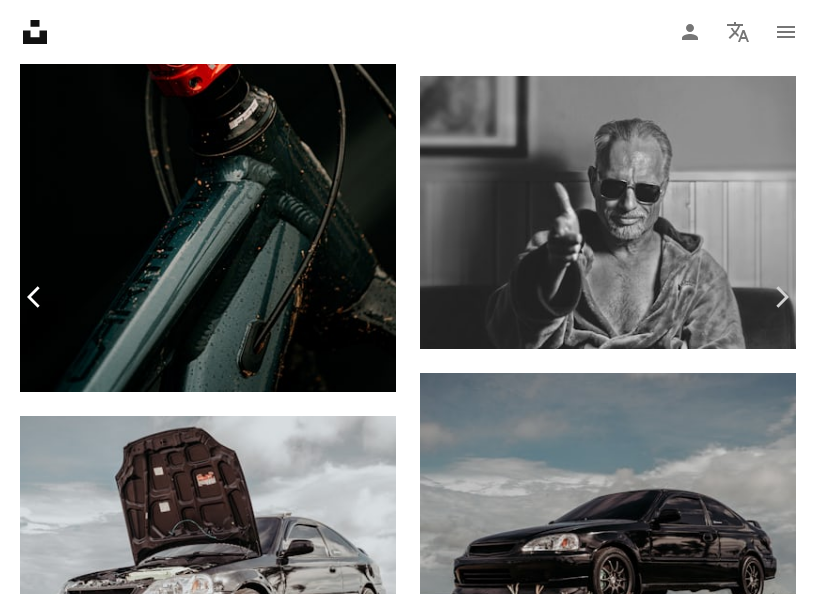 click on "Chevron left" at bounding box center [35, 297] 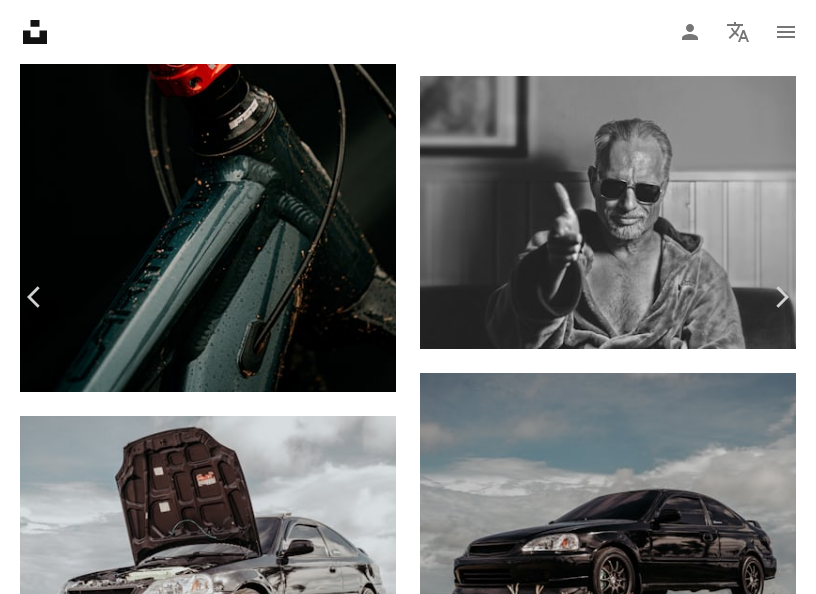 scroll, scrollTop: 8258, scrollLeft: 0, axis: vertical 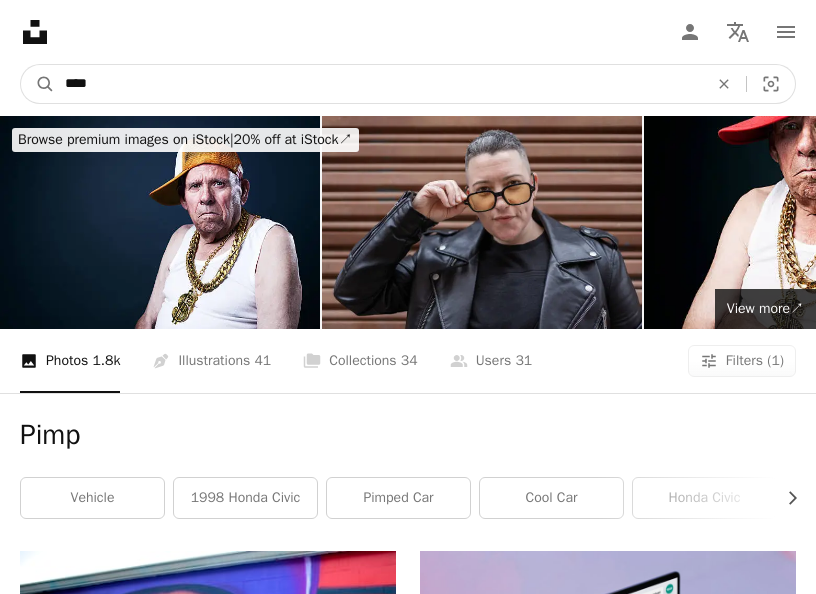 click on "****" at bounding box center (378, 84) 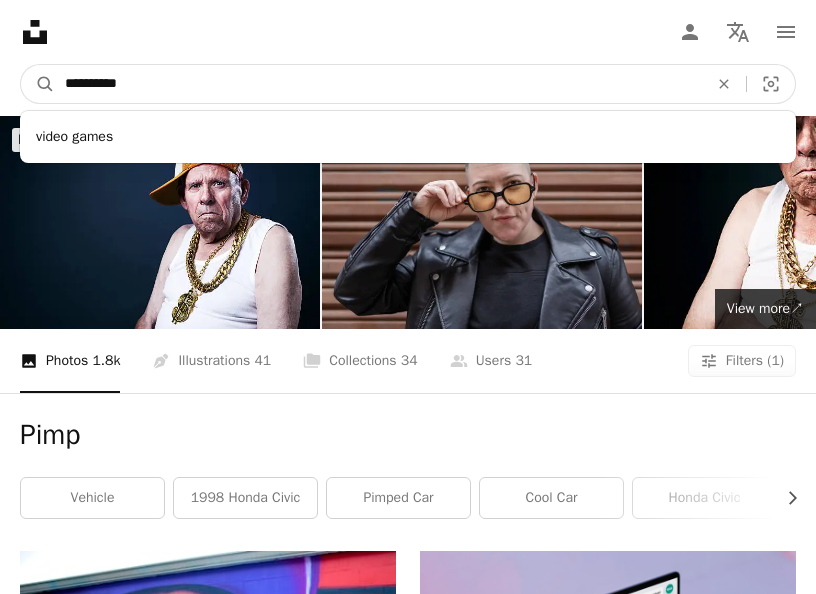 type on "**********" 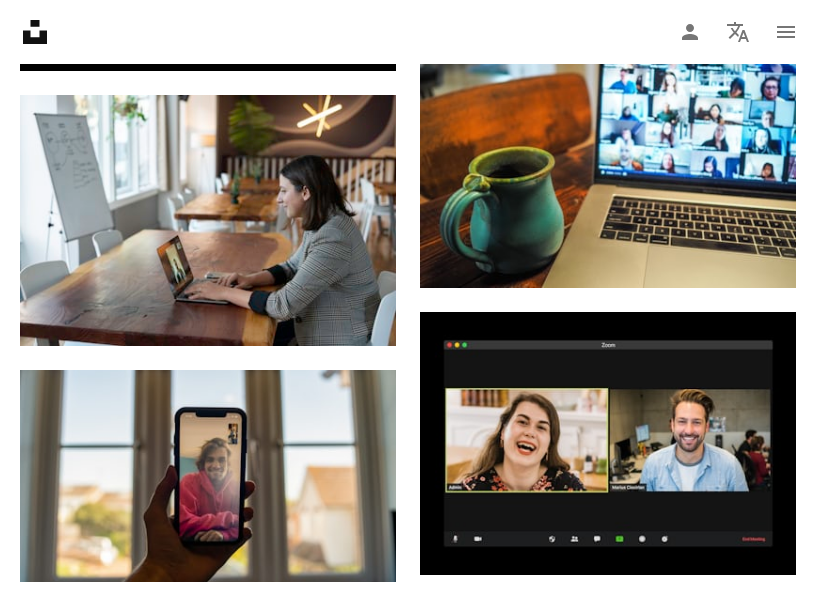 scroll, scrollTop: 0, scrollLeft: 0, axis: both 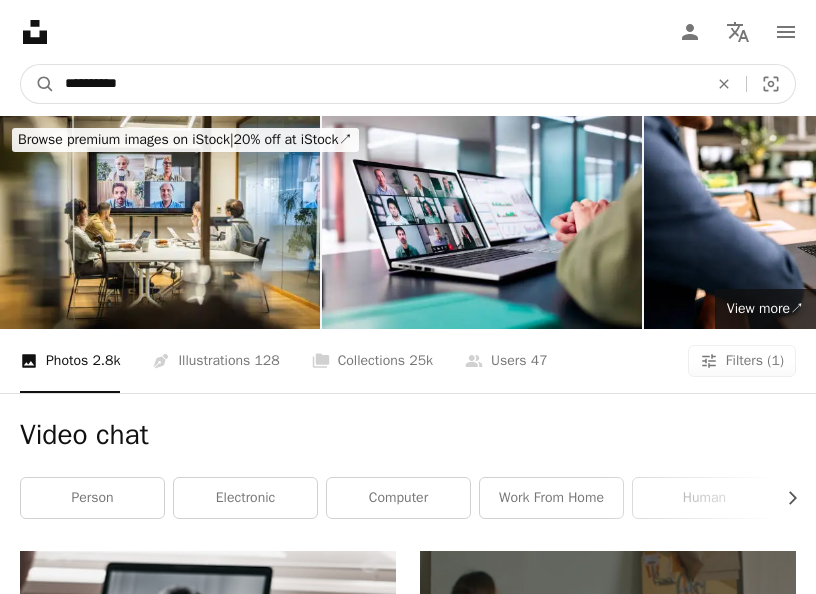 click on "**********" at bounding box center (378, 84) 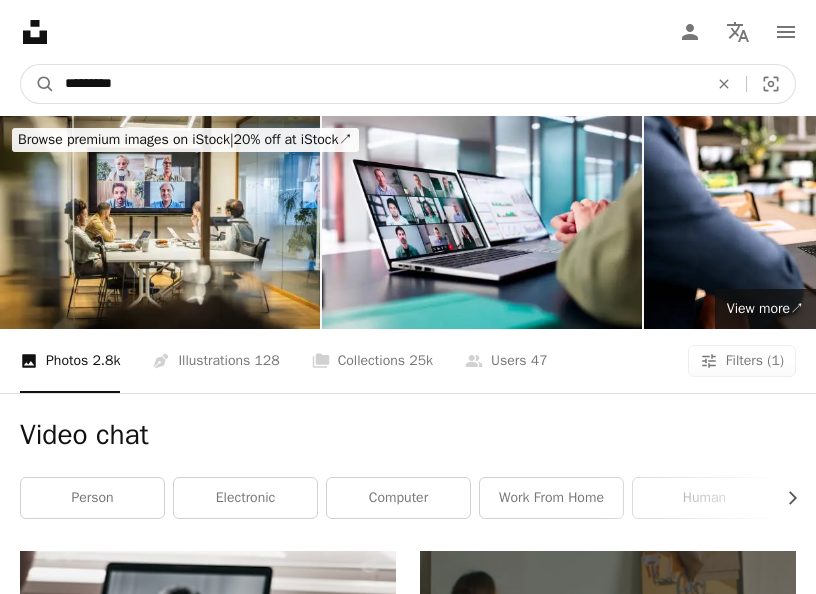 type on "*********" 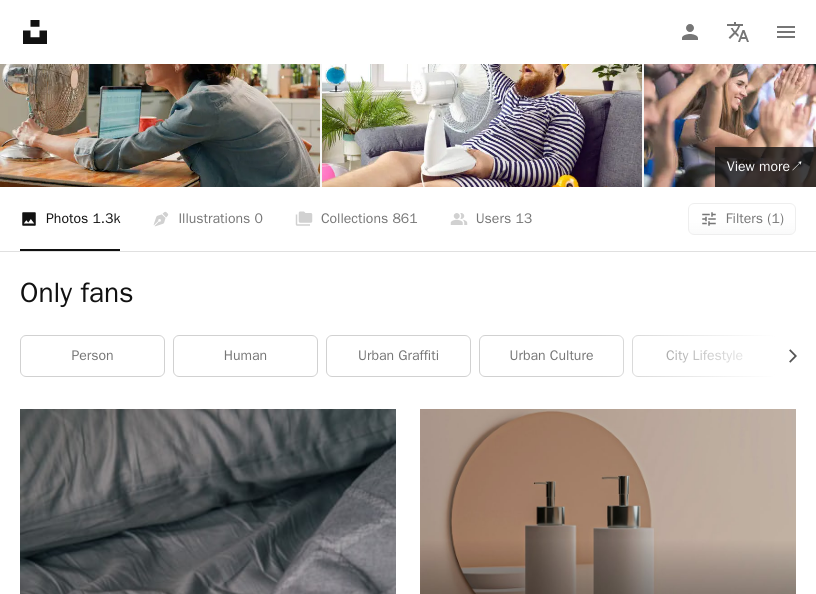 scroll, scrollTop: 0, scrollLeft: 0, axis: both 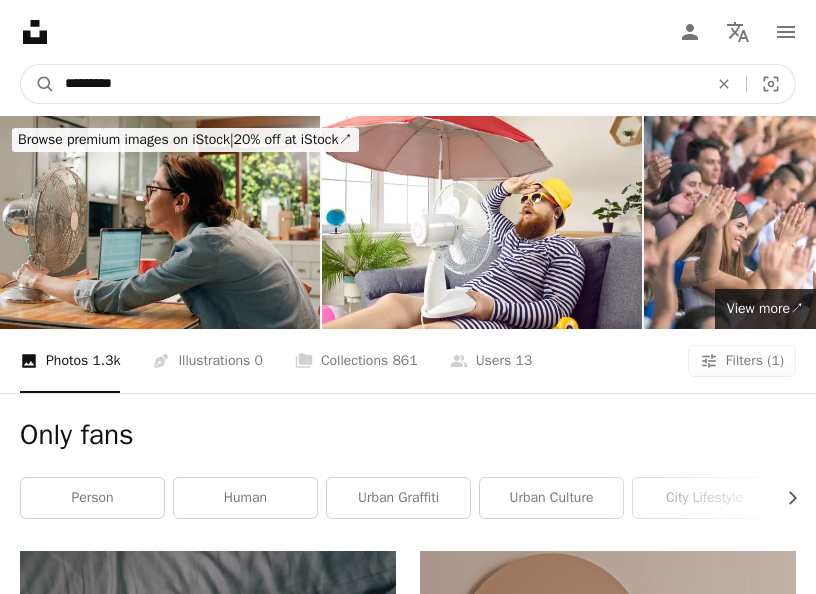 click on "*********" at bounding box center (378, 84) 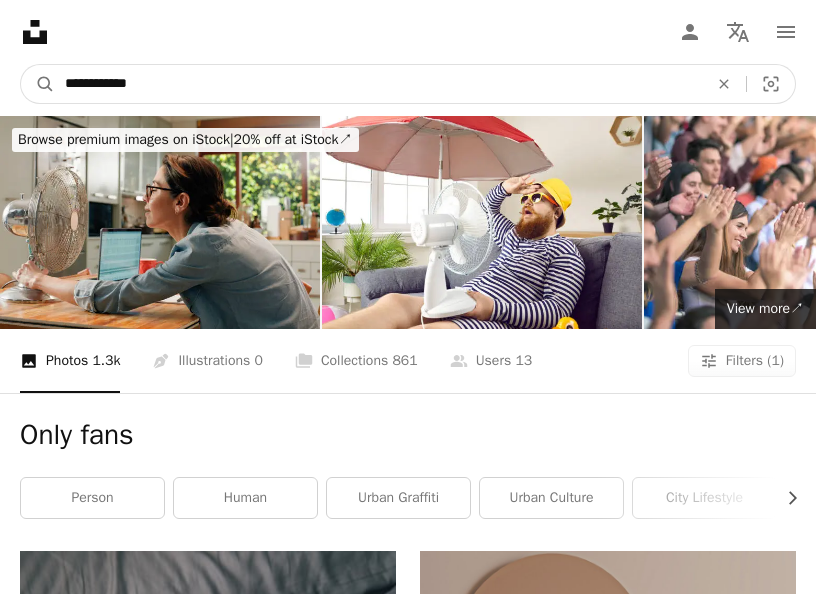 type on "**********" 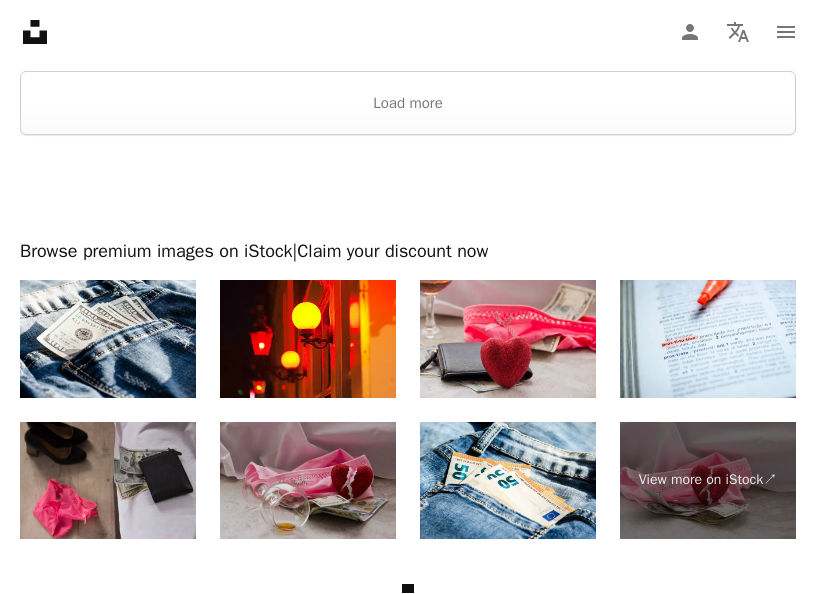 scroll, scrollTop: 4643, scrollLeft: 0, axis: vertical 